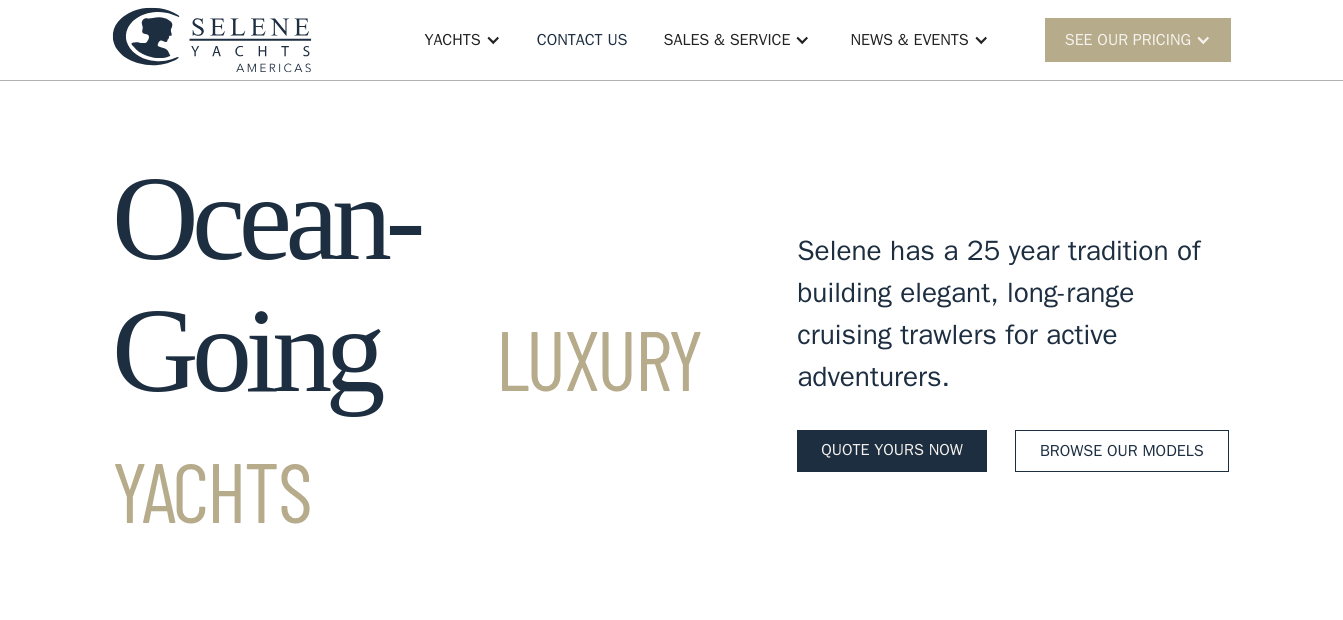 scroll, scrollTop: 0, scrollLeft: 0, axis: both 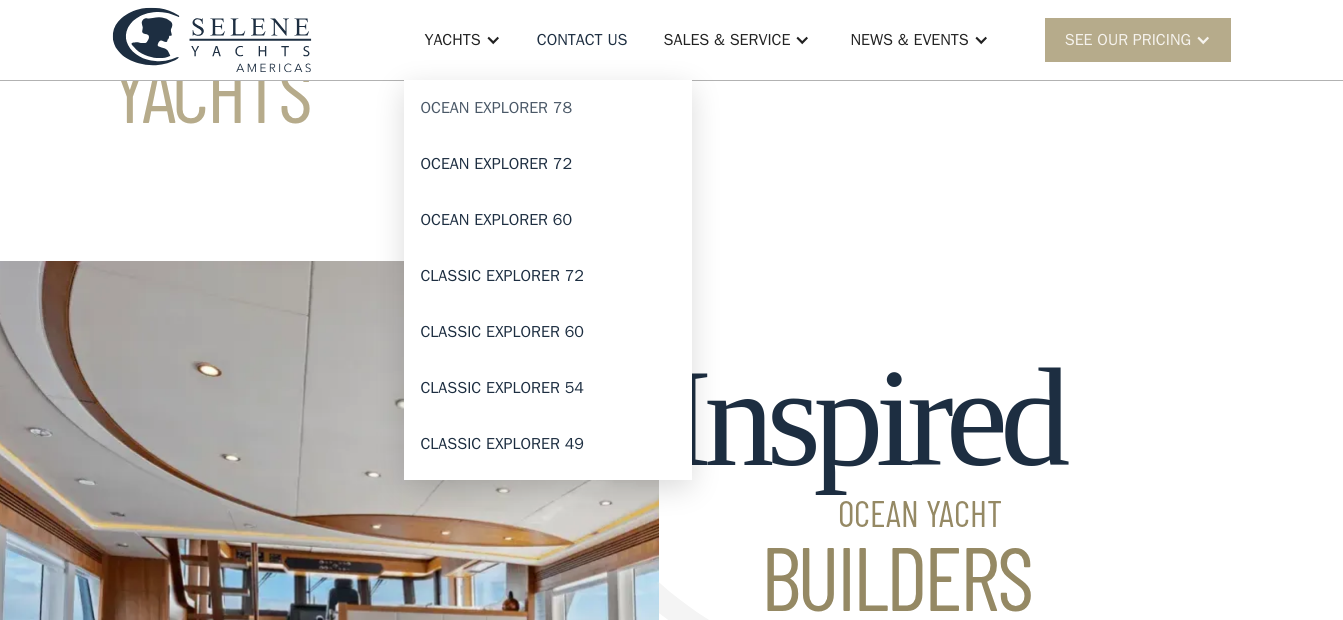 click on "Ocean Explorer 78" at bounding box center (548, 108) 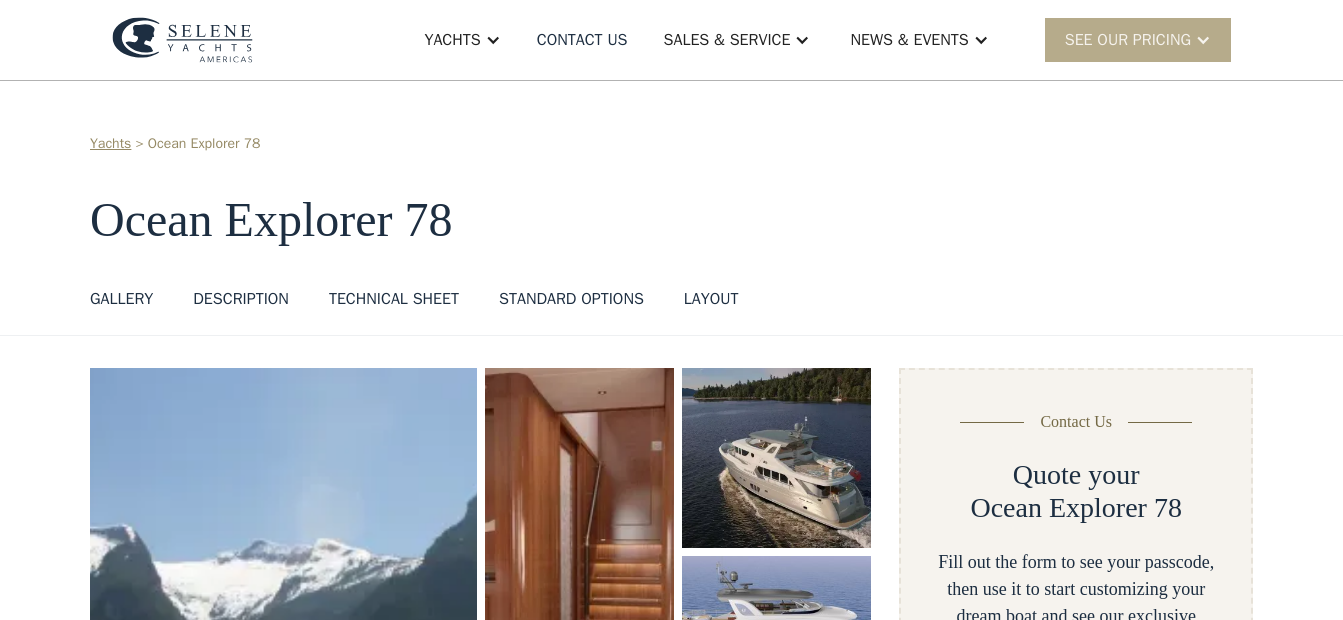 scroll, scrollTop: 0, scrollLeft: 0, axis: both 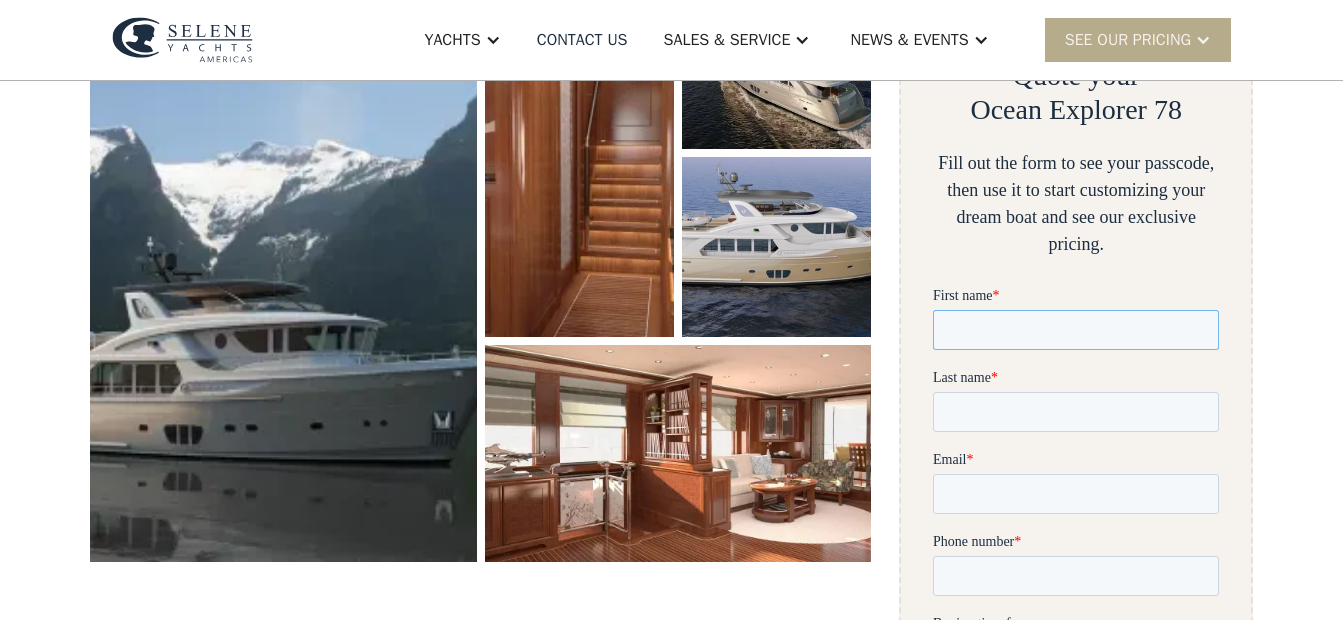 click on "First name *" at bounding box center [1076, 330] 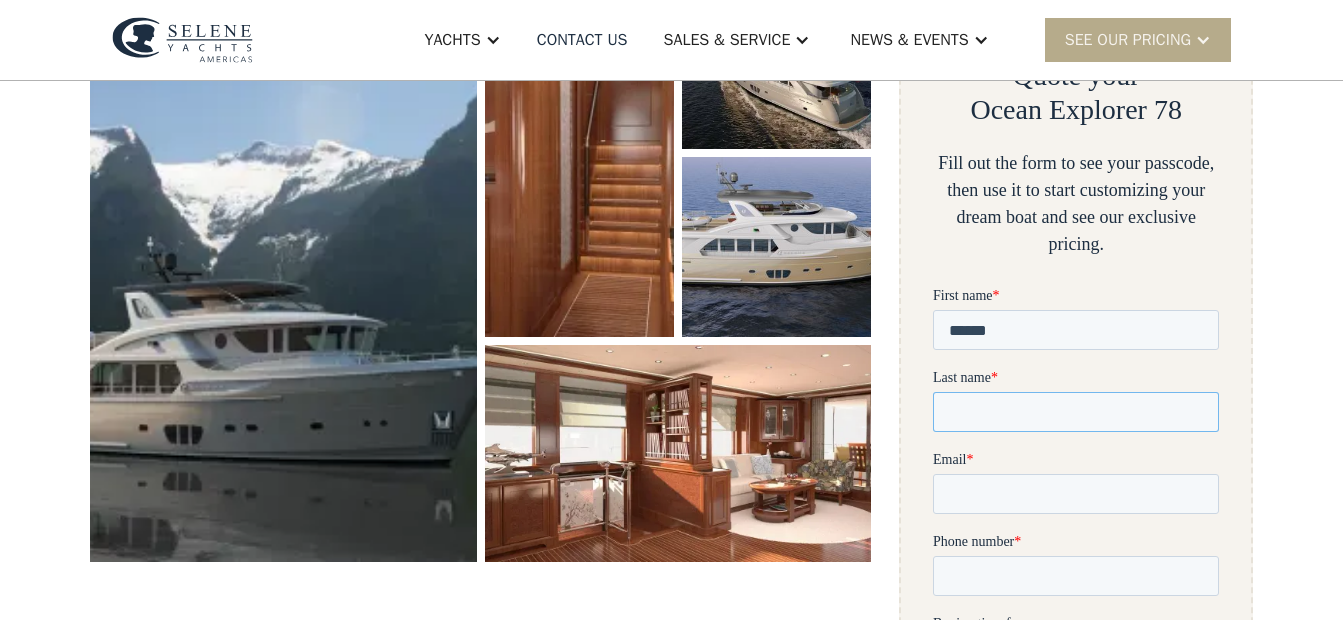 type on "***" 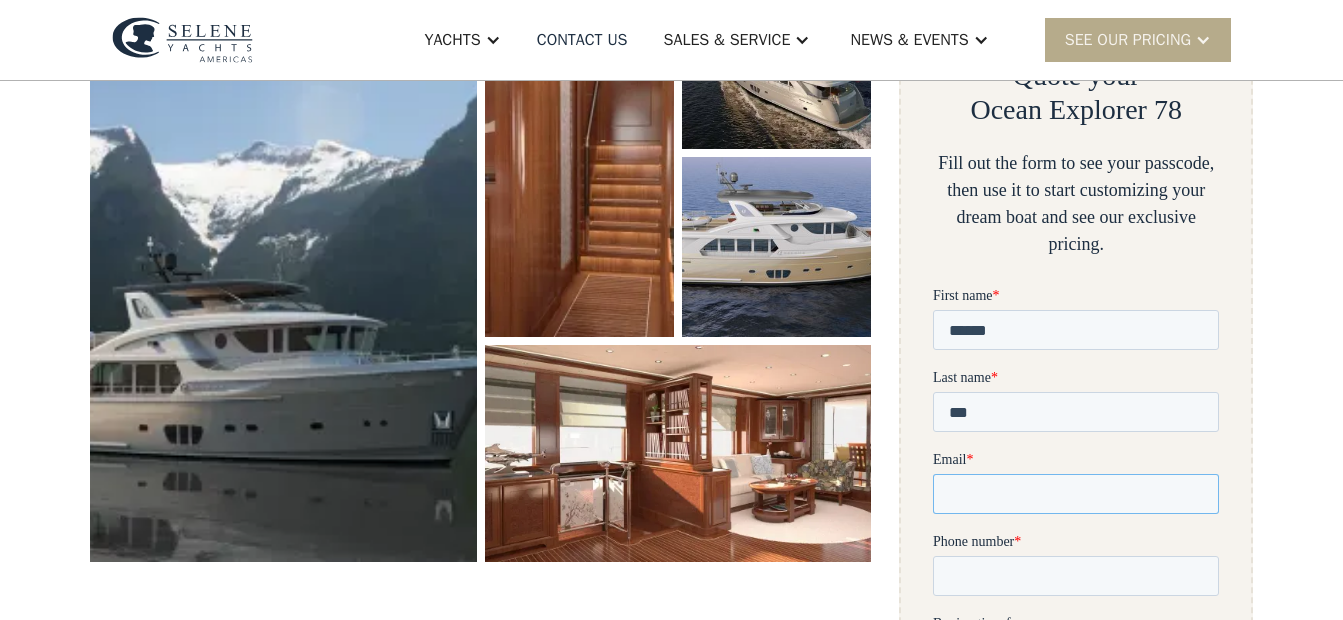 type on "**********" 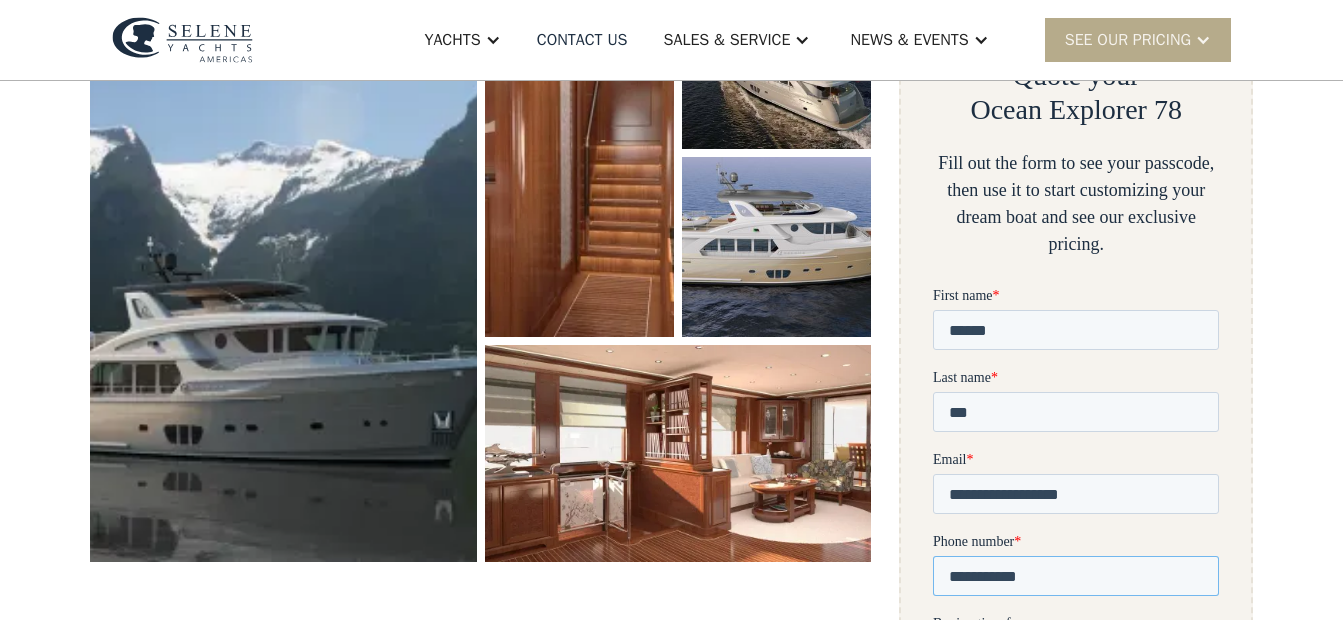 click on "**********" at bounding box center (1076, 576) 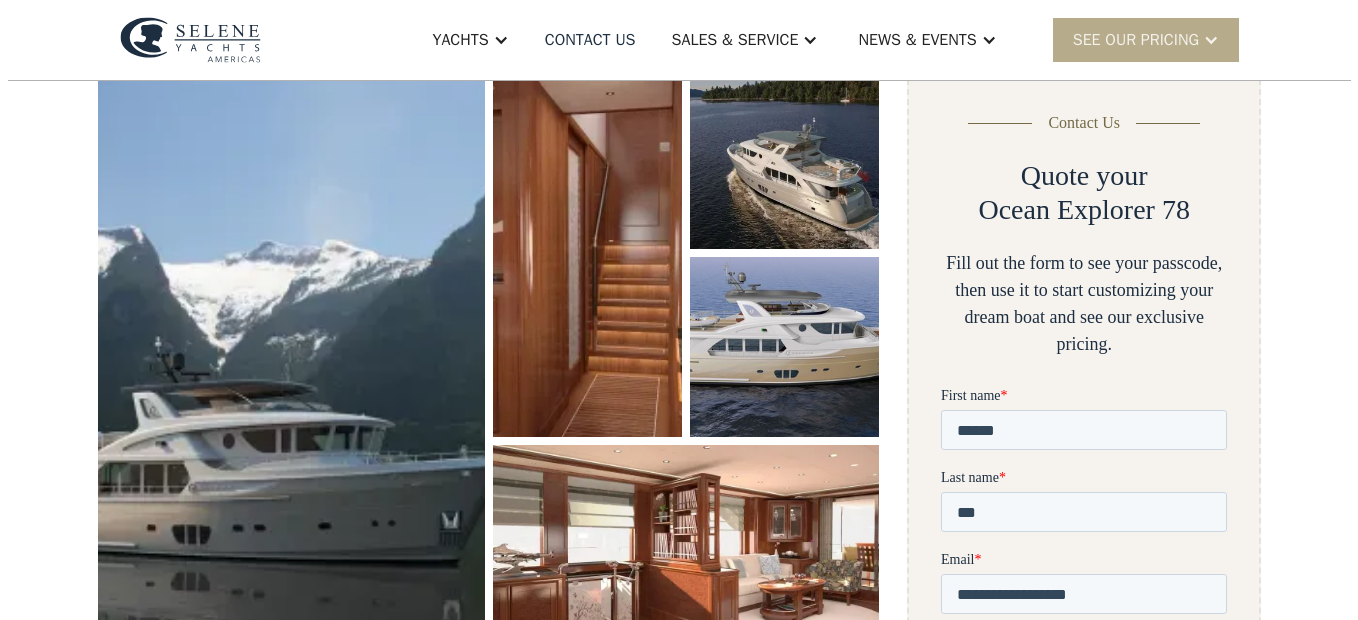 scroll, scrollTop: 200, scrollLeft: 0, axis: vertical 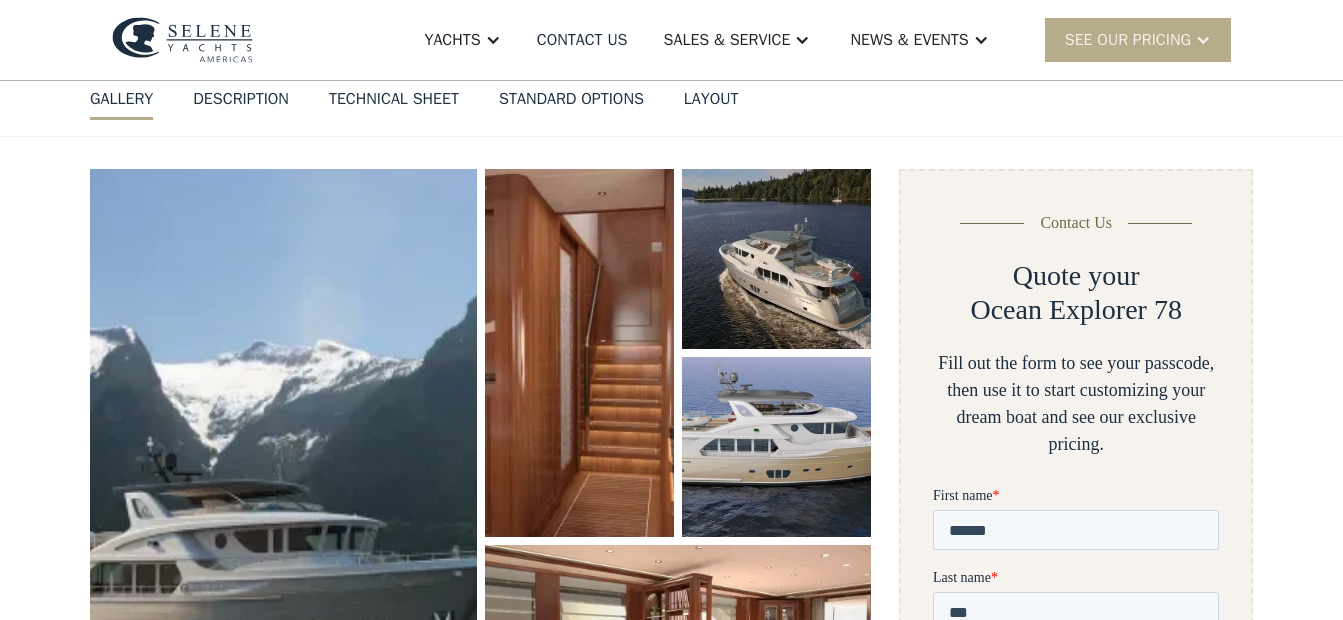 type on "**********" 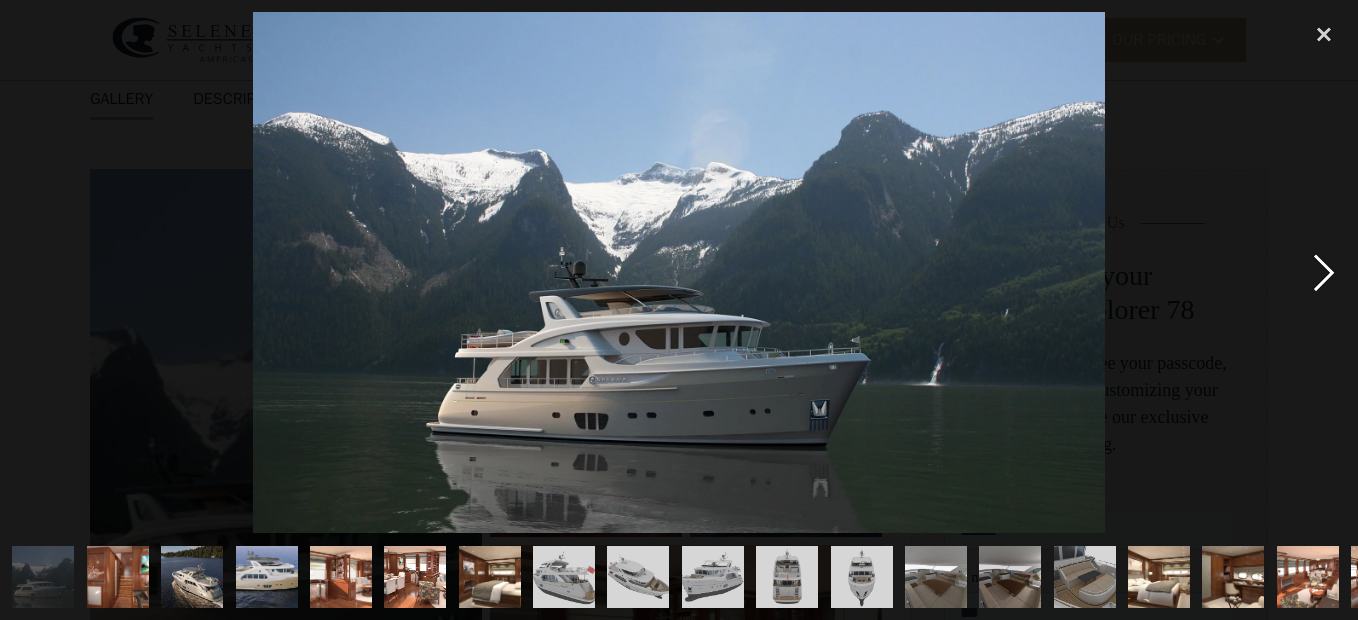 click at bounding box center [1324, 272] 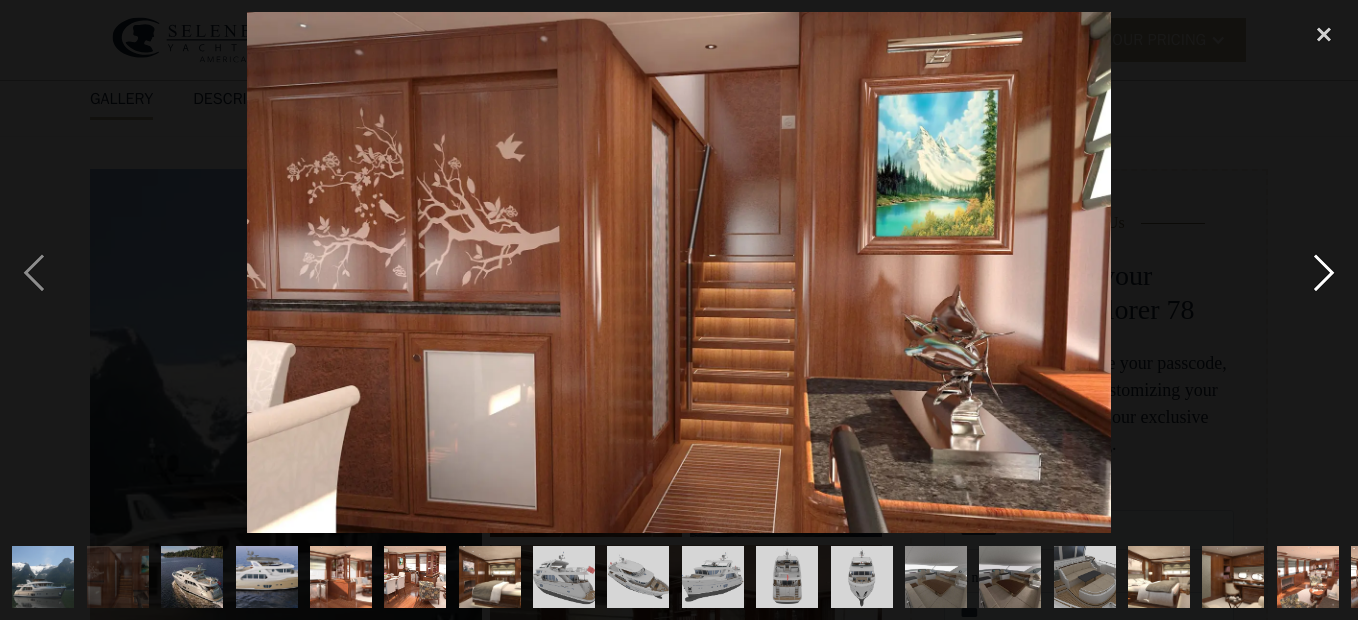 click at bounding box center [1324, 272] 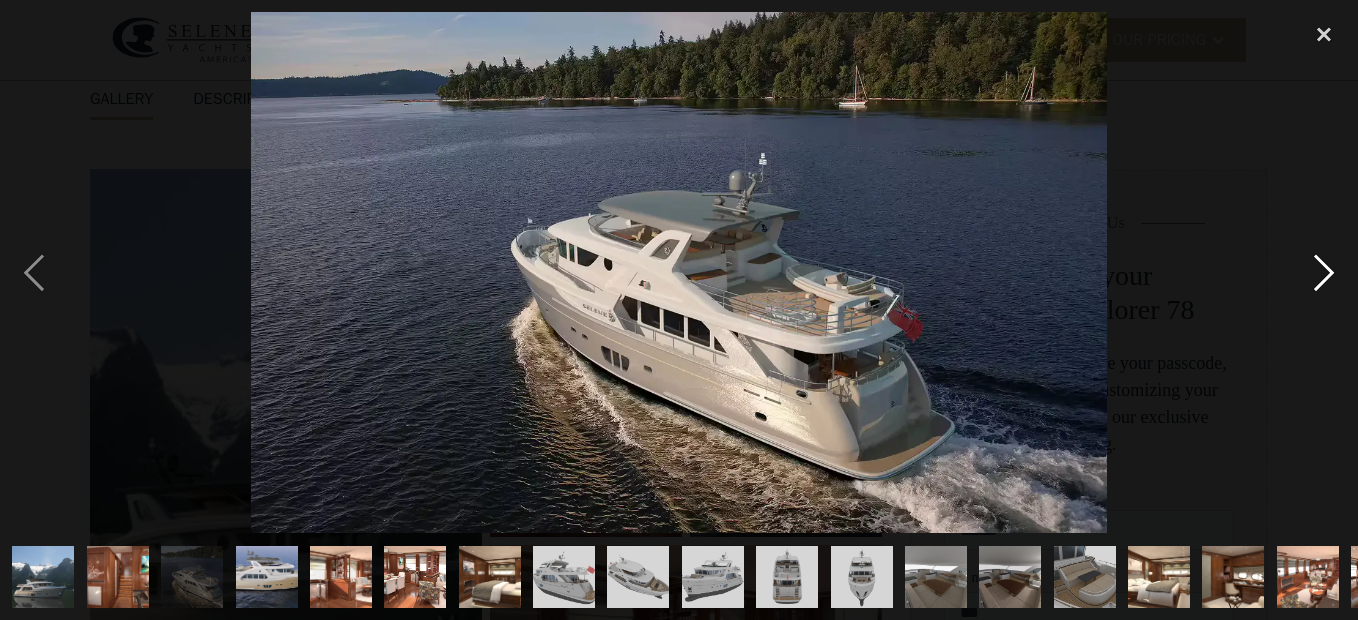 click at bounding box center [1324, 272] 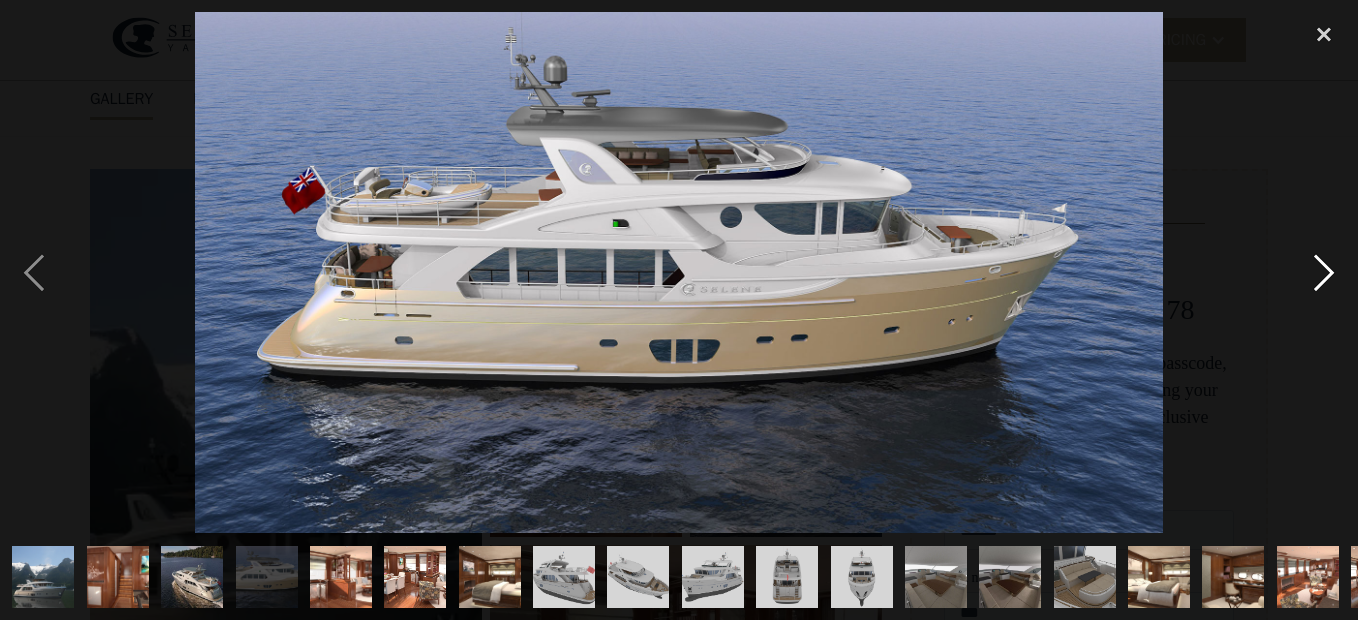 click at bounding box center (1324, 272) 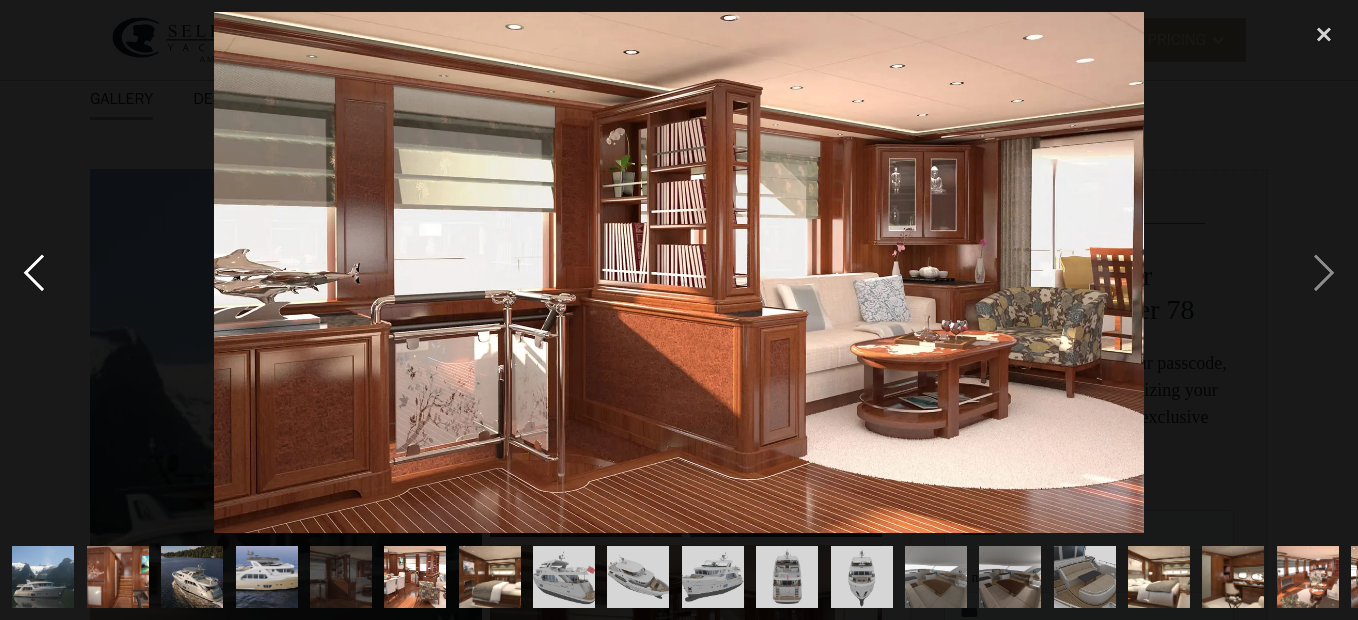 click at bounding box center (34, 272) 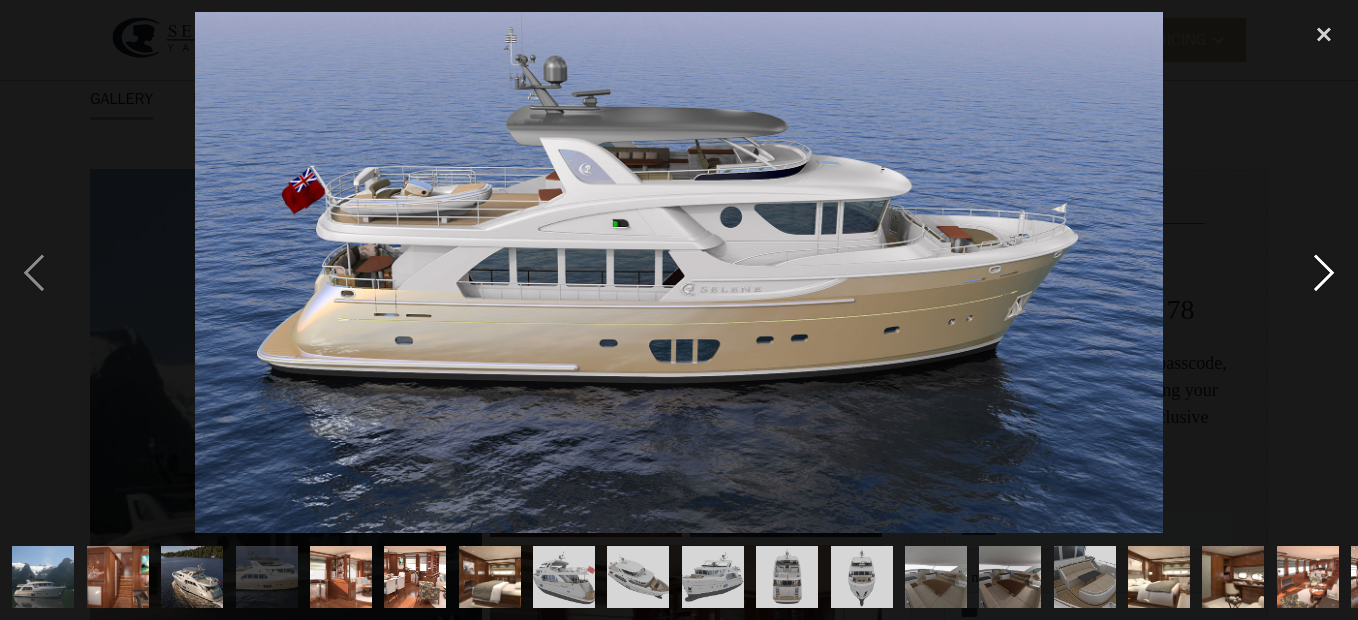 click at bounding box center [1324, 272] 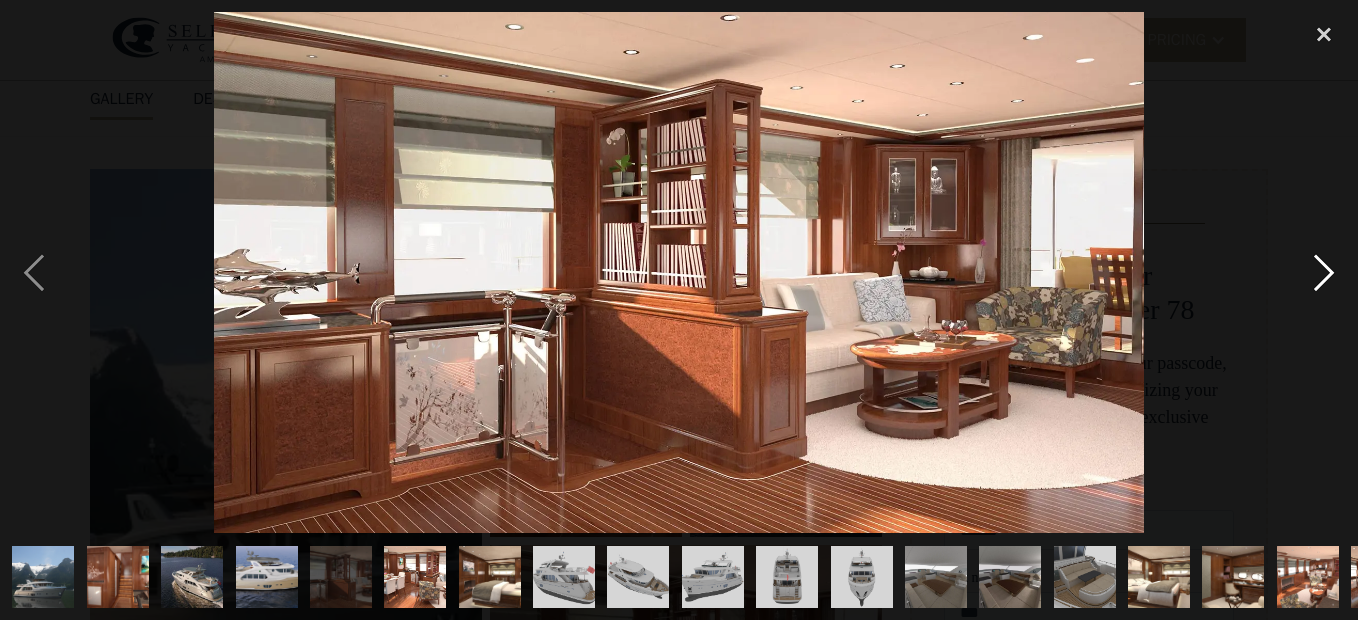 click at bounding box center [1324, 272] 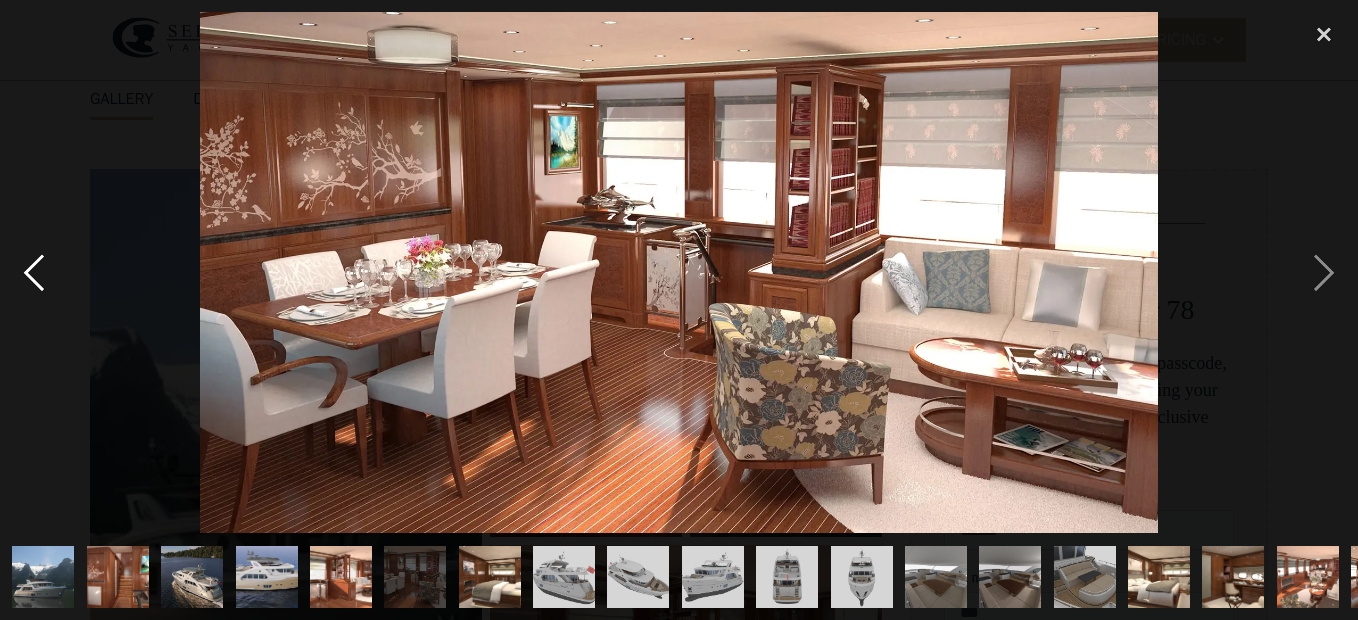 click at bounding box center (34, 272) 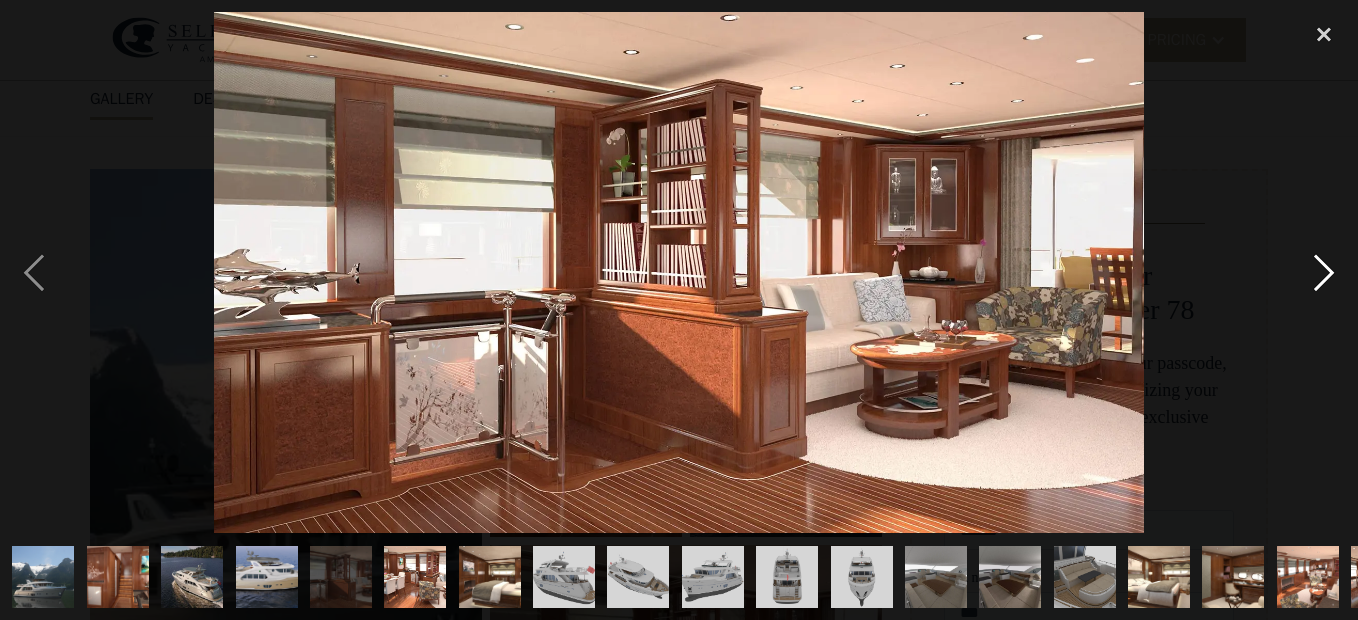 click at bounding box center (1324, 272) 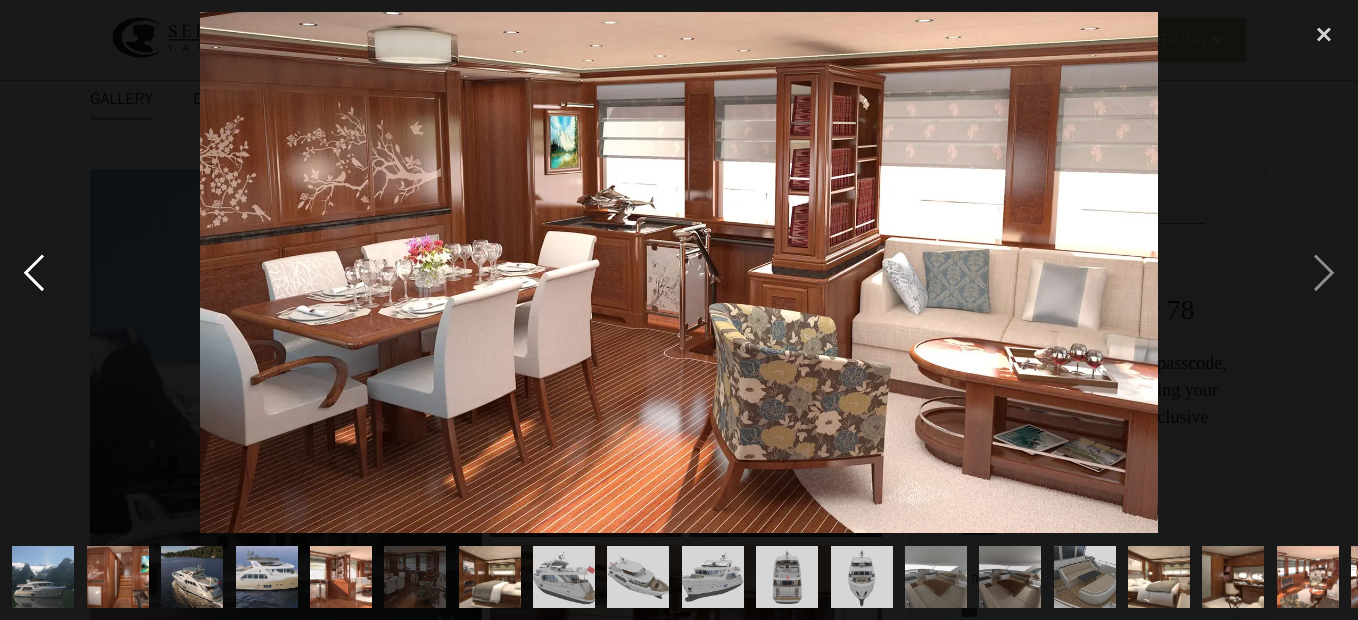 click at bounding box center [34, 272] 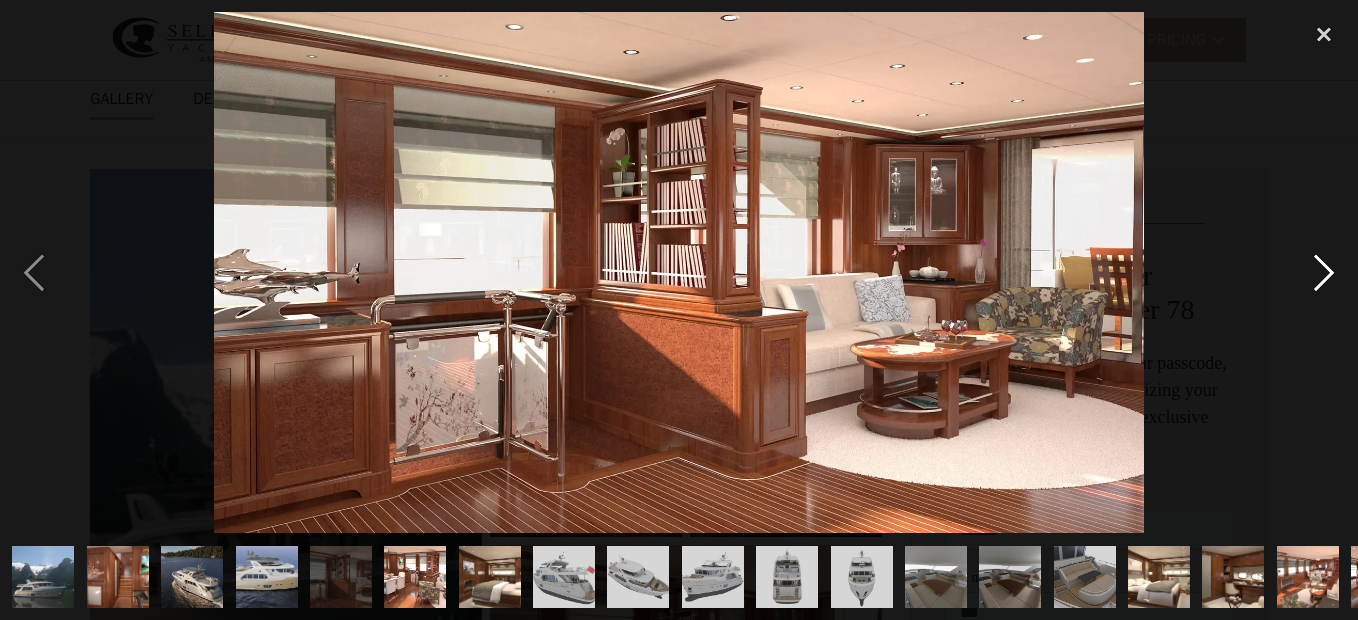 click at bounding box center [1324, 272] 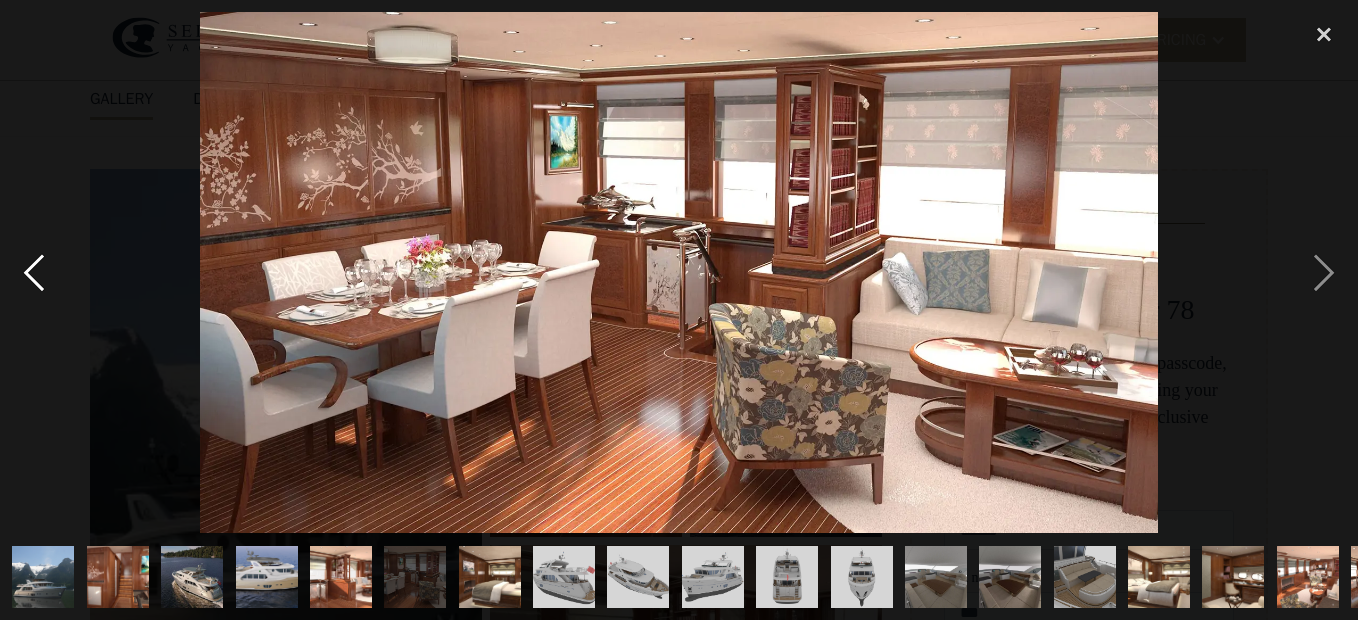 click at bounding box center (34, 272) 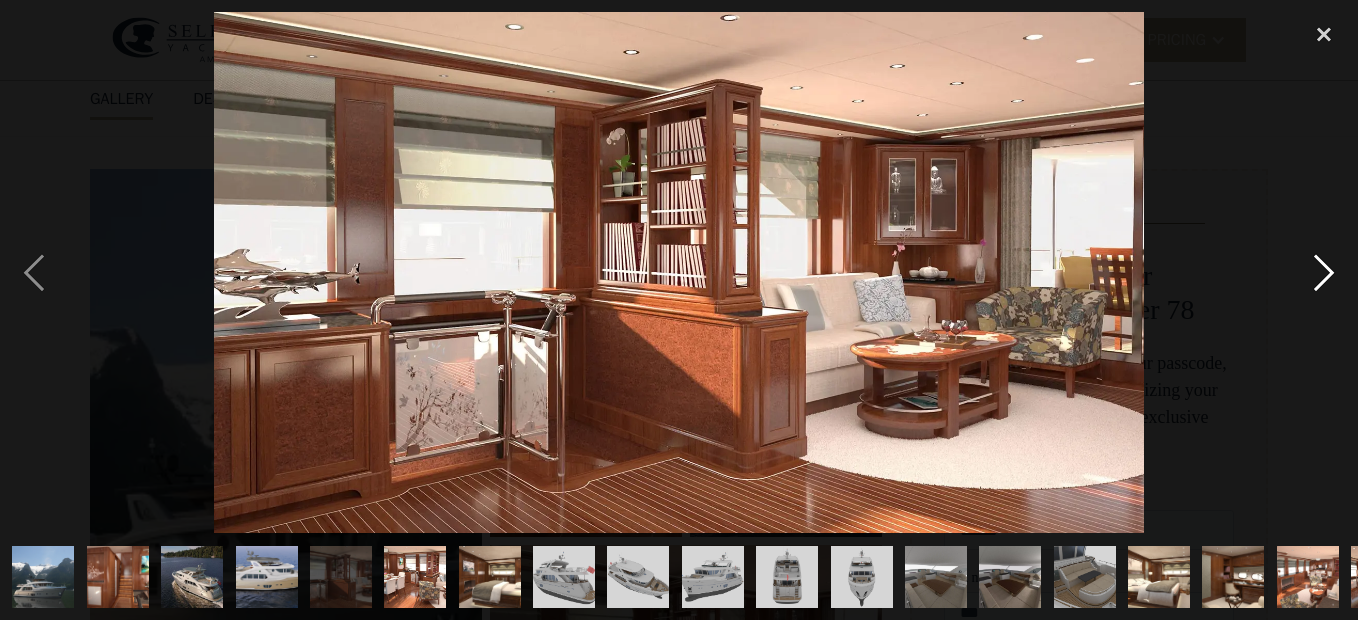 click at bounding box center (1324, 272) 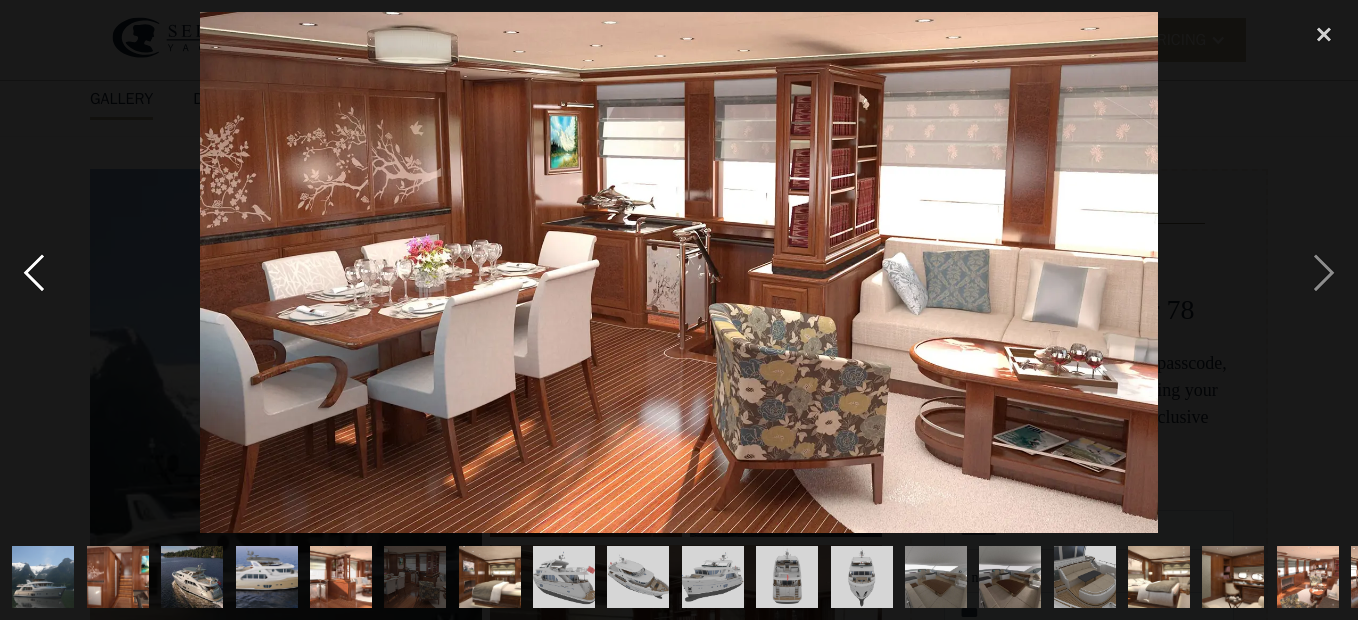 click at bounding box center (34, 272) 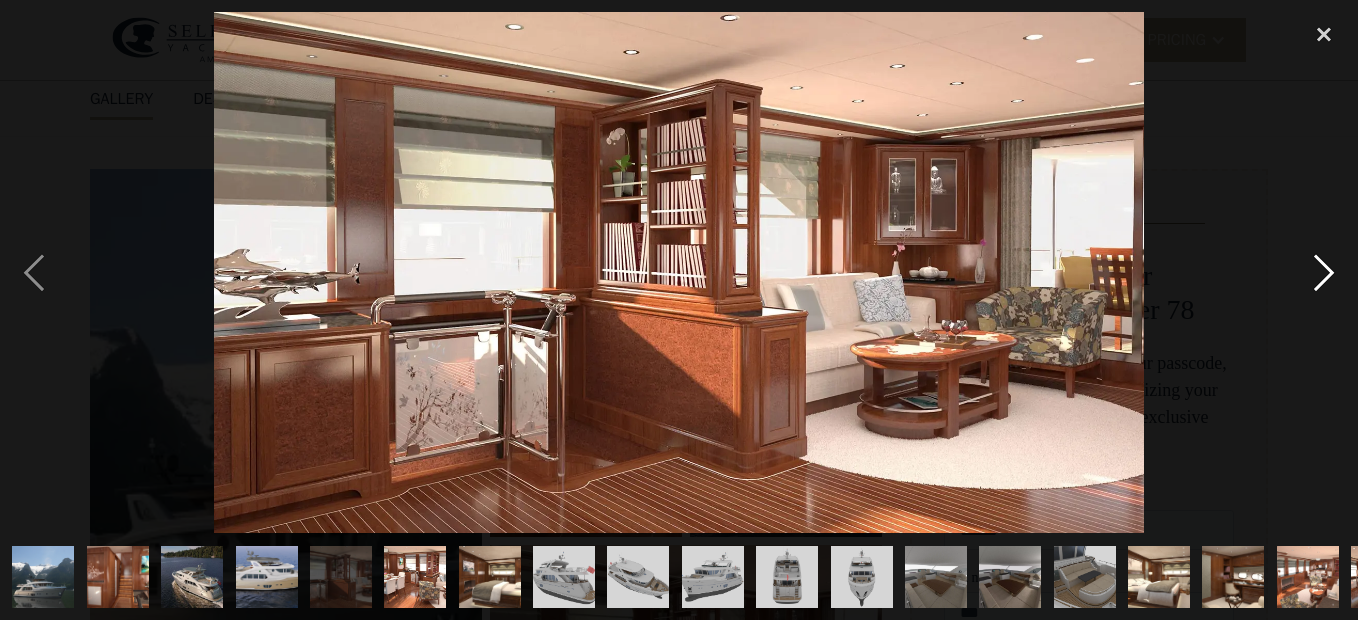 click at bounding box center (1324, 272) 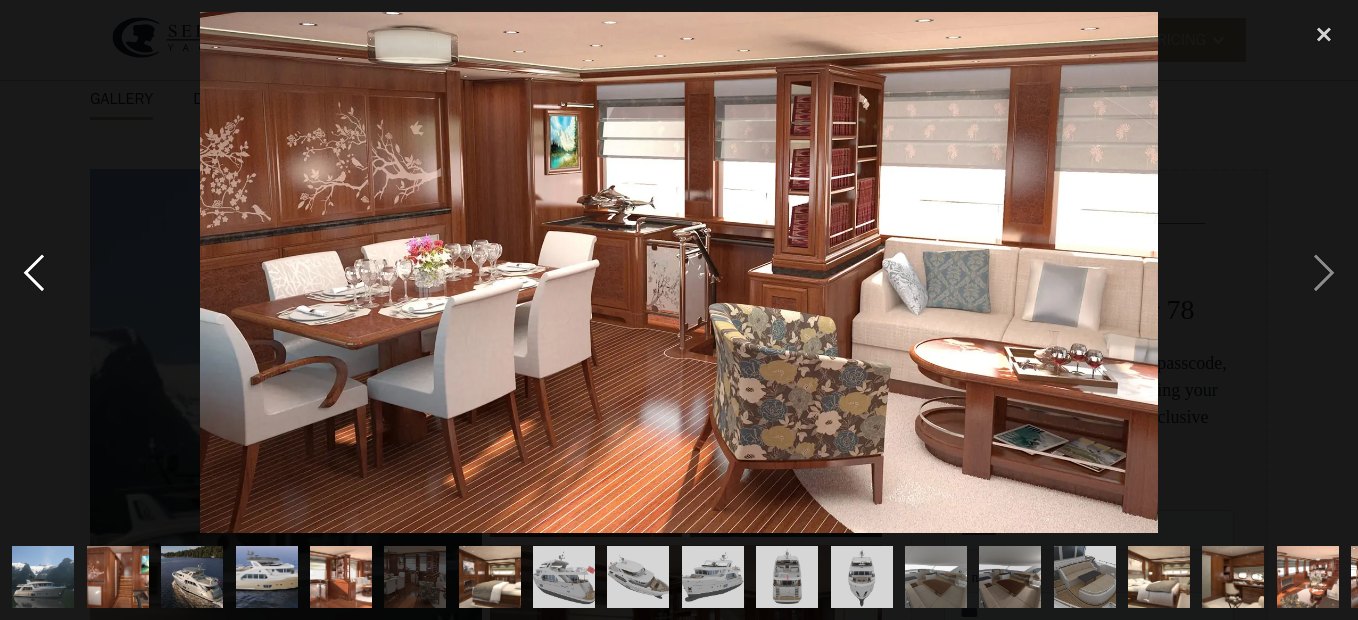 click at bounding box center (34, 272) 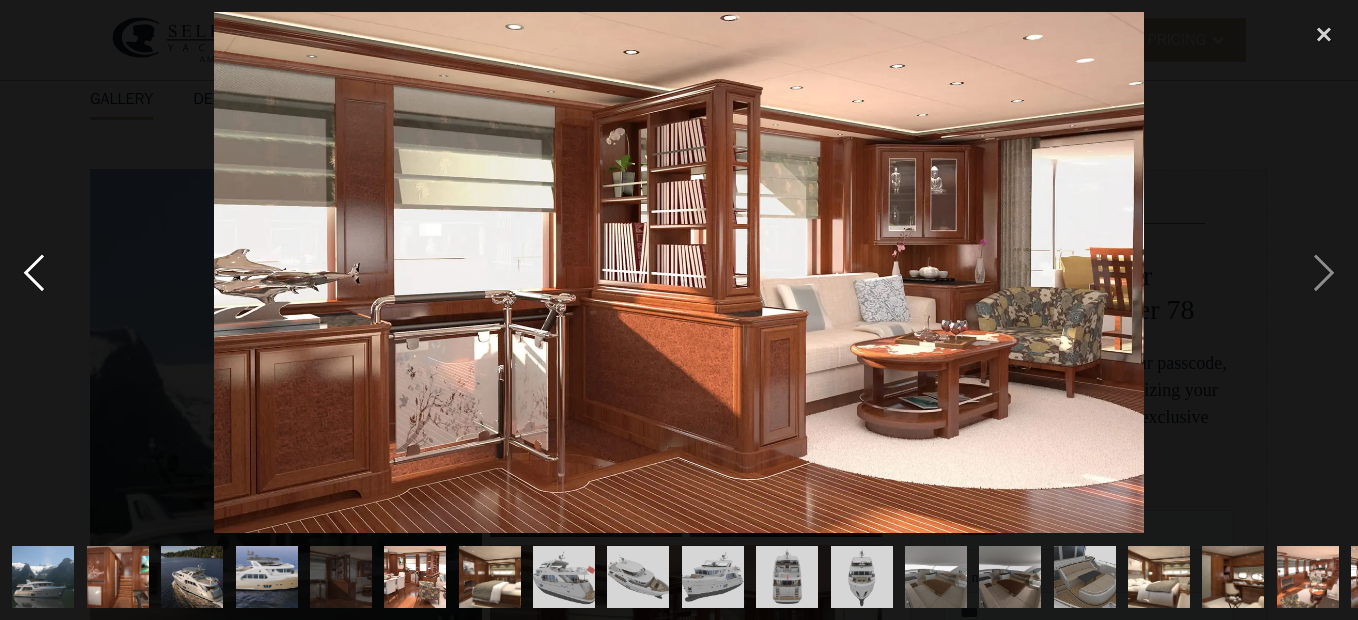 click at bounding box center (34, 272) 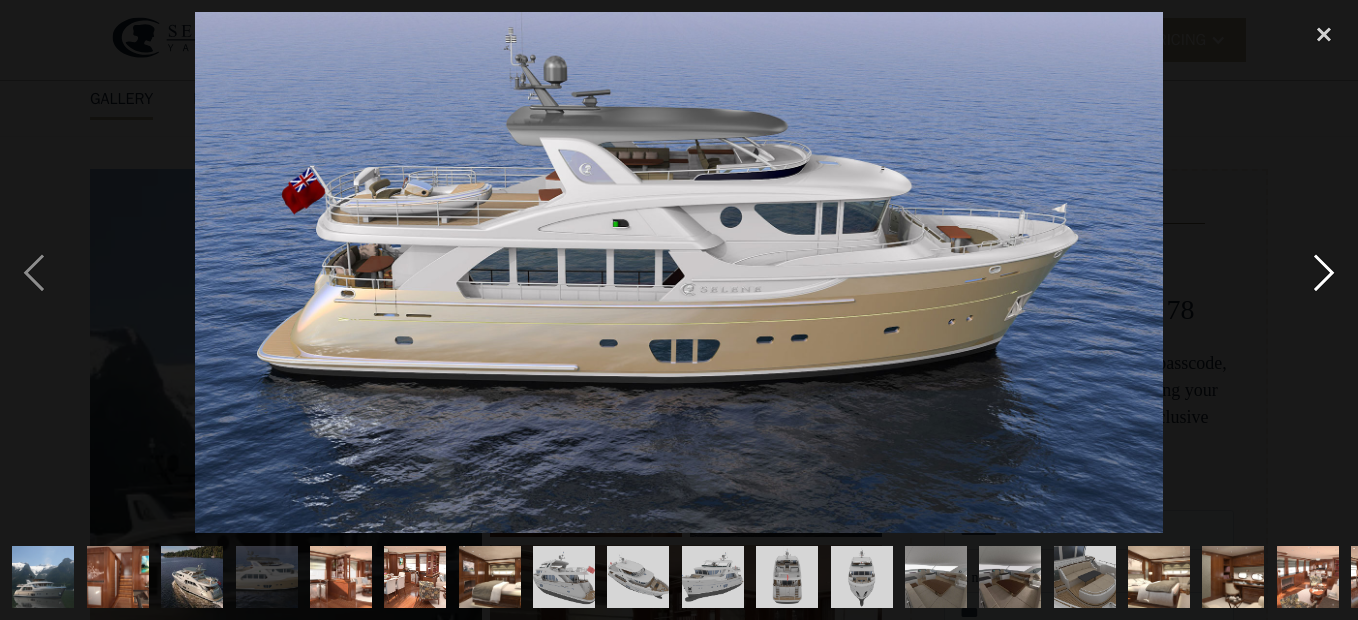 click at bounding box center (1324, 272) 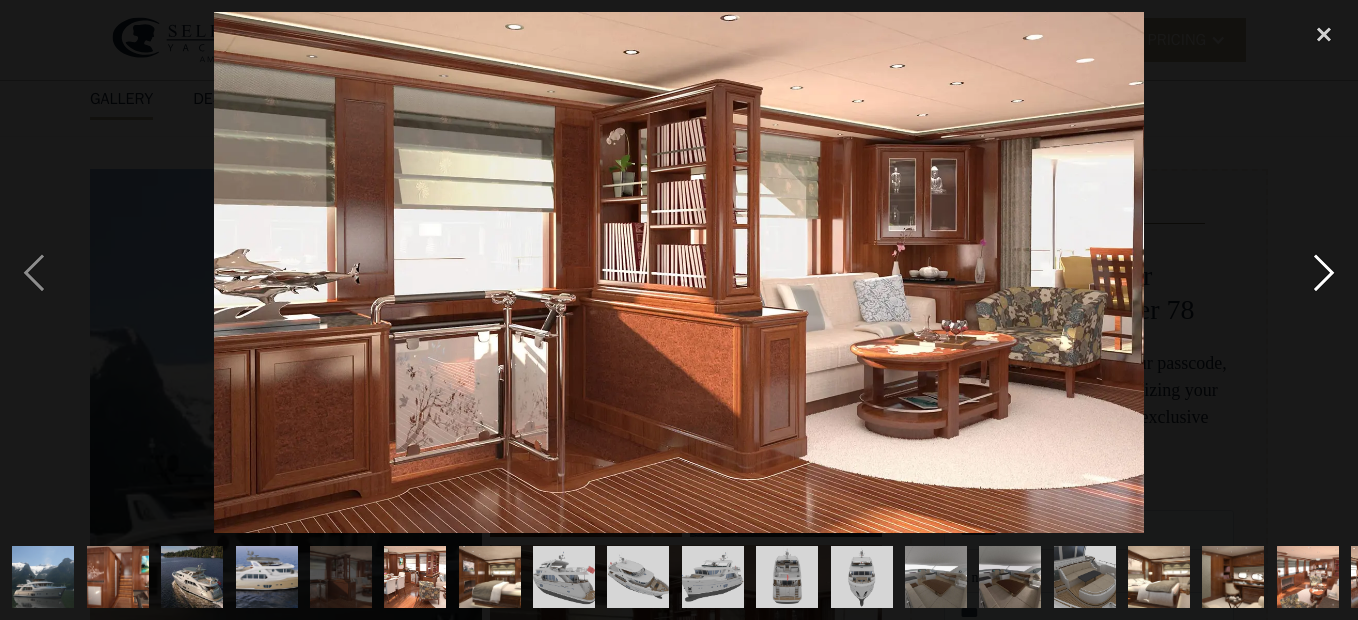 click at bounding box center [1324, 272] 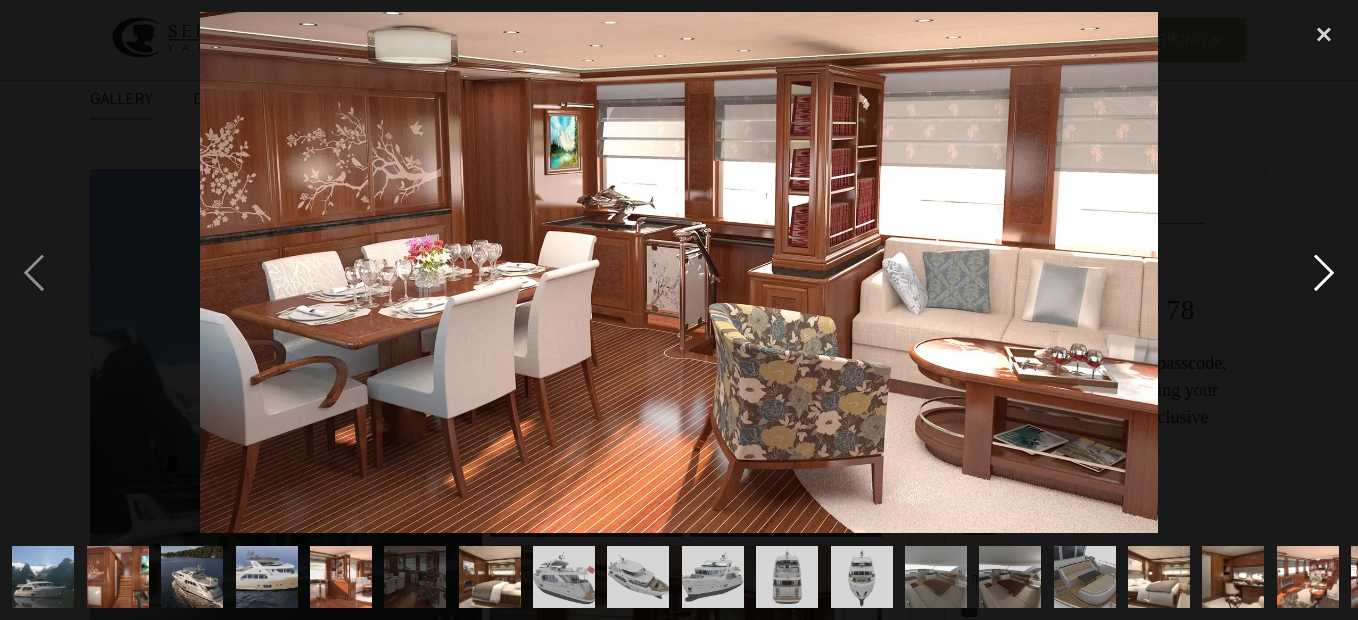 click at bounding box center (1324, 272) 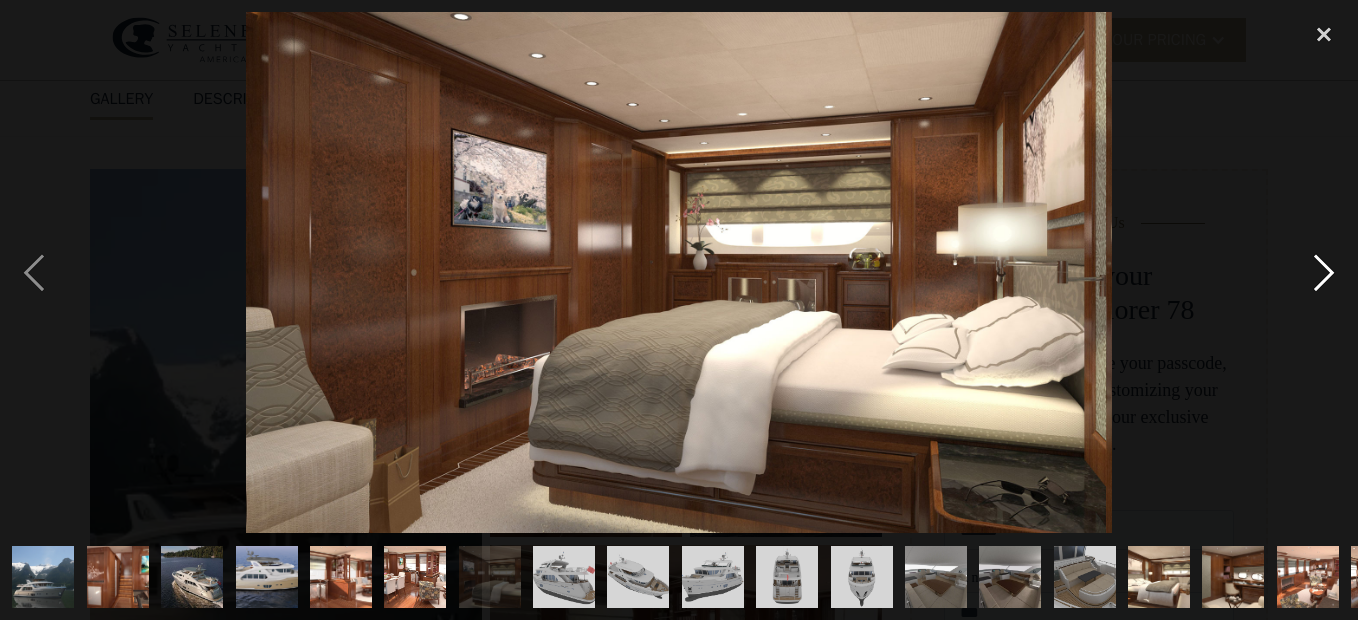 click at bounding box center [1324, 272] 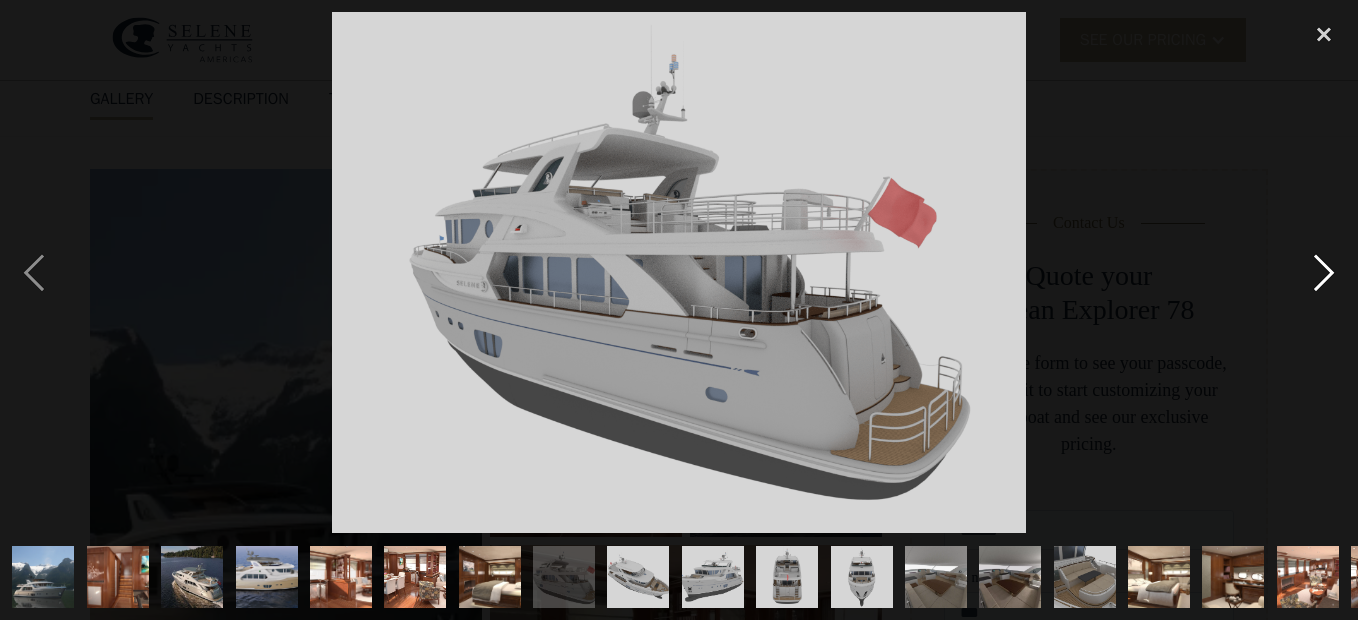 click at bounding box center (1324, 272) 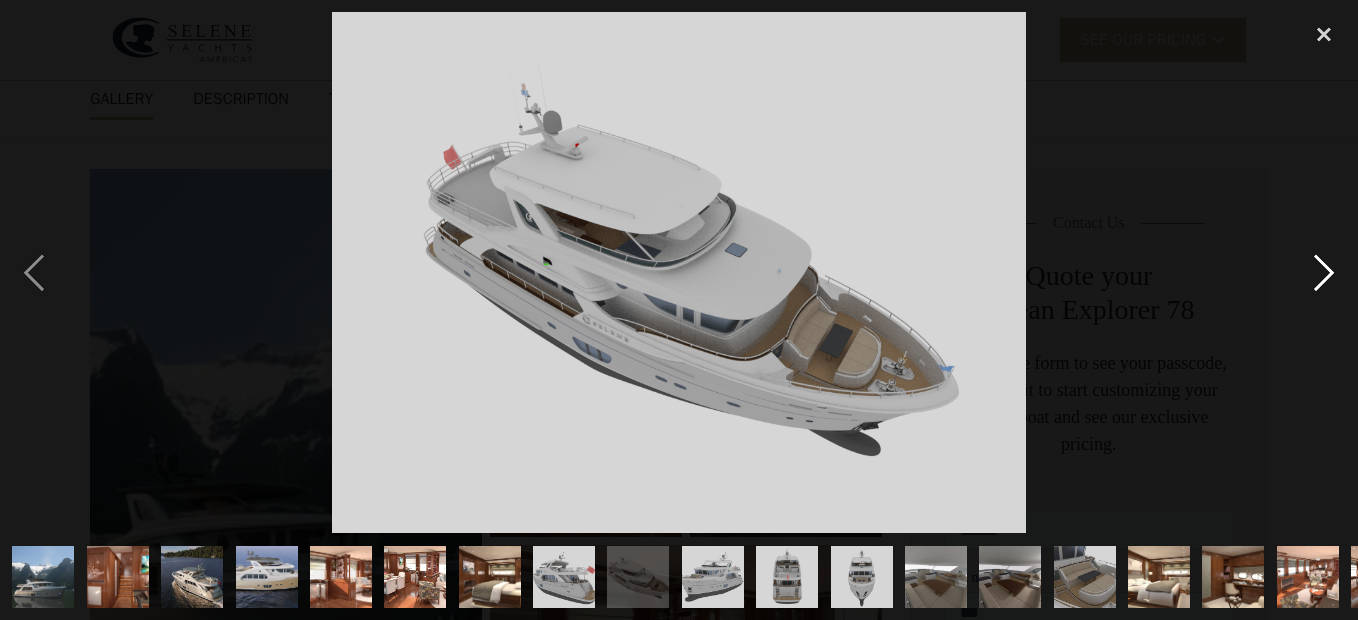 click at bounding box center [1324, 272] 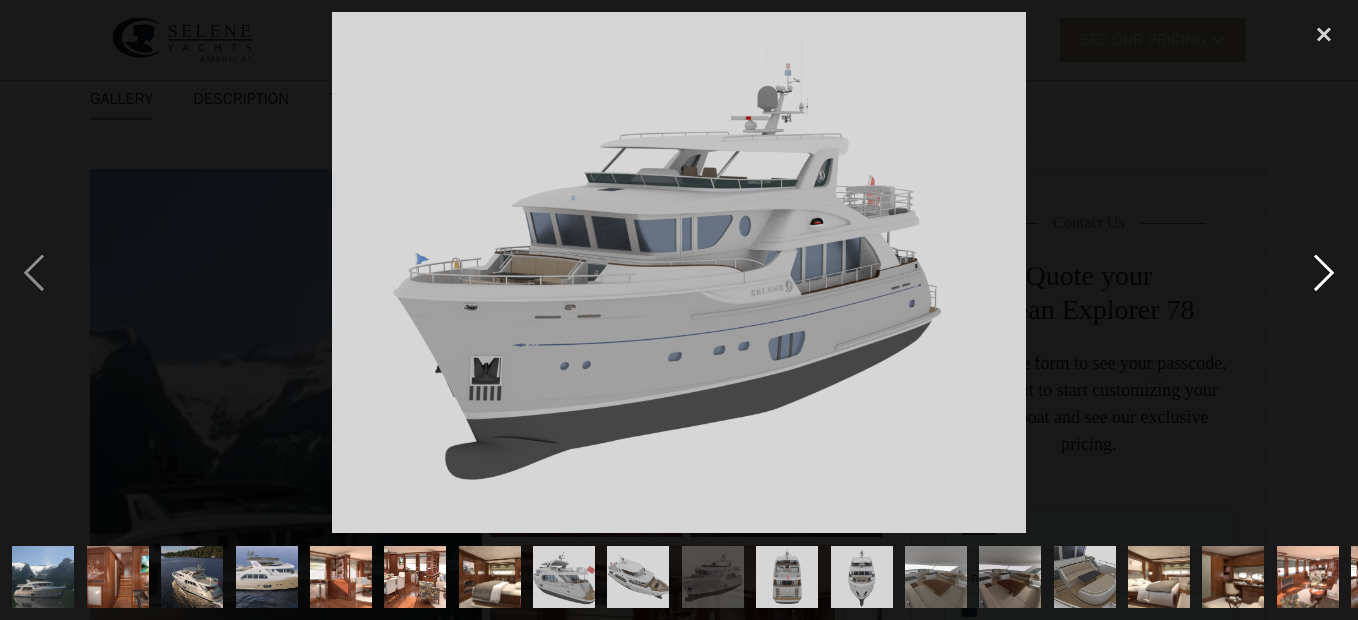 click at bounding box center (1324, 272) 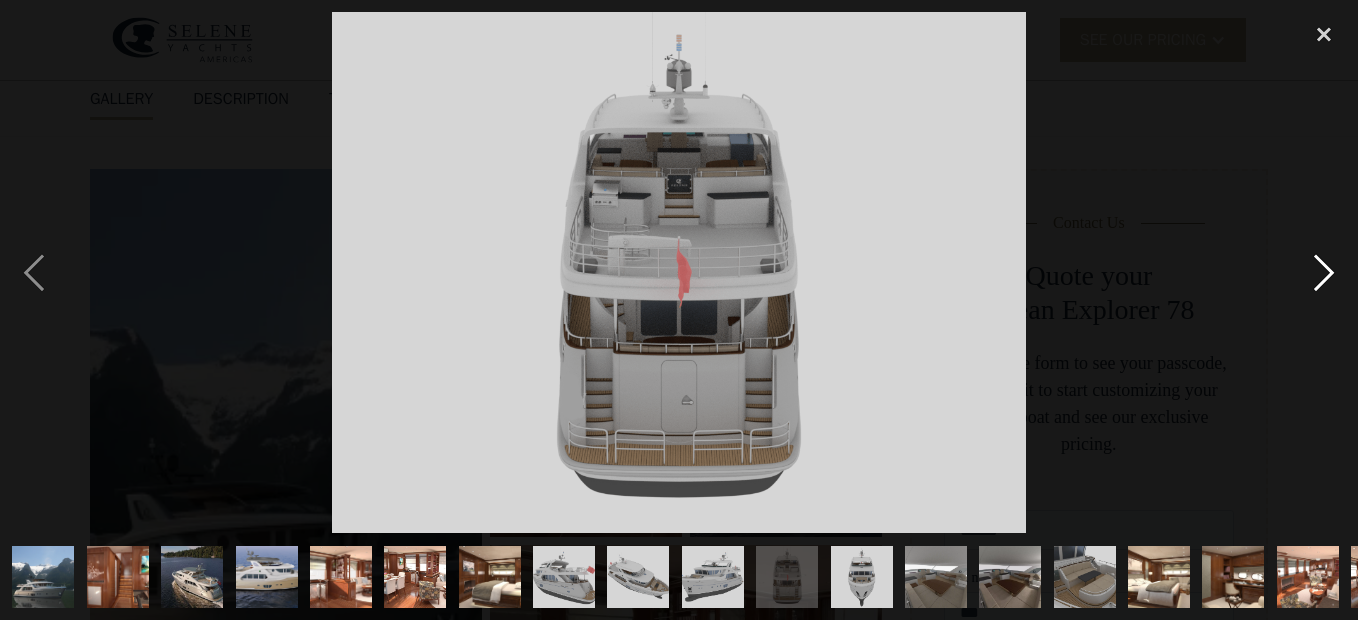 click at bounding box center (1324, 272) 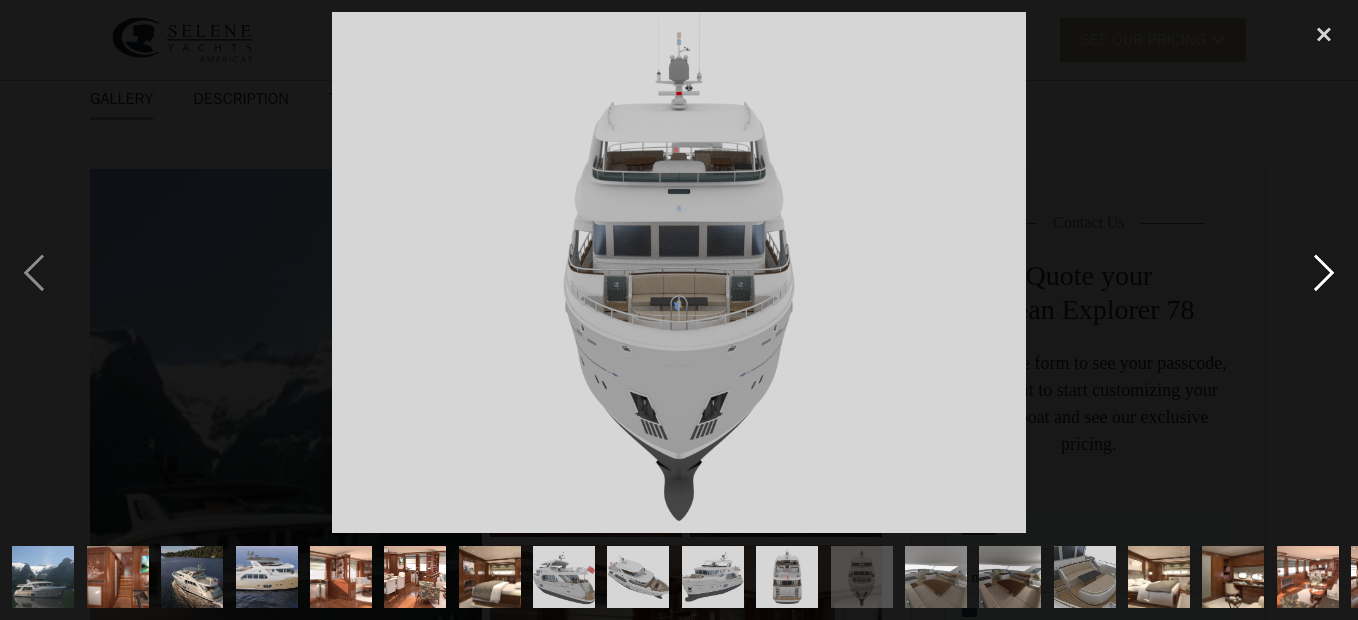 click at bounding box center (1324, 272) 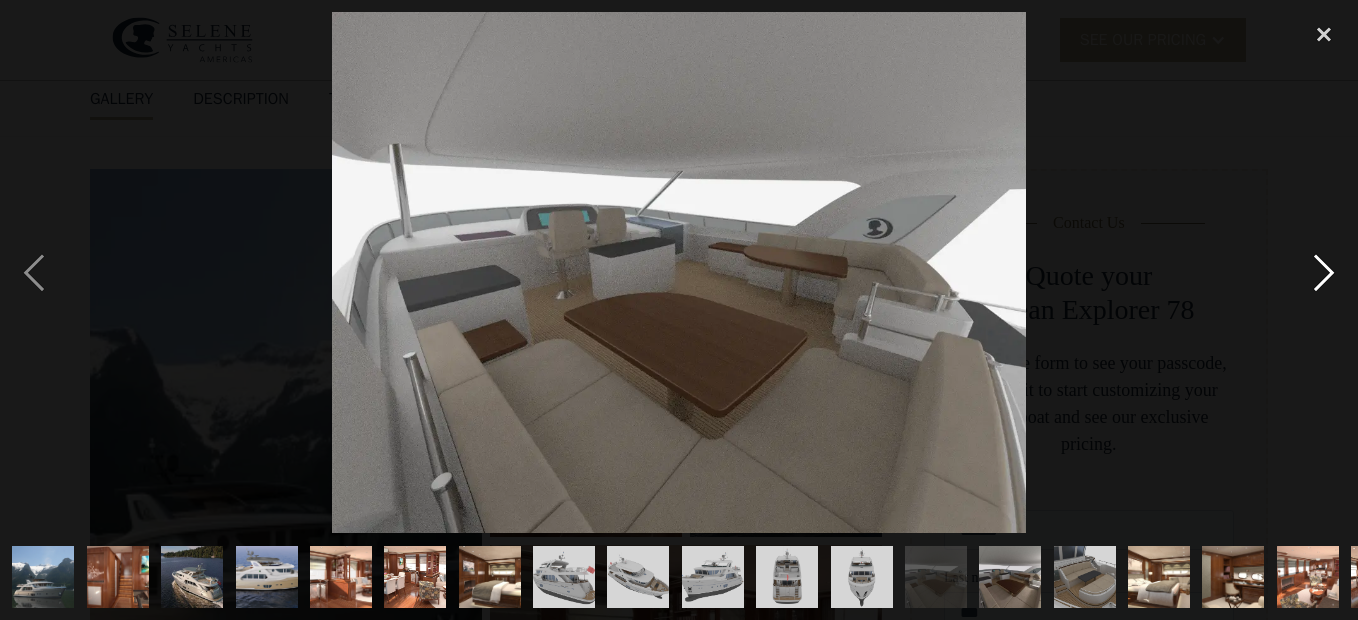 click at bounding box center (1324, 272) 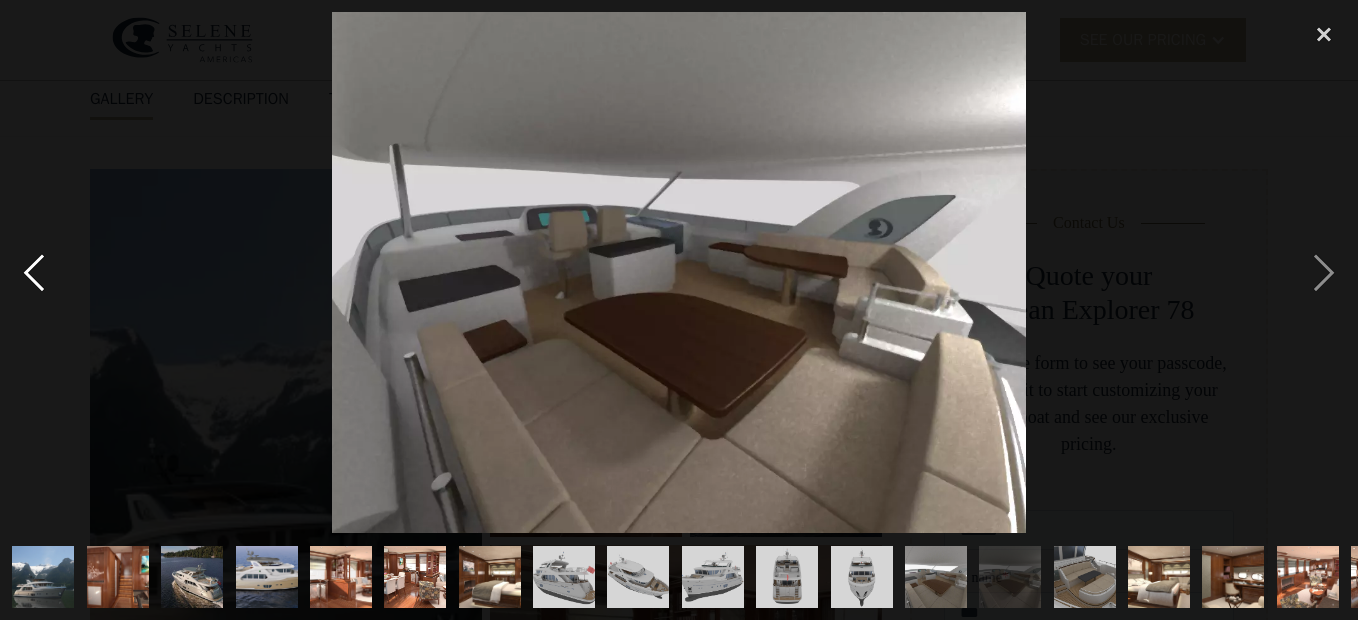 click at bounding box center (34, 272) 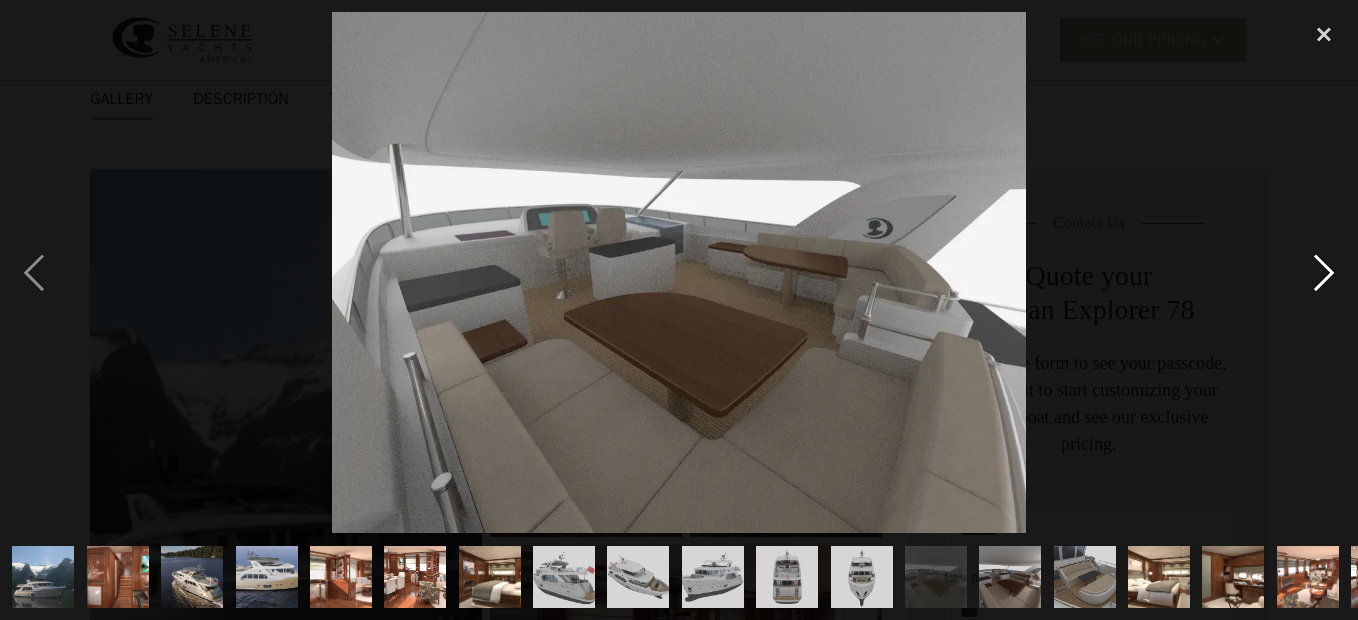 click at bounding box center (1324, 272) 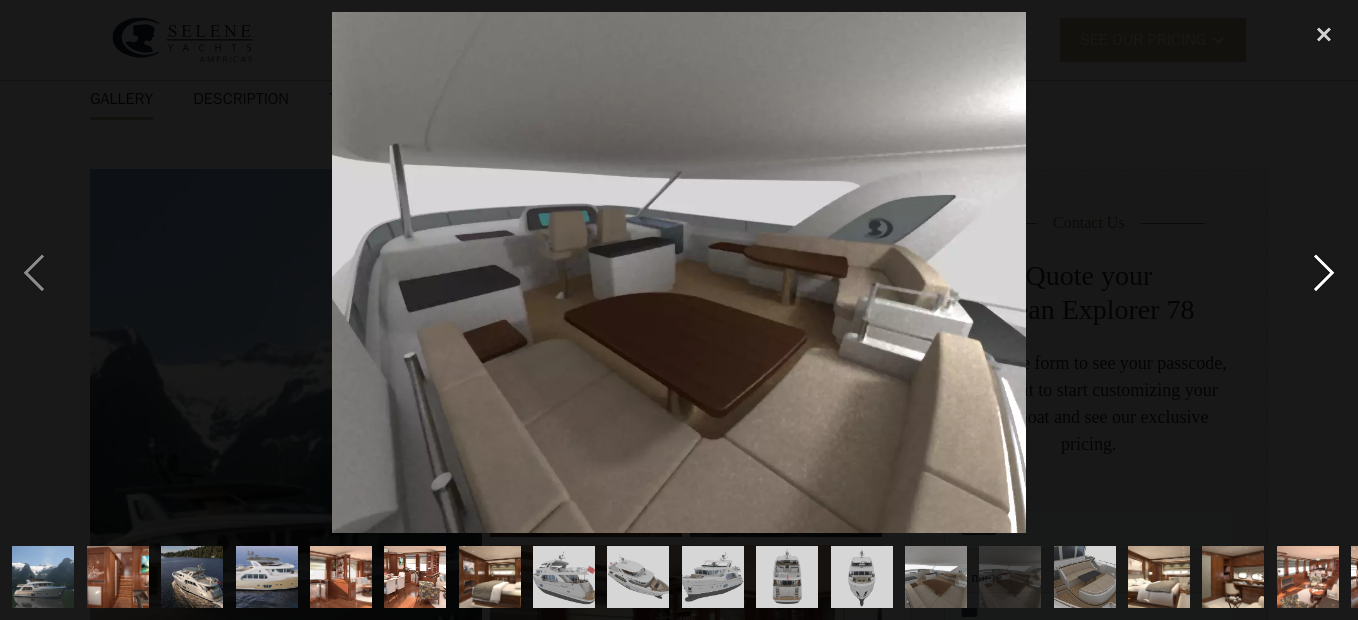 click at bounding box center (1324, 272) 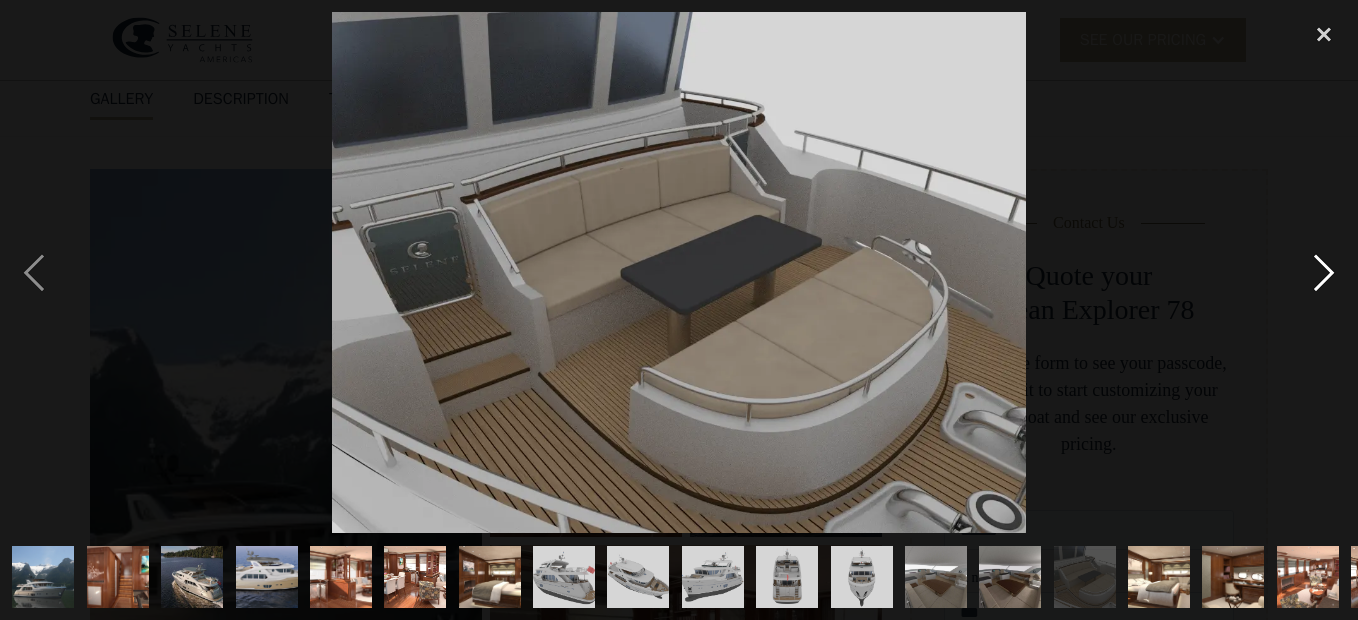 click at bounding box center (1324, 272) 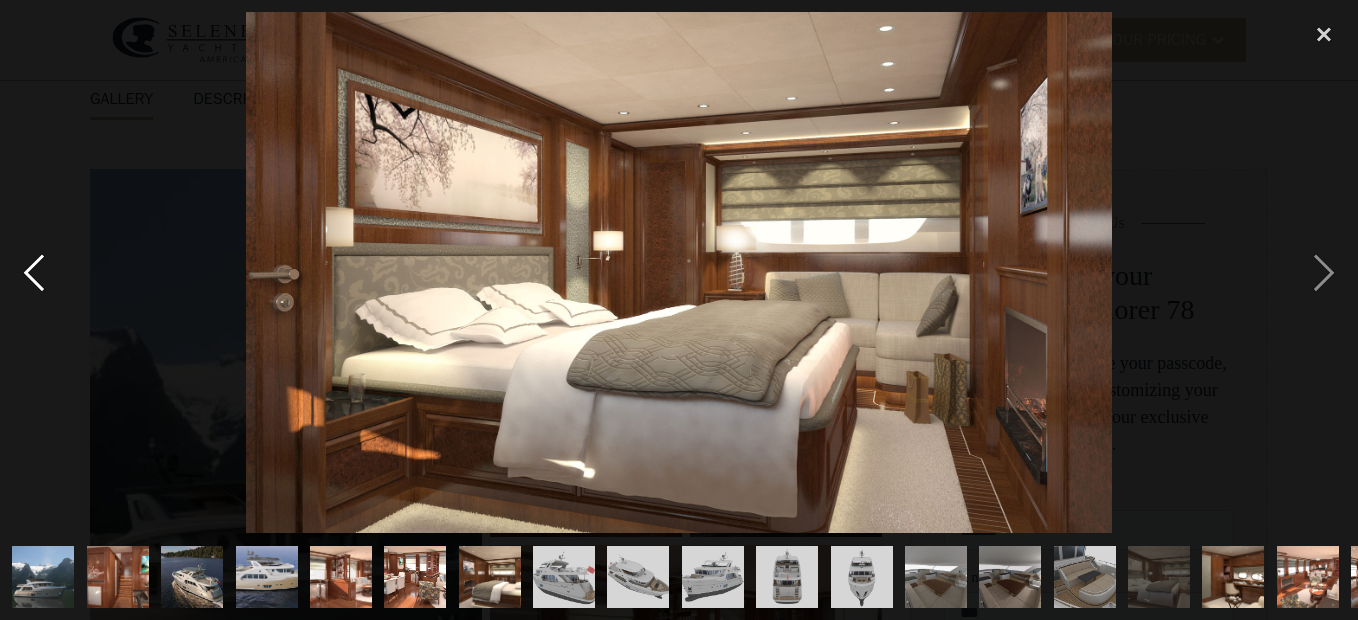 click at bounding box center [34, 272] 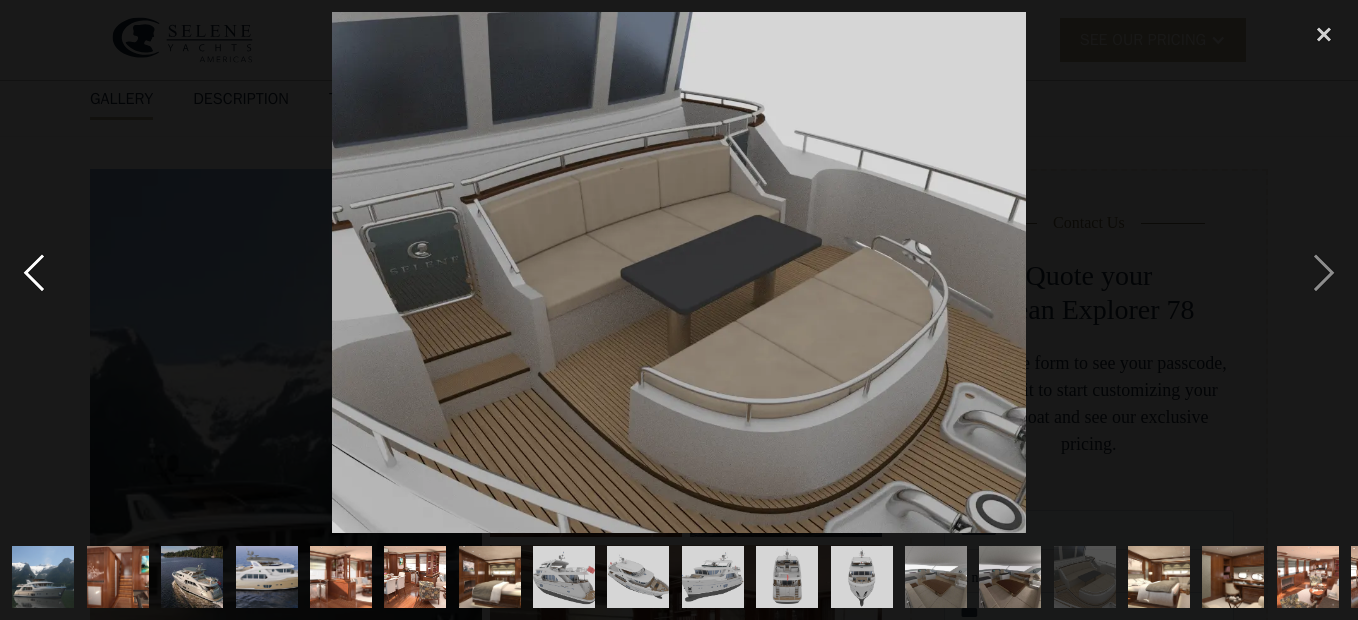 click at bounding box center (34, 272) 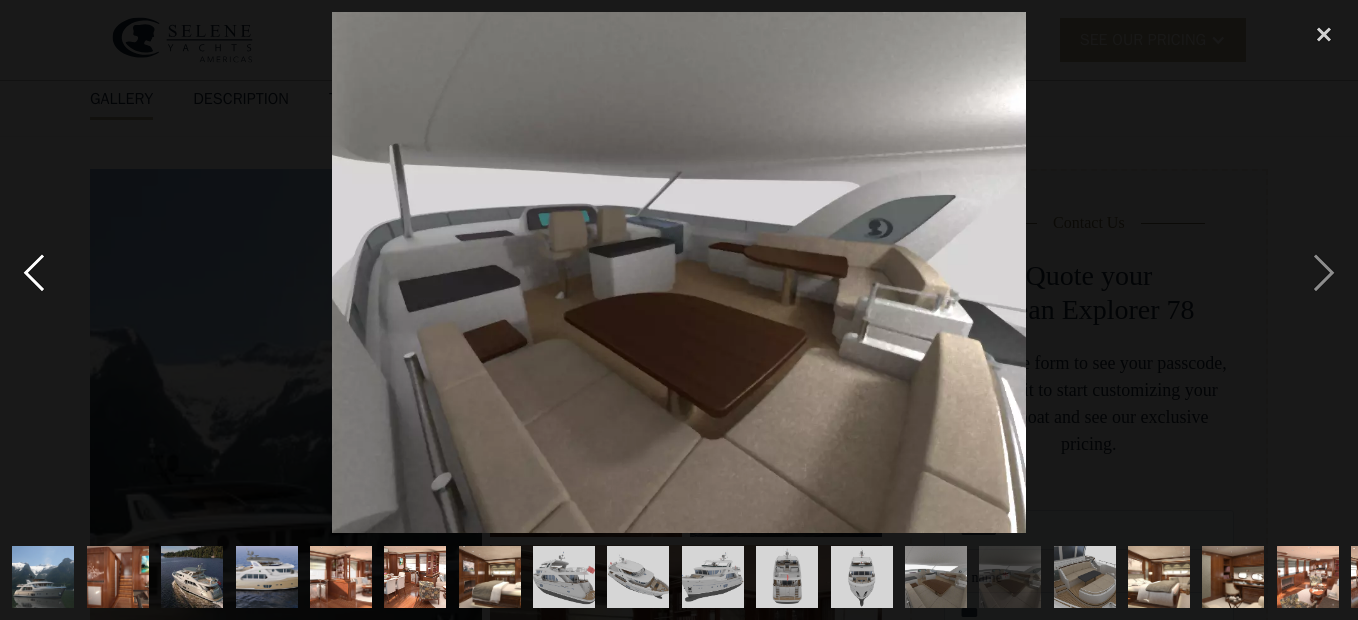 click at bounding box center [34, 272] 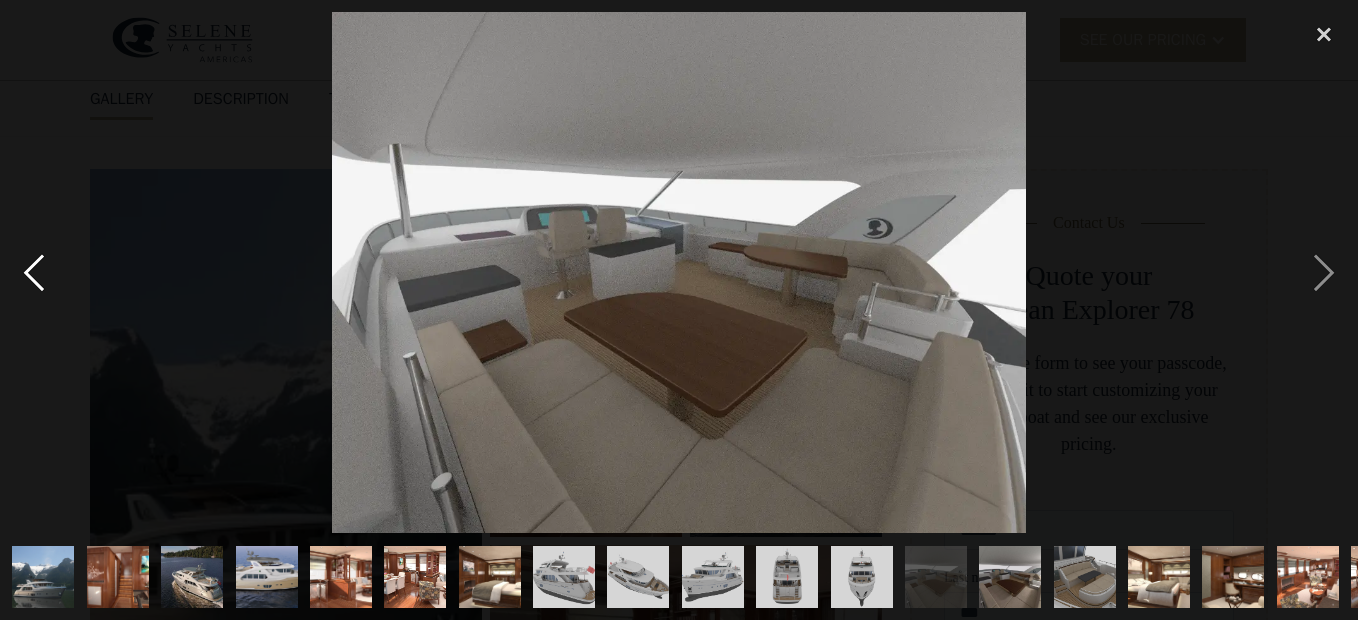 click at bounding box center (34, 272) 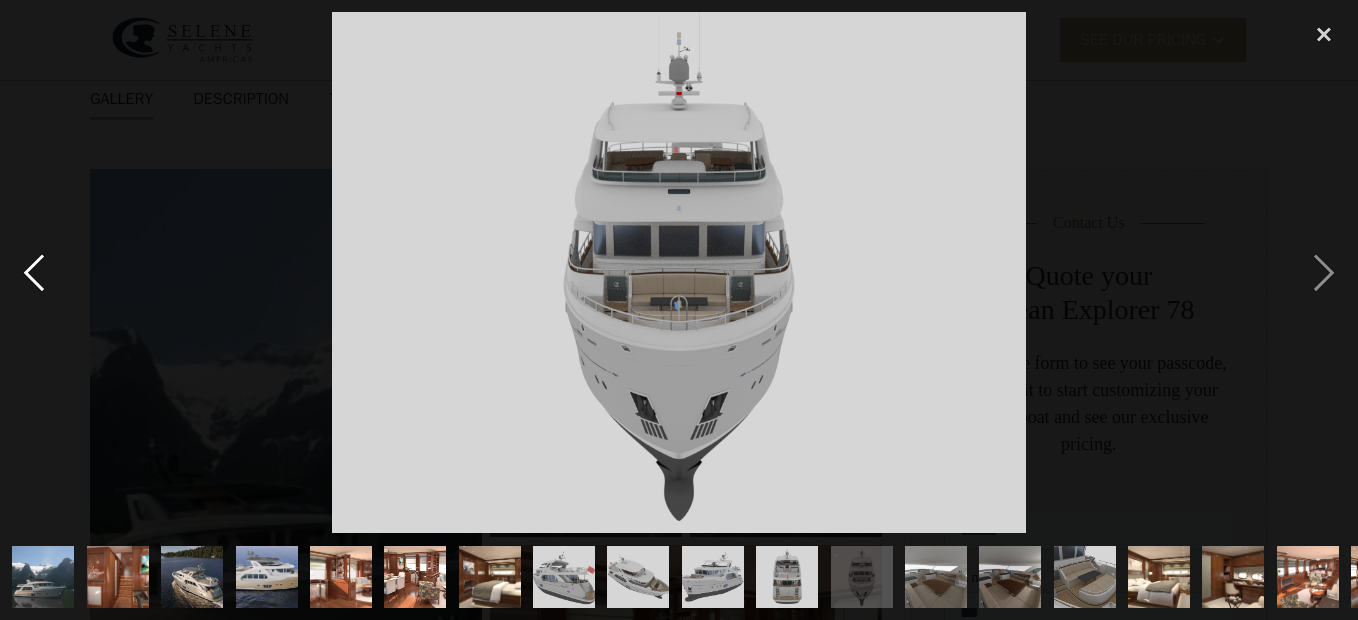 click at bounding box center (34, 272) 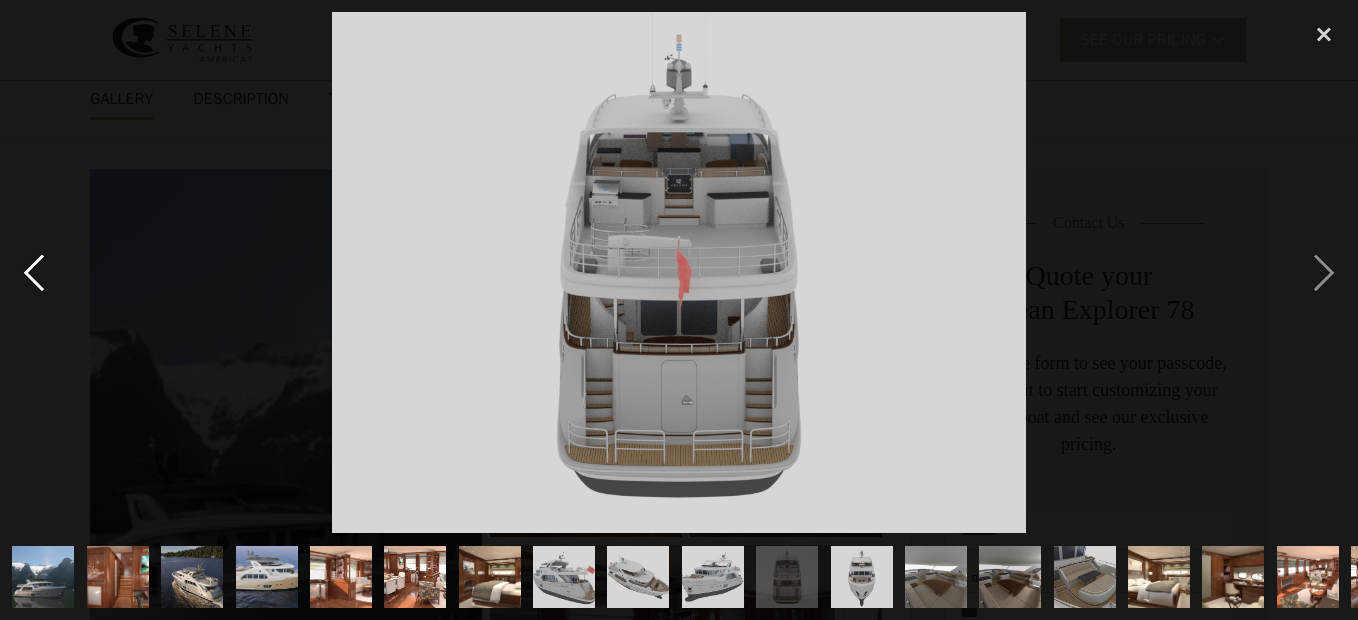 click at bounding box center (34, 272) 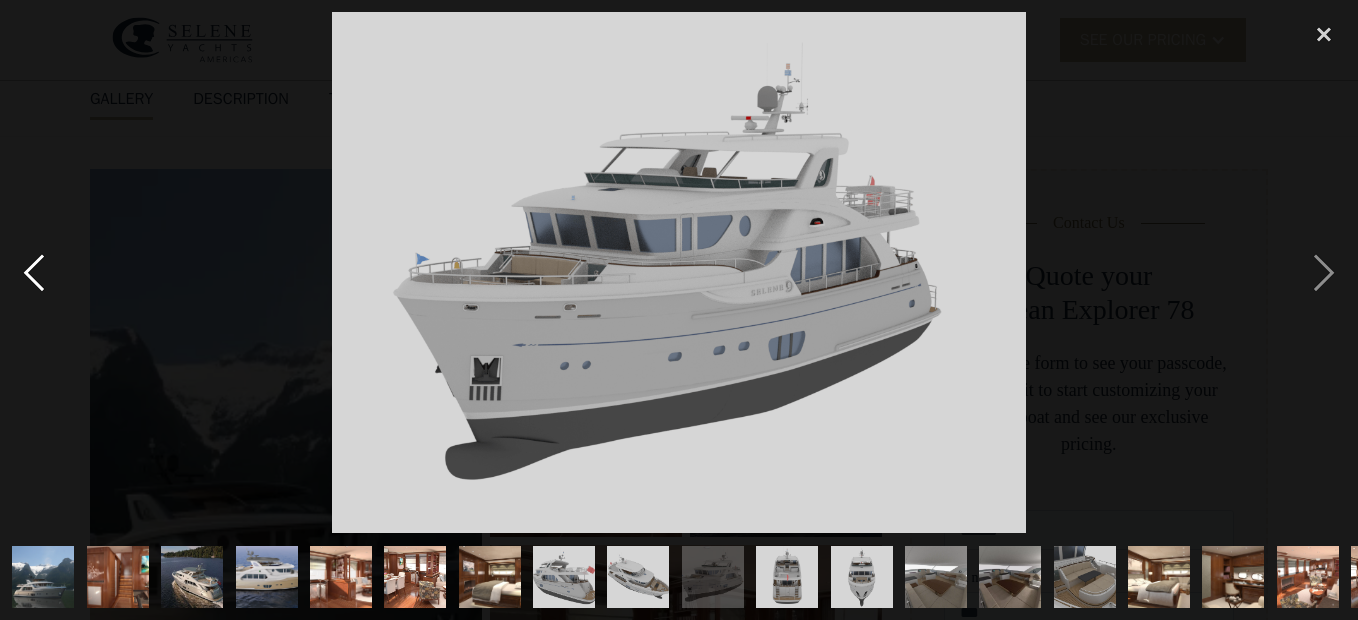 click at bounding box center (34, 272) 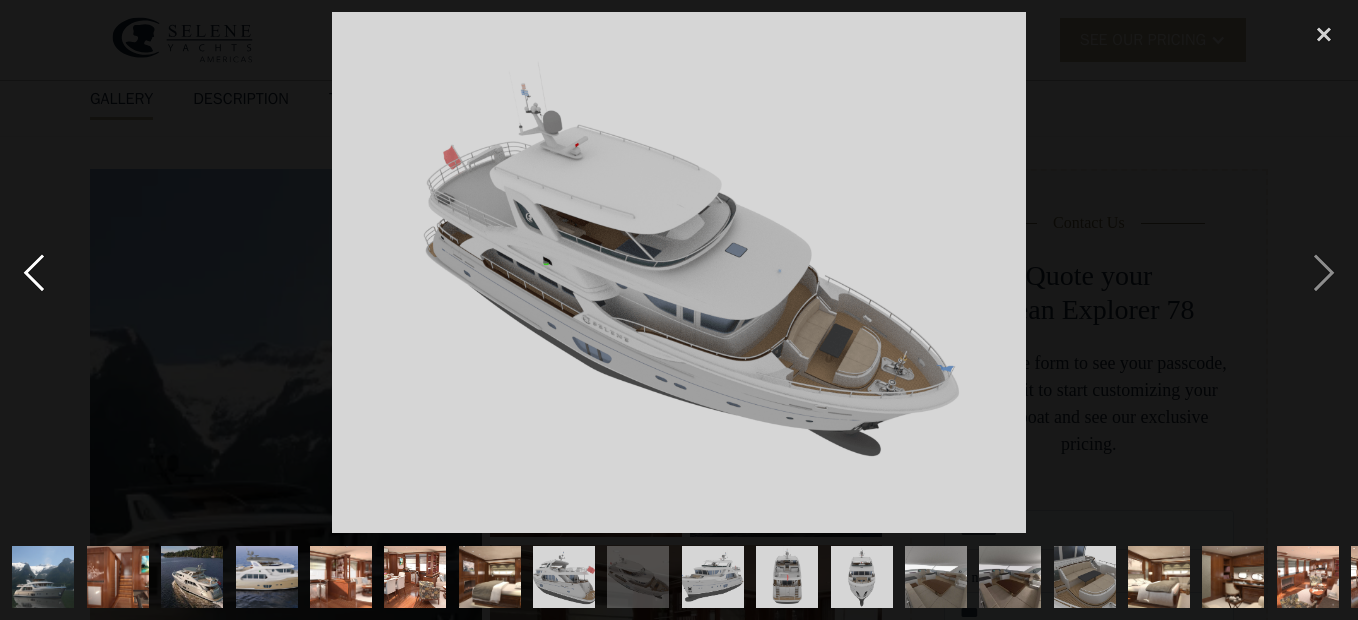 click at bounding box center (34, 272) 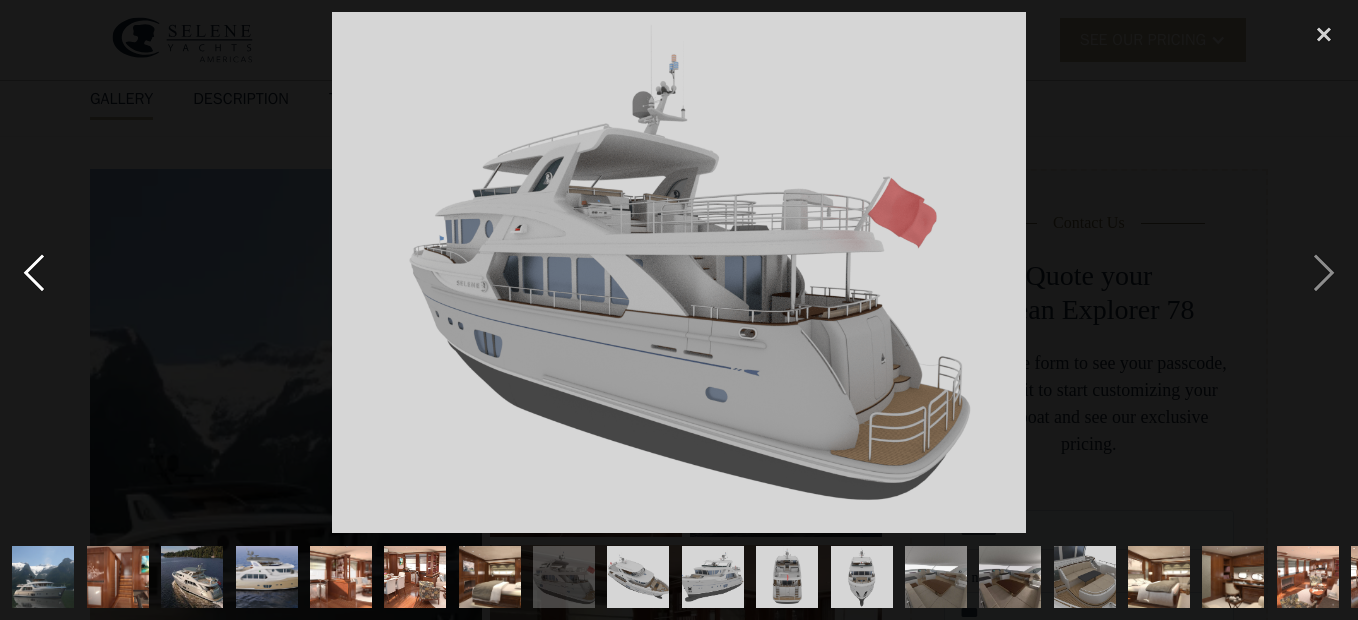 click at bounding box center (34, 272) 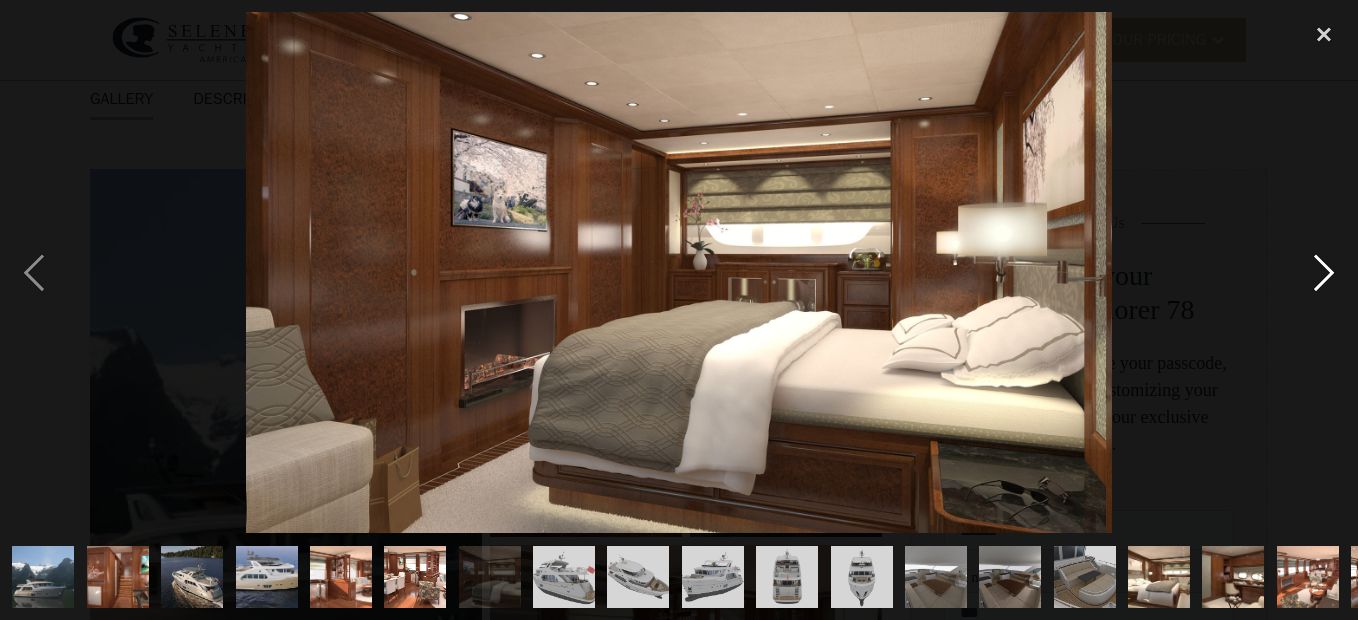 click at bounding box center [1324, 272] 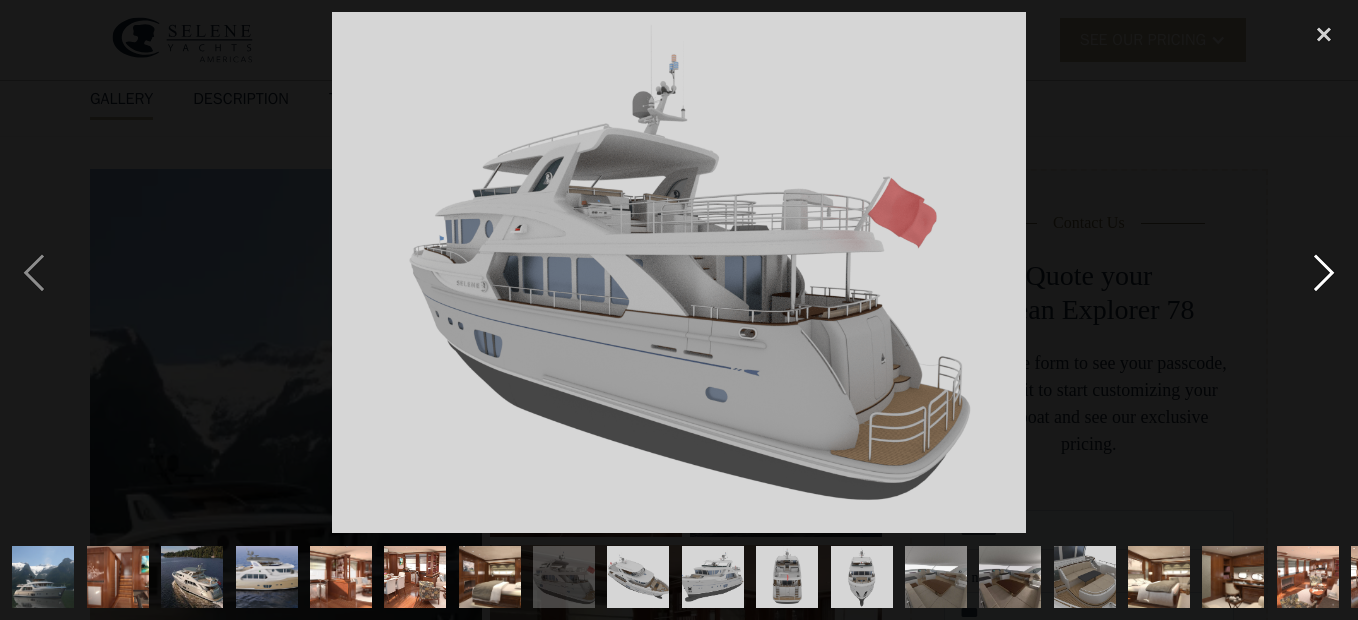 click at bounding box center (1324, 272) 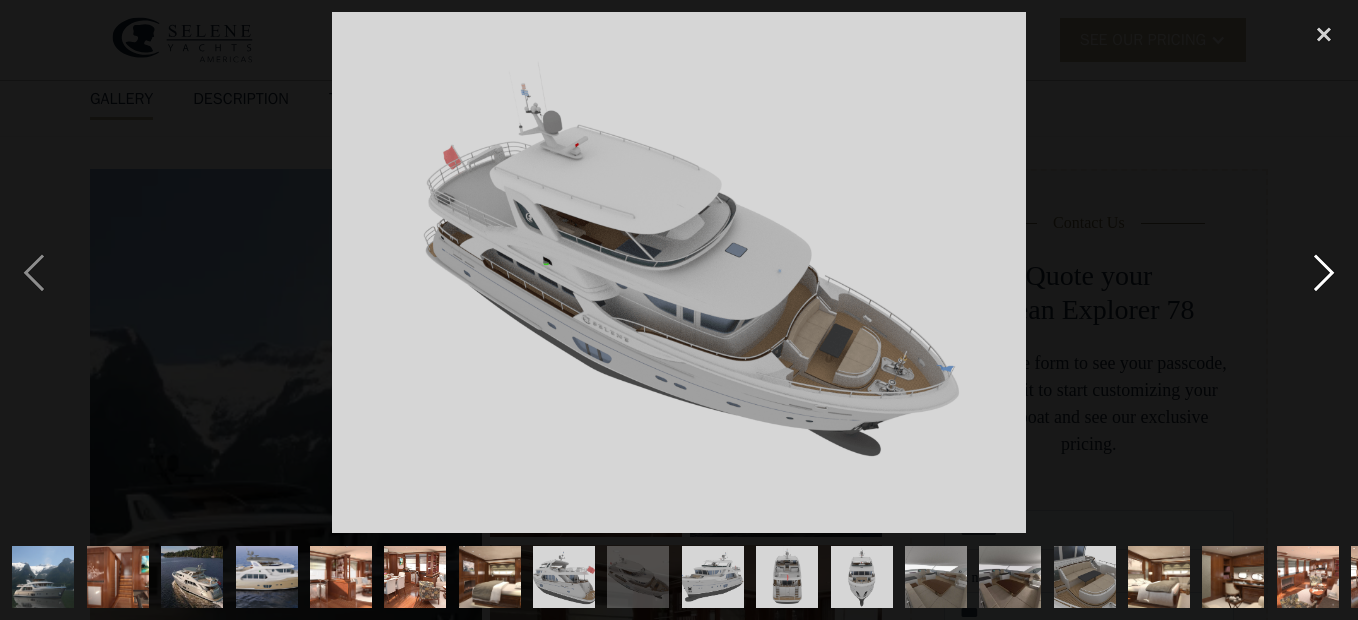 click at bounding box center (1324, 272) 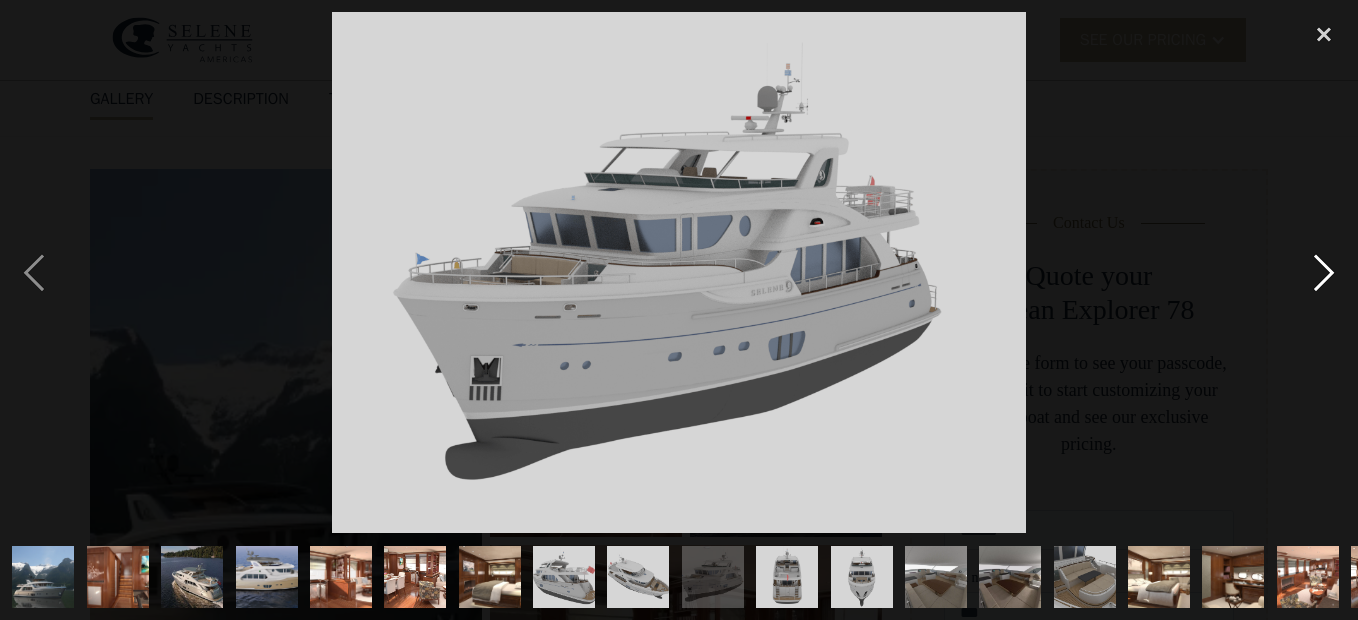 click at bounding box center (1324, 272) 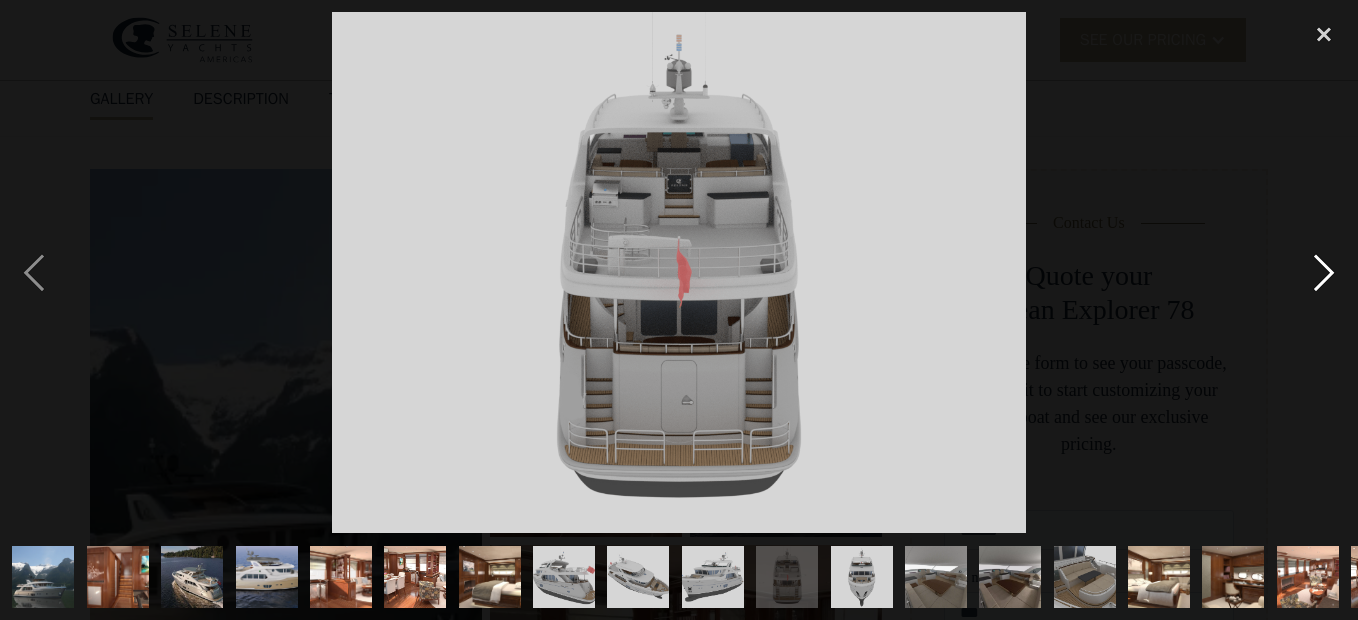 click at bounding box center [1324, 272] 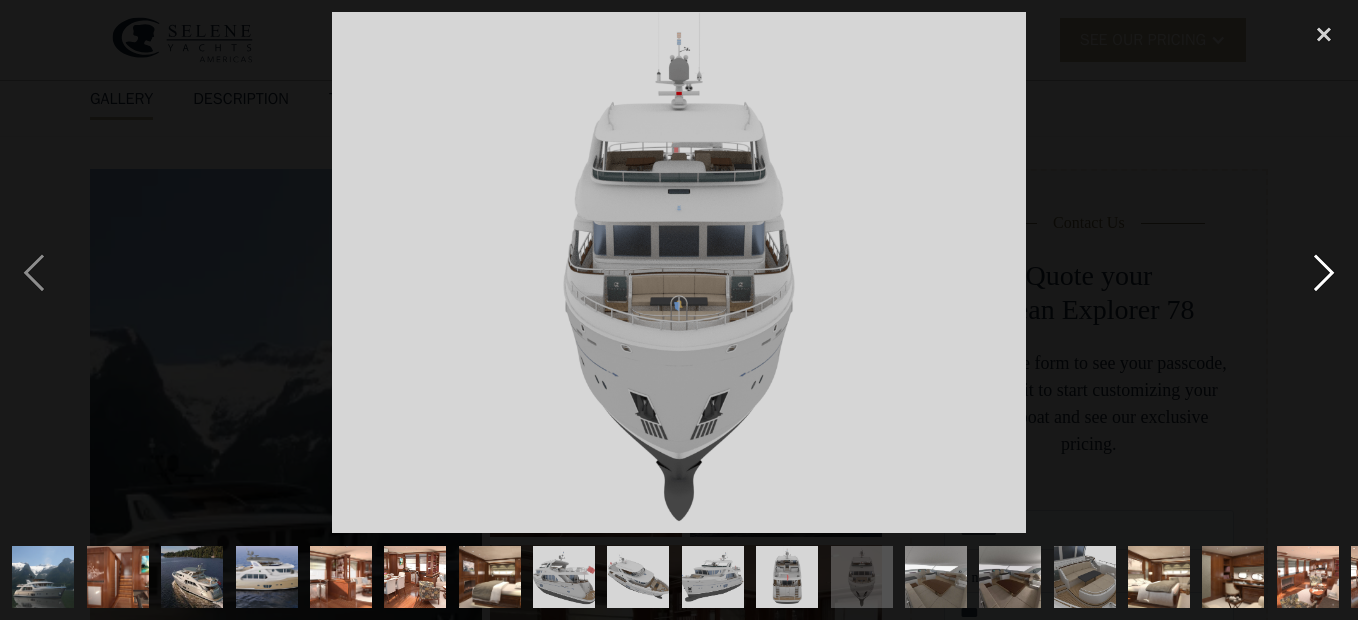 click at bounding box center (1324, 272) 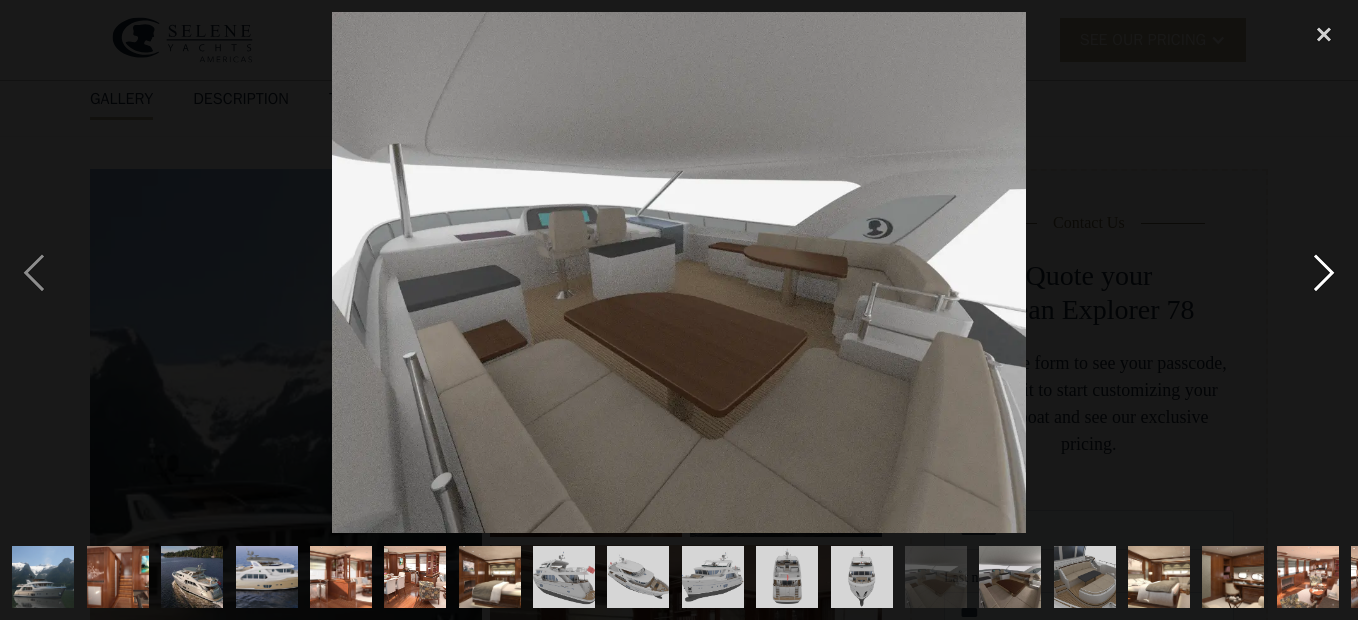 click at bounding box center [1324, 272] 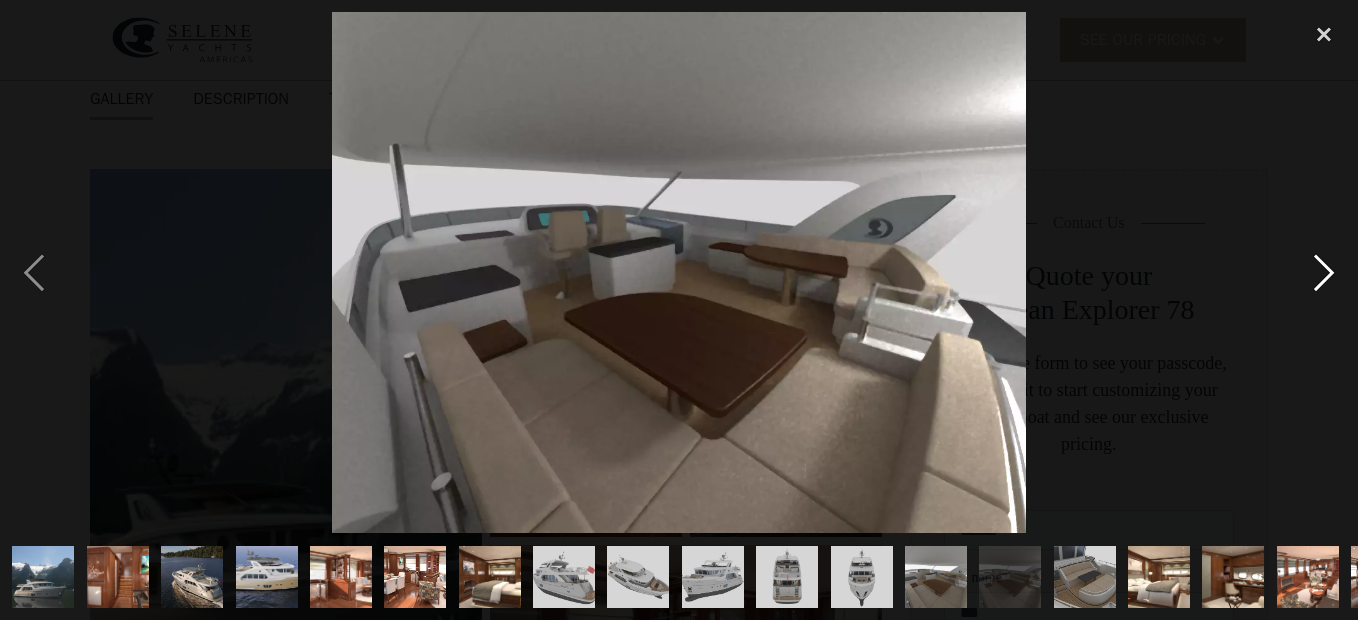 click at bounding box center [1324, 272] 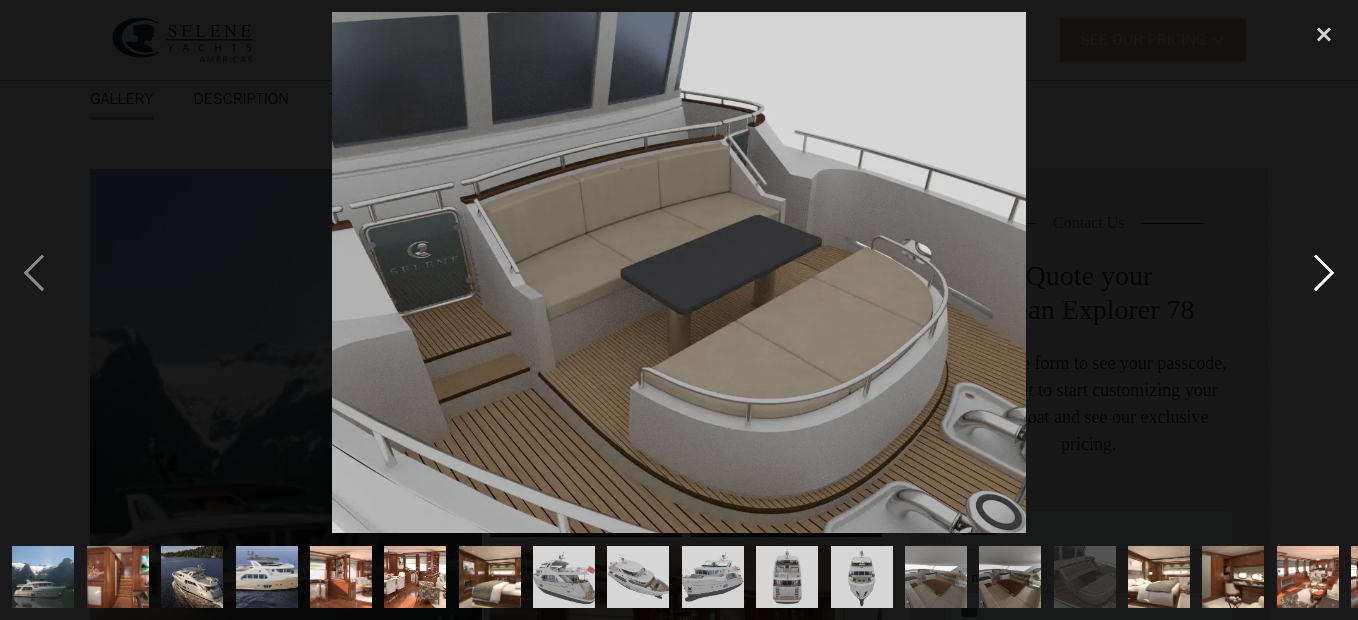 click at bounding box center [1324, 272] 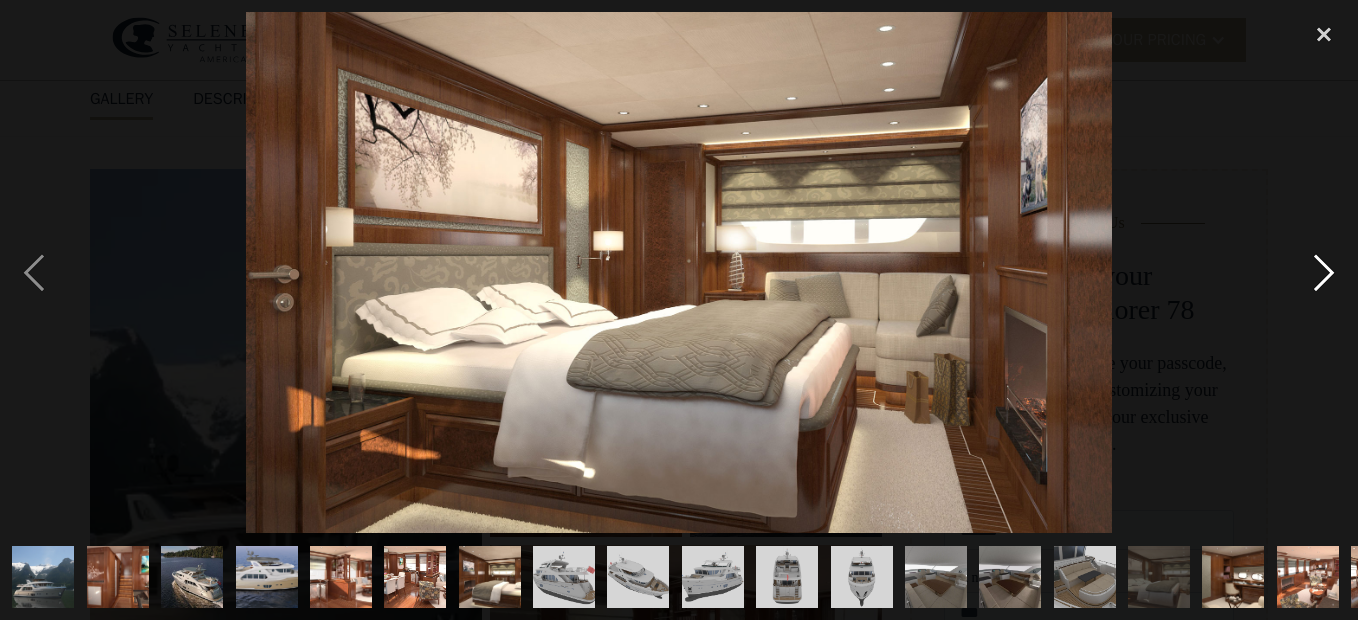 click at bounding box center [1324, 272] 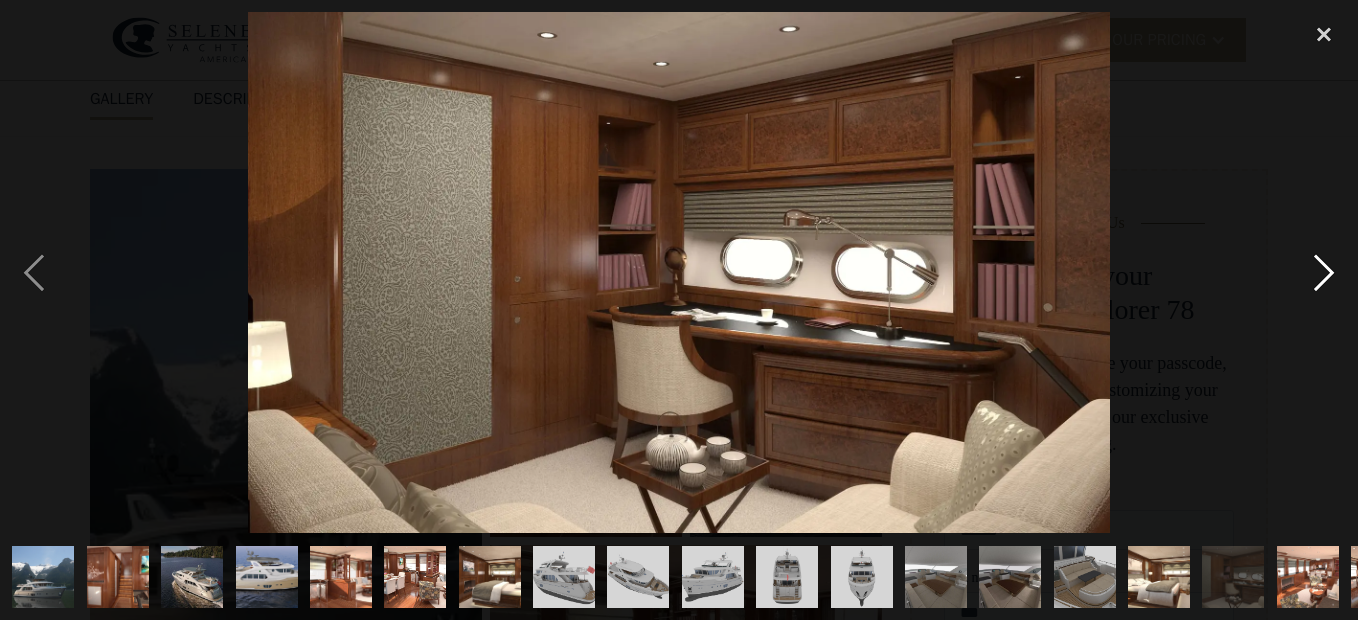 click at bounding box center (1324, 272) 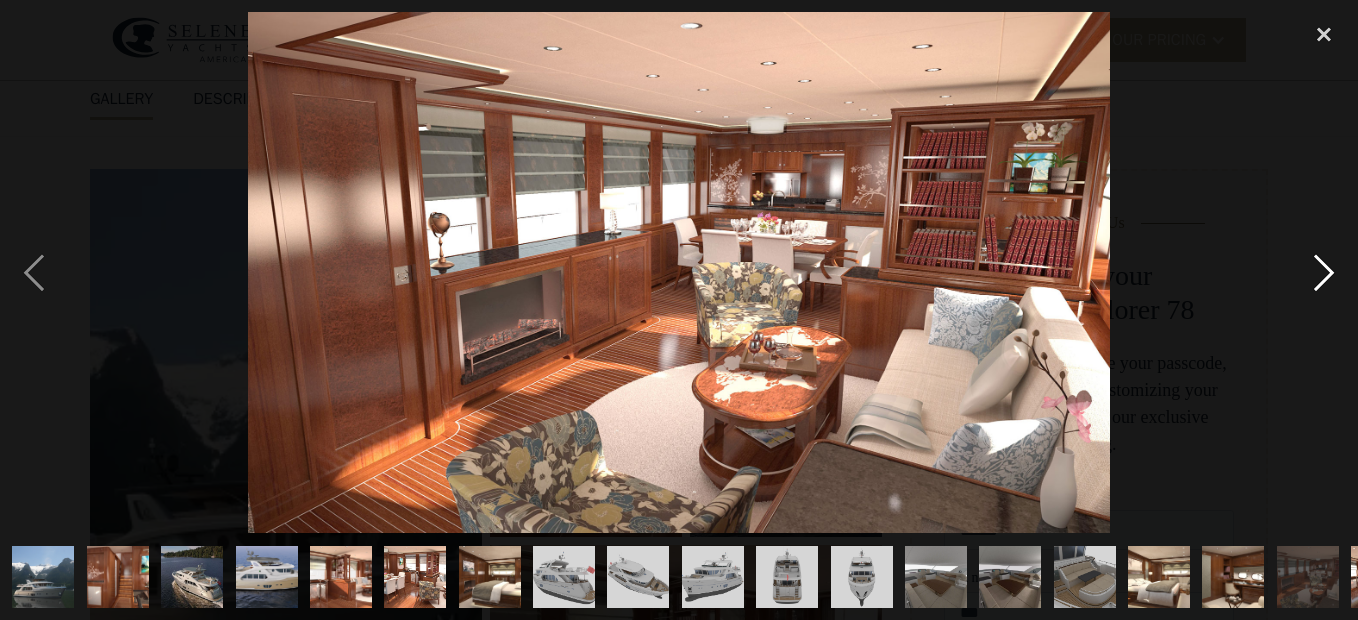 click at bounding box center [1324, 272] 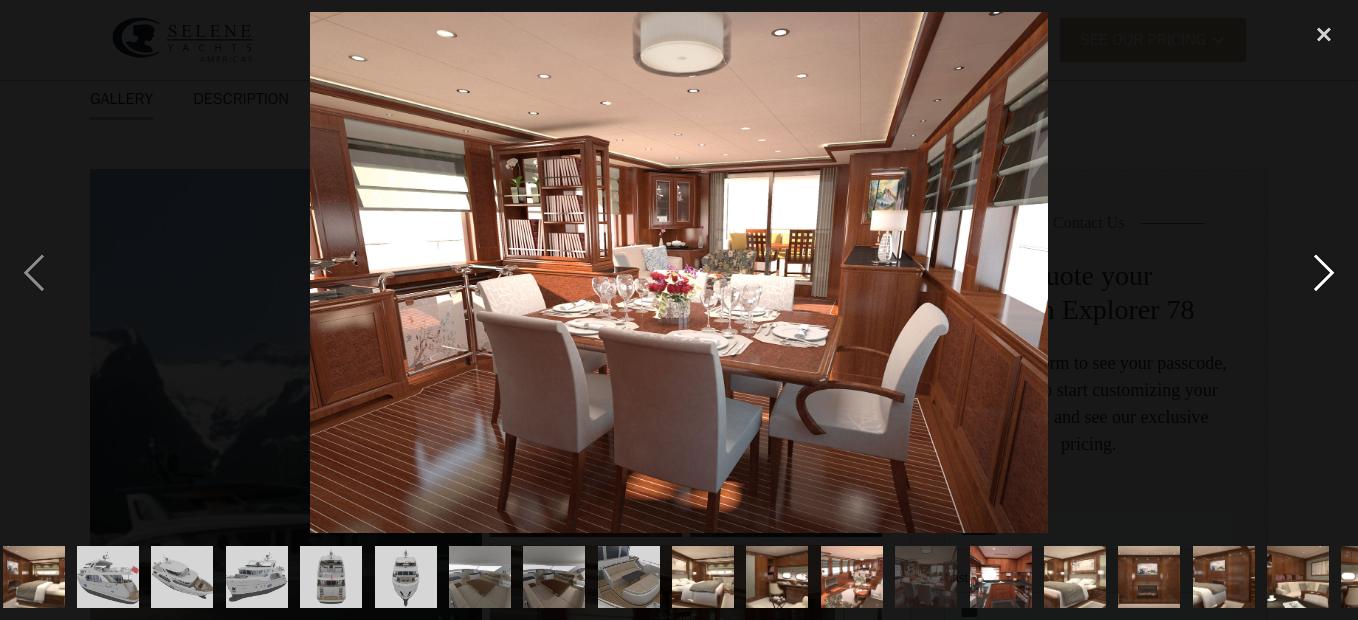 scroll, scrollTop: 0, scrollLeft: 514, axis: horizontal 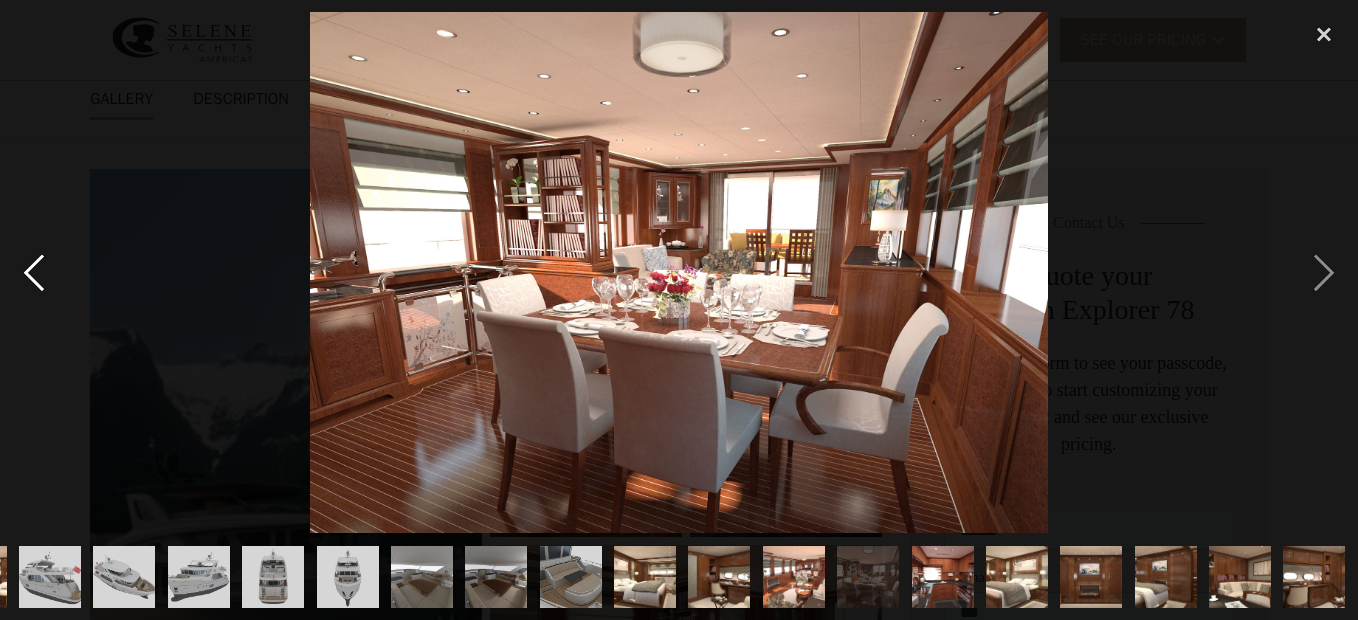 click at bounding box center [34, 272] 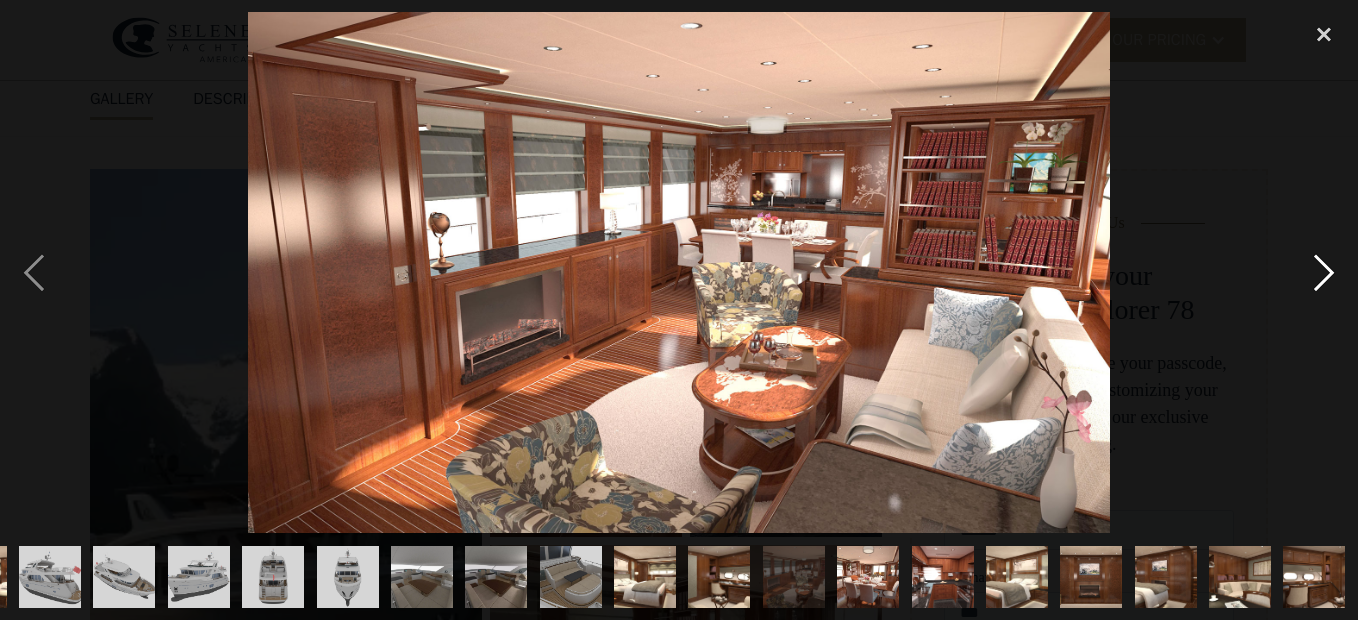 click at bounding box center (1324, 272) 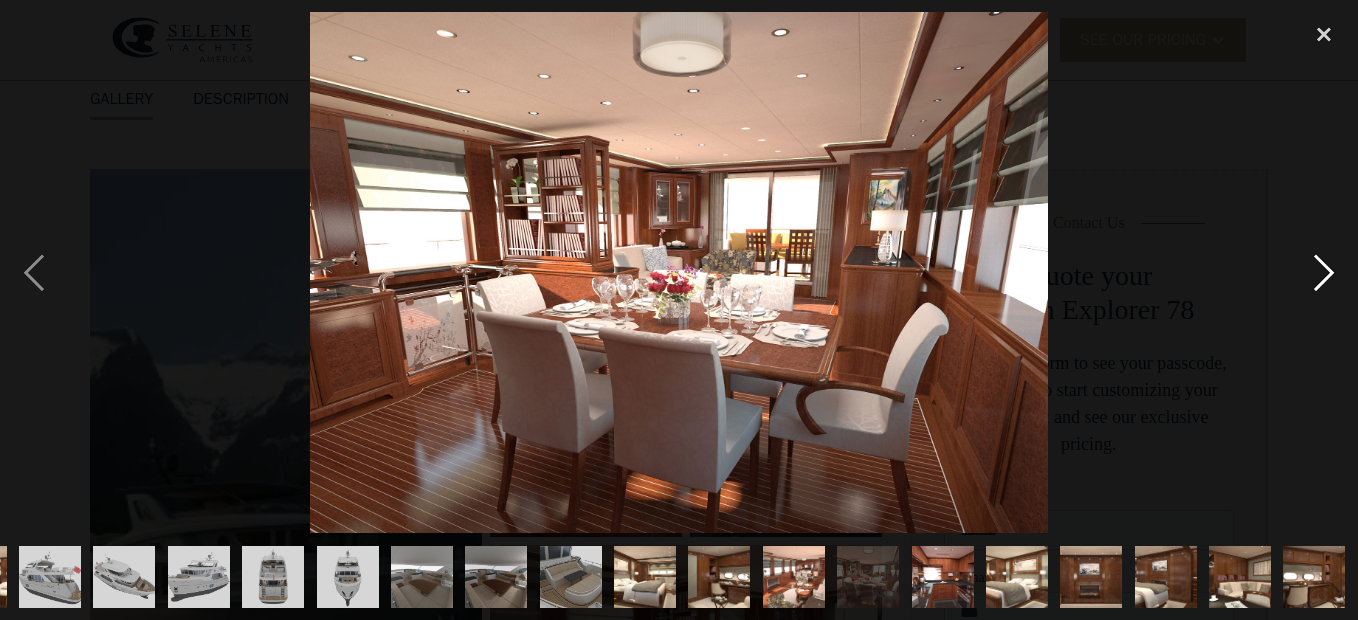 click at bounding box center [1324, 272] 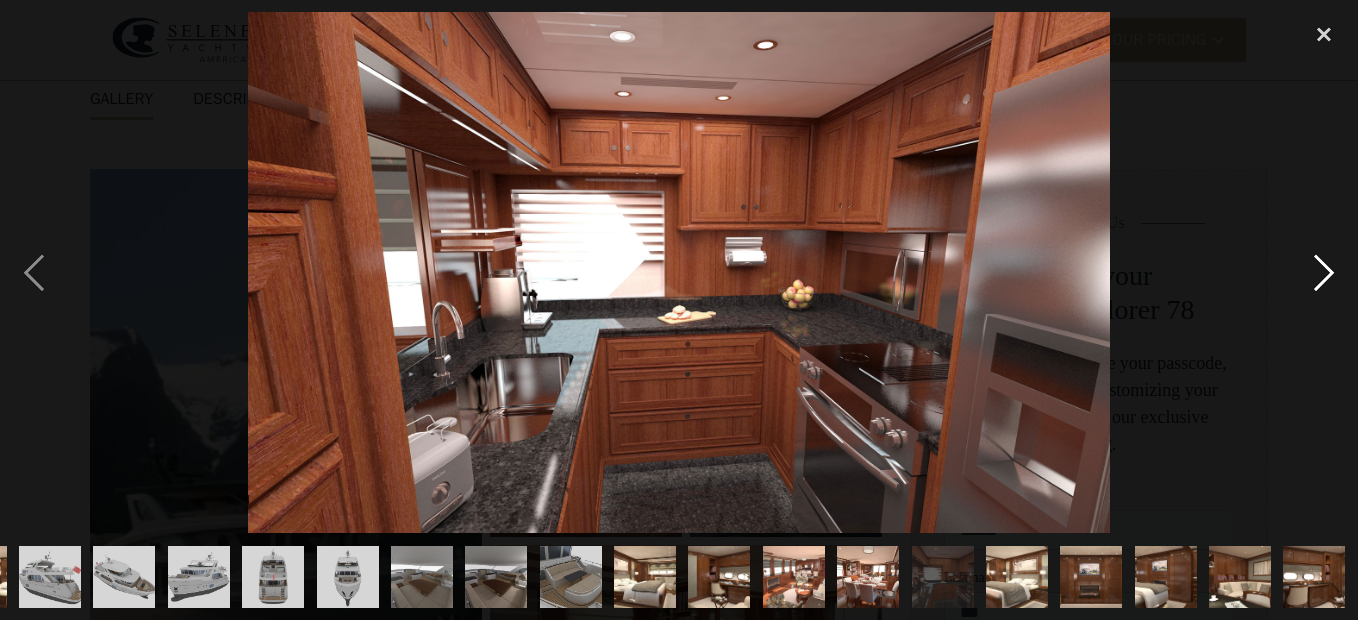 click at bounding box center [1324, 272] 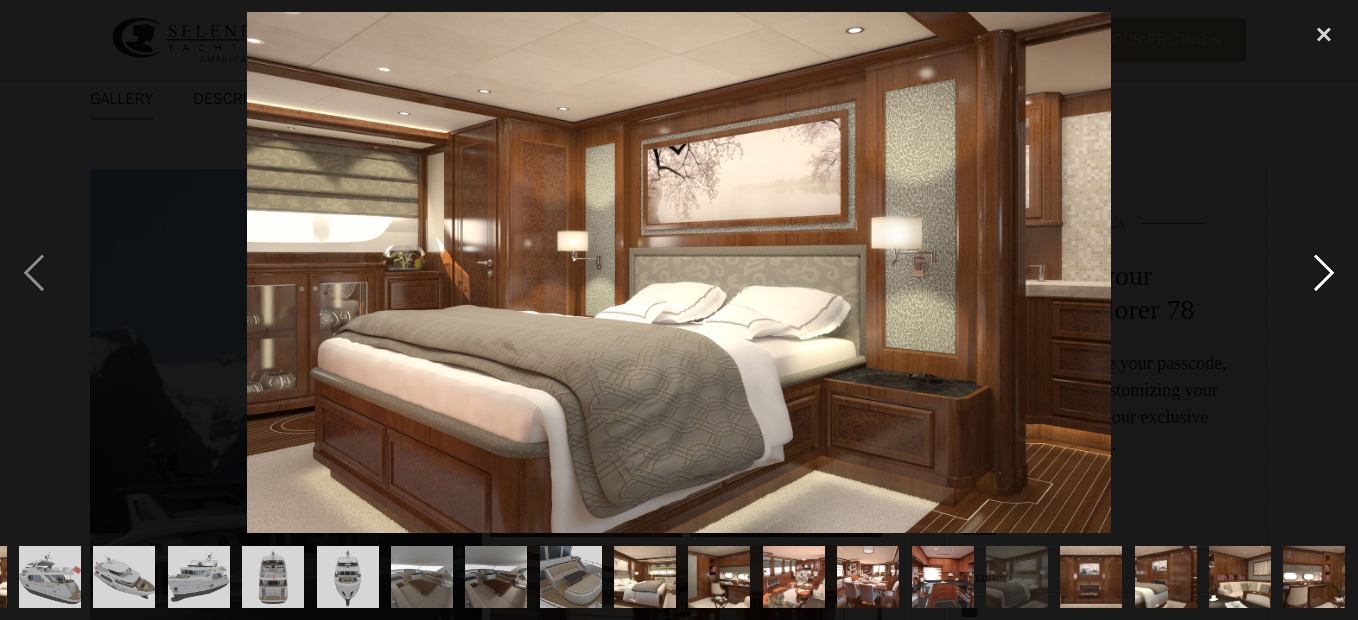 click at bounding box center [1324, 272] 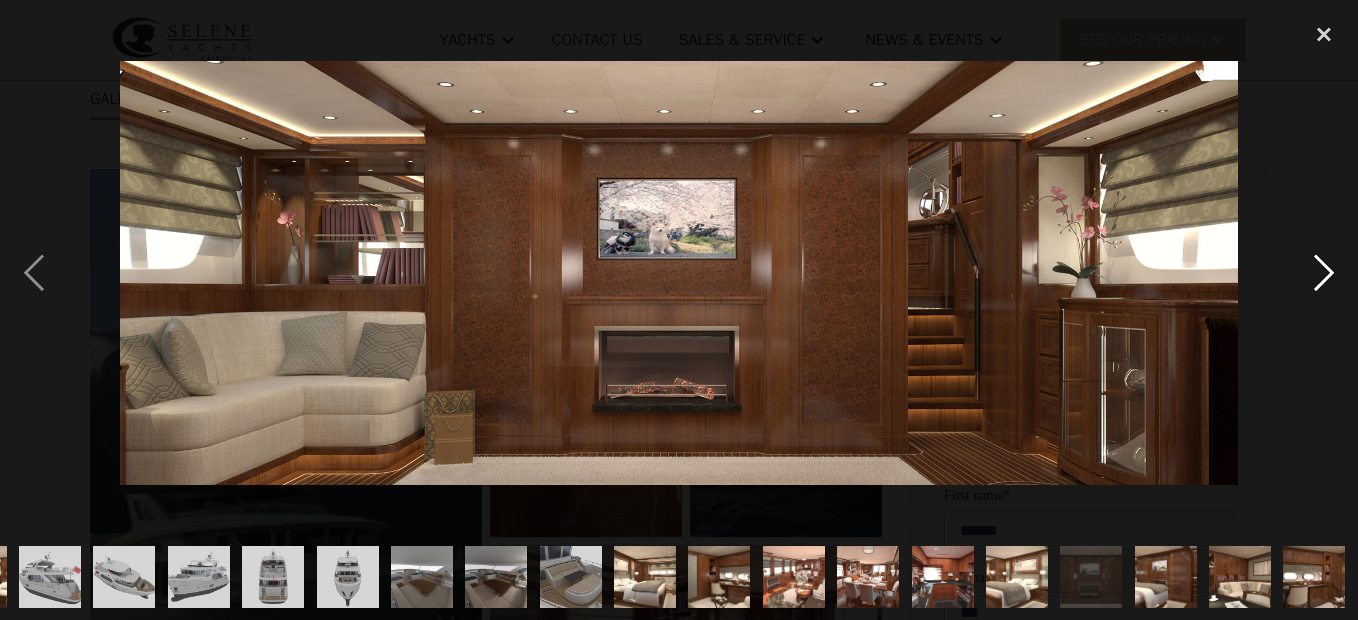 click at bounding box center (1324, 272) 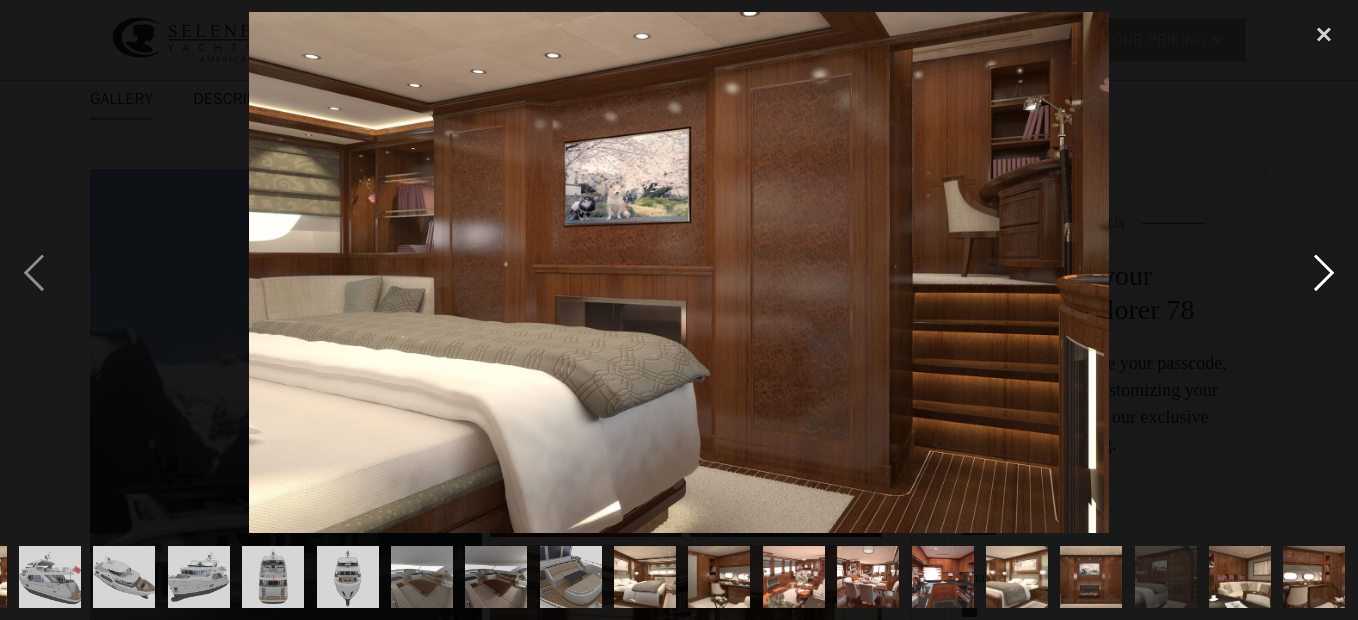click at bounding box center (1324, 272) 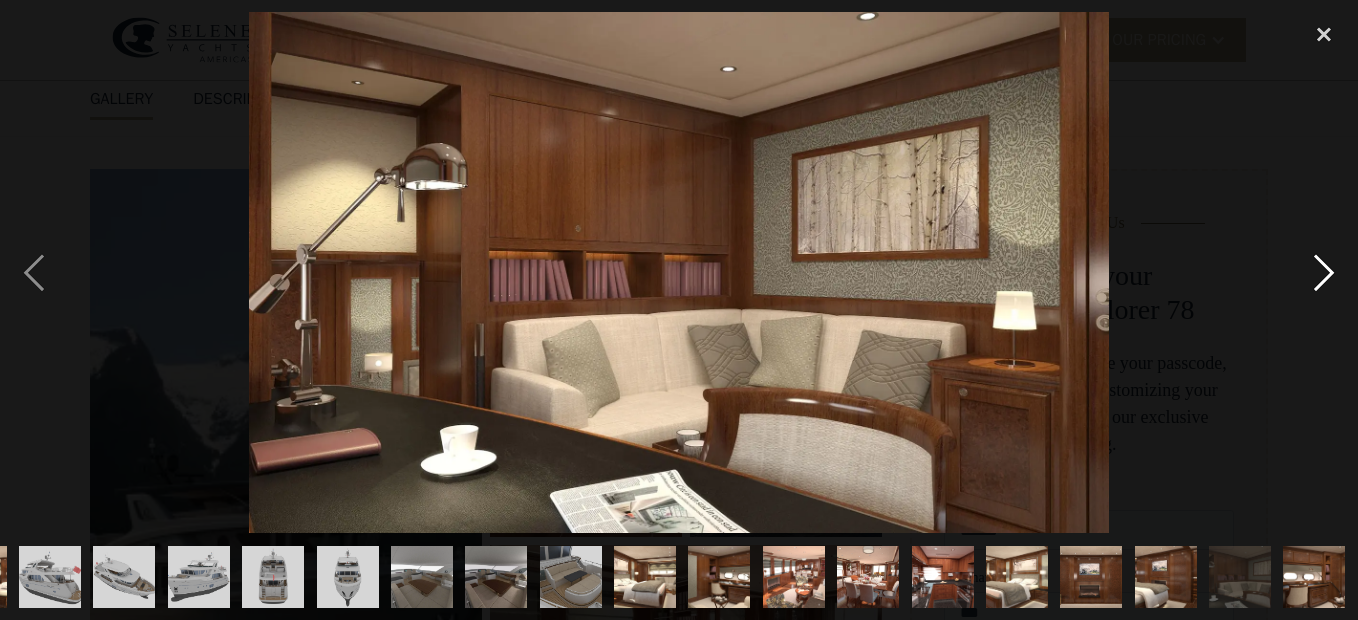 click at bounding box center (1324, 272) 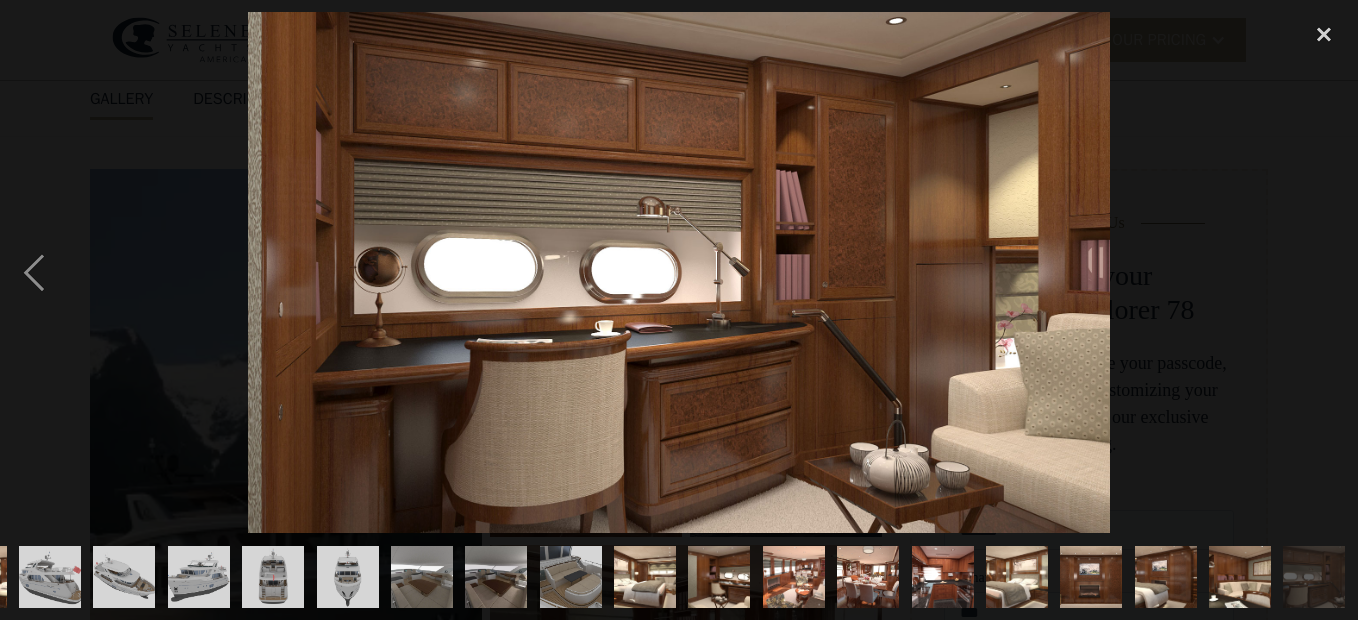 click at bounding box center [1324, 272] 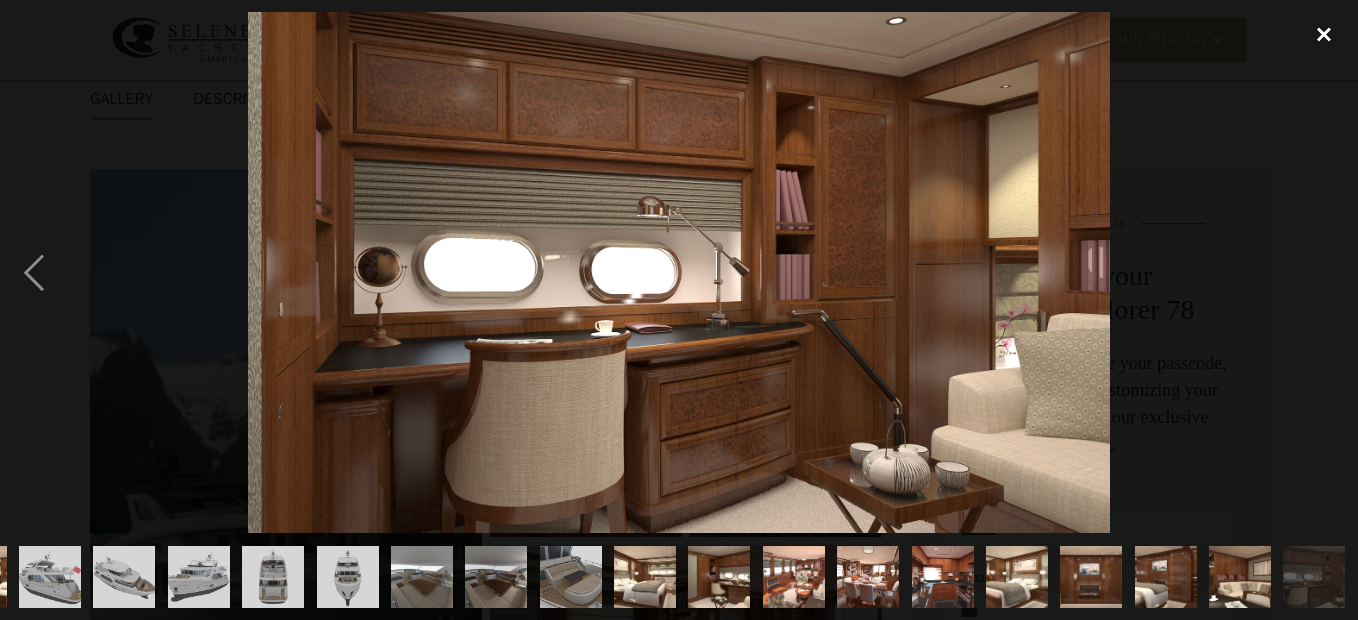 click at bounding box center [1324, 34] 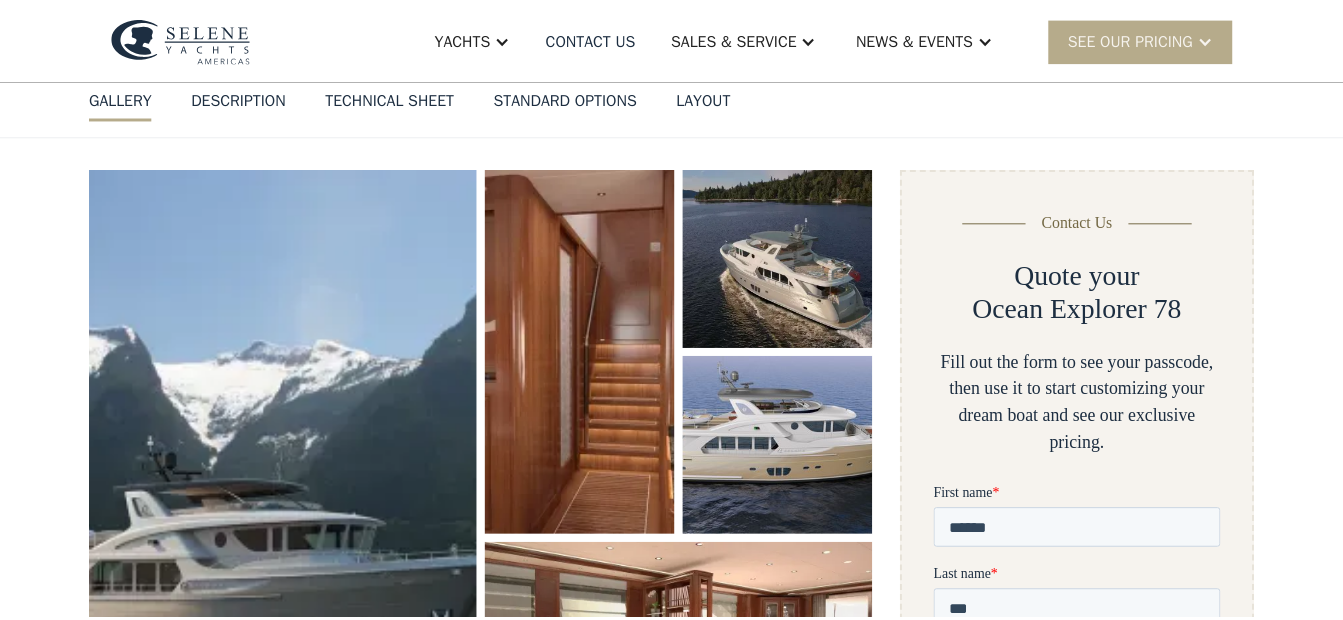 scroll, scrollTop: 342, scrollLeft: 0, axis: vertical 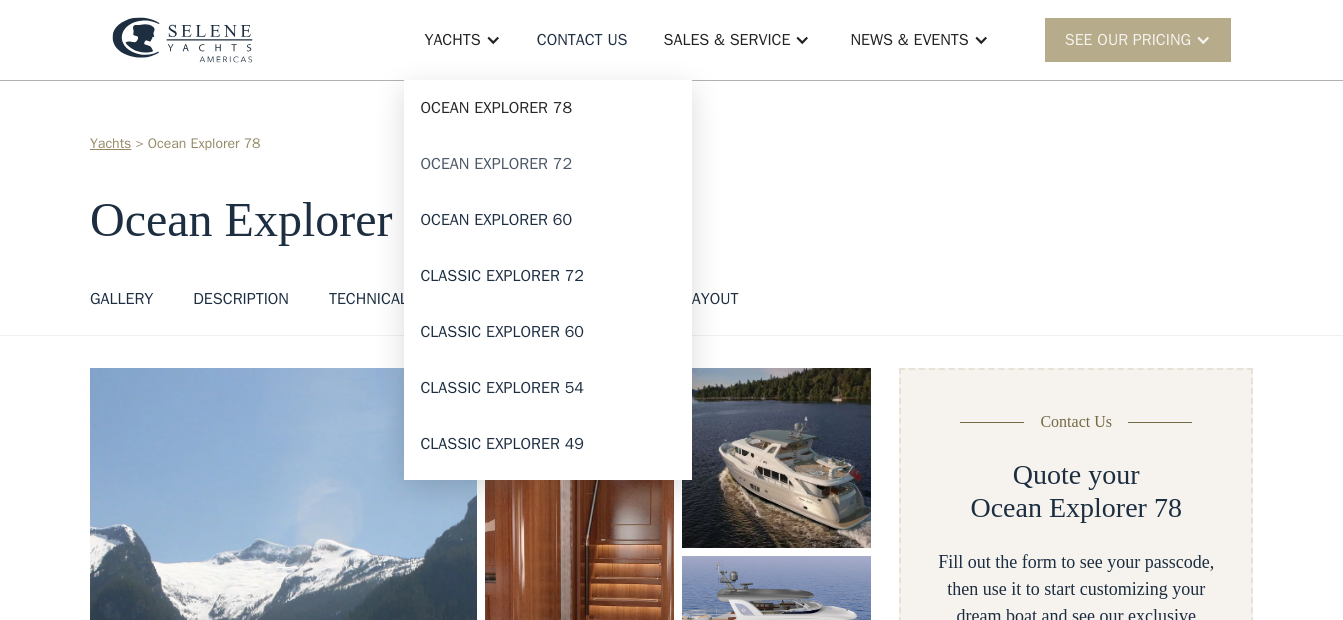 click on "Ocean Explorer 72" at bounding box center (548, 164) 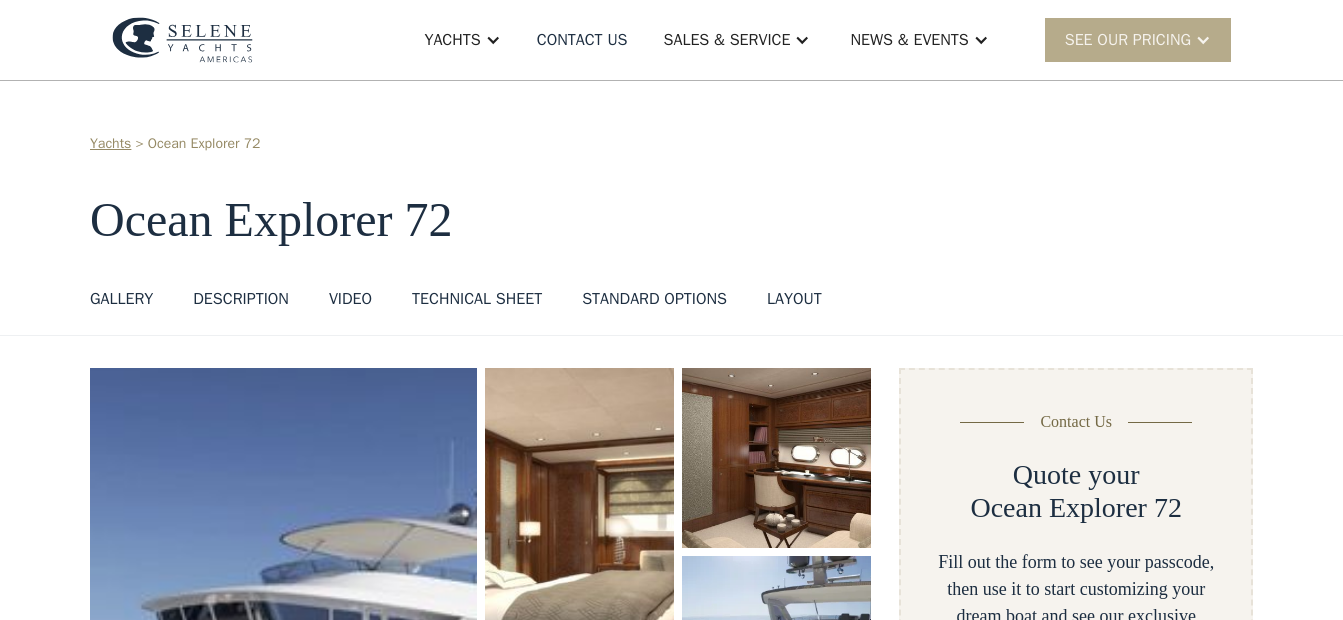 scroll, scrollTop: 0, scrollLeft: 0, axis: both 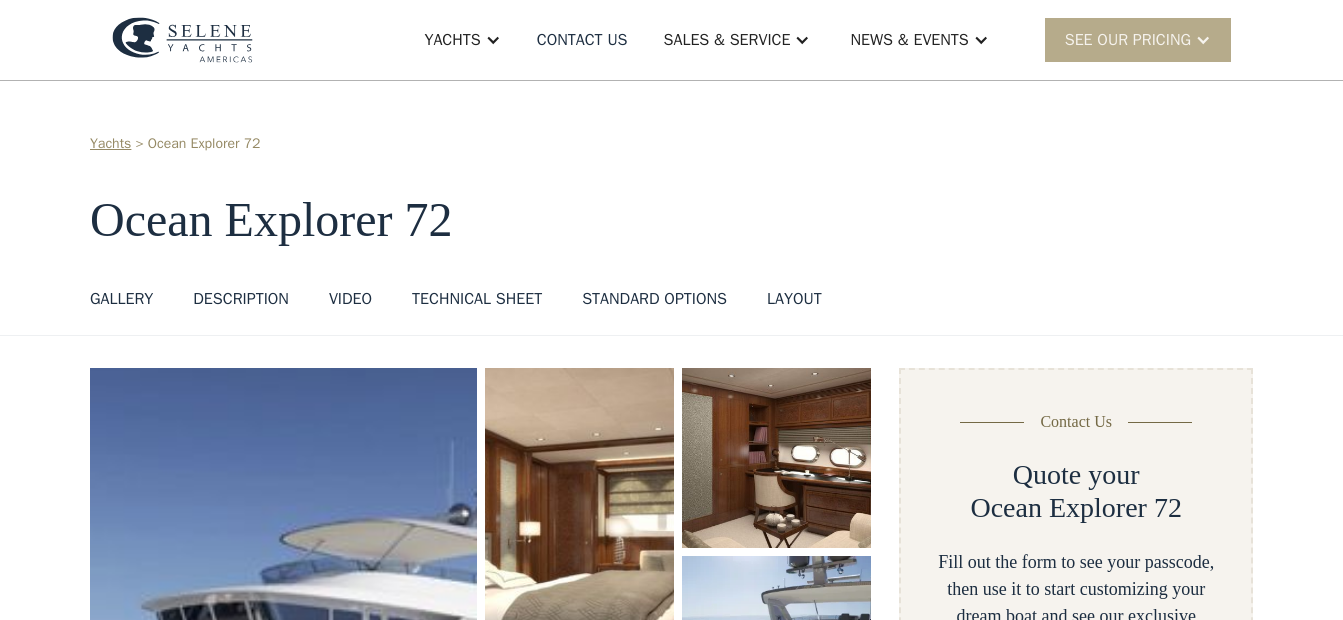 click on "GALLERY" at bounding box center [121, 299] 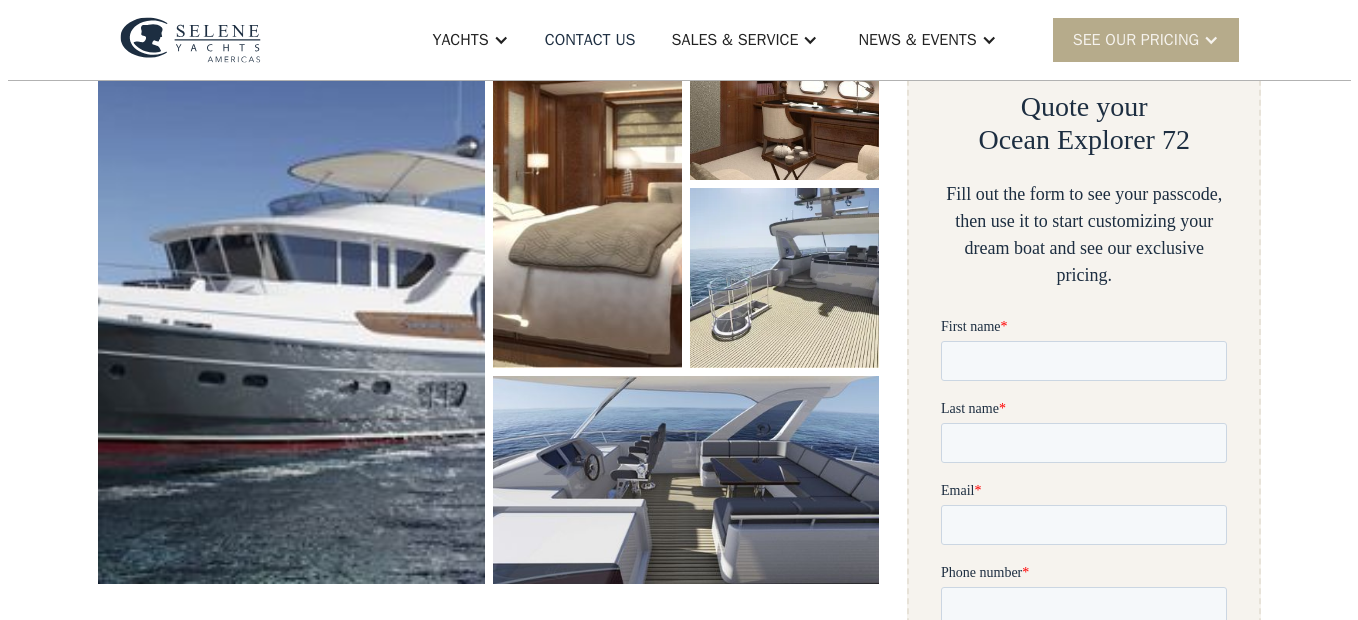 scroll, scrollTop: 369, scrollLeft: 0, axis: vertical 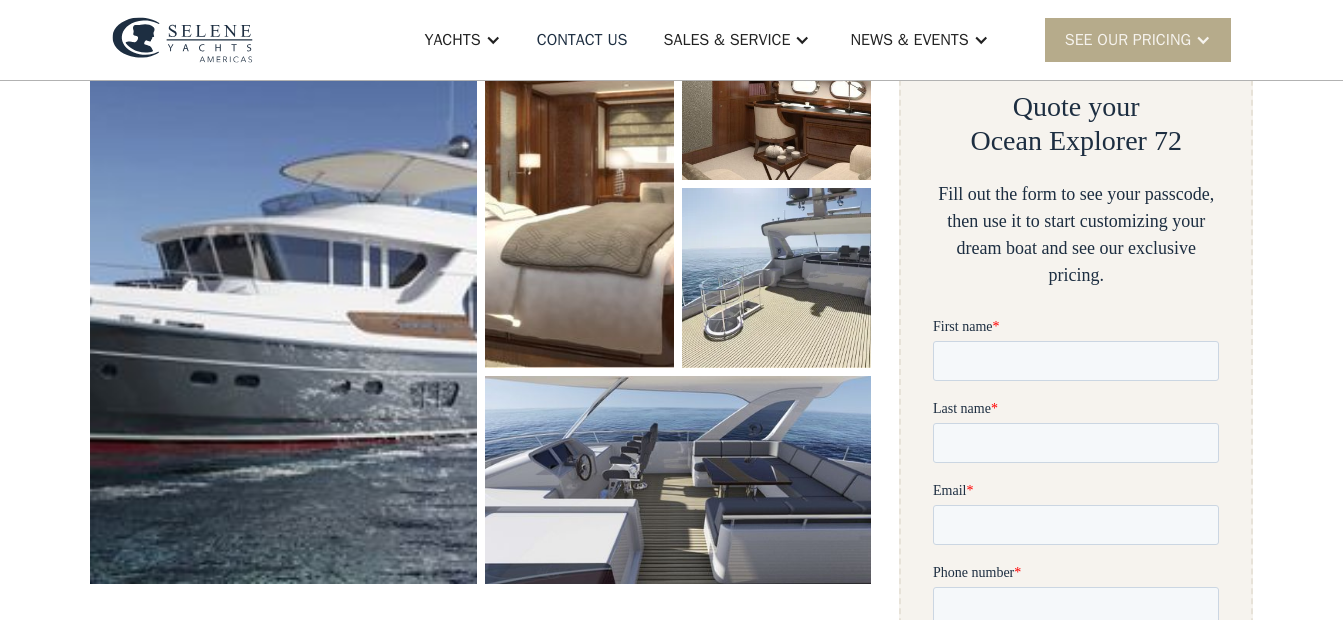 click at bounding box center (283, 292) 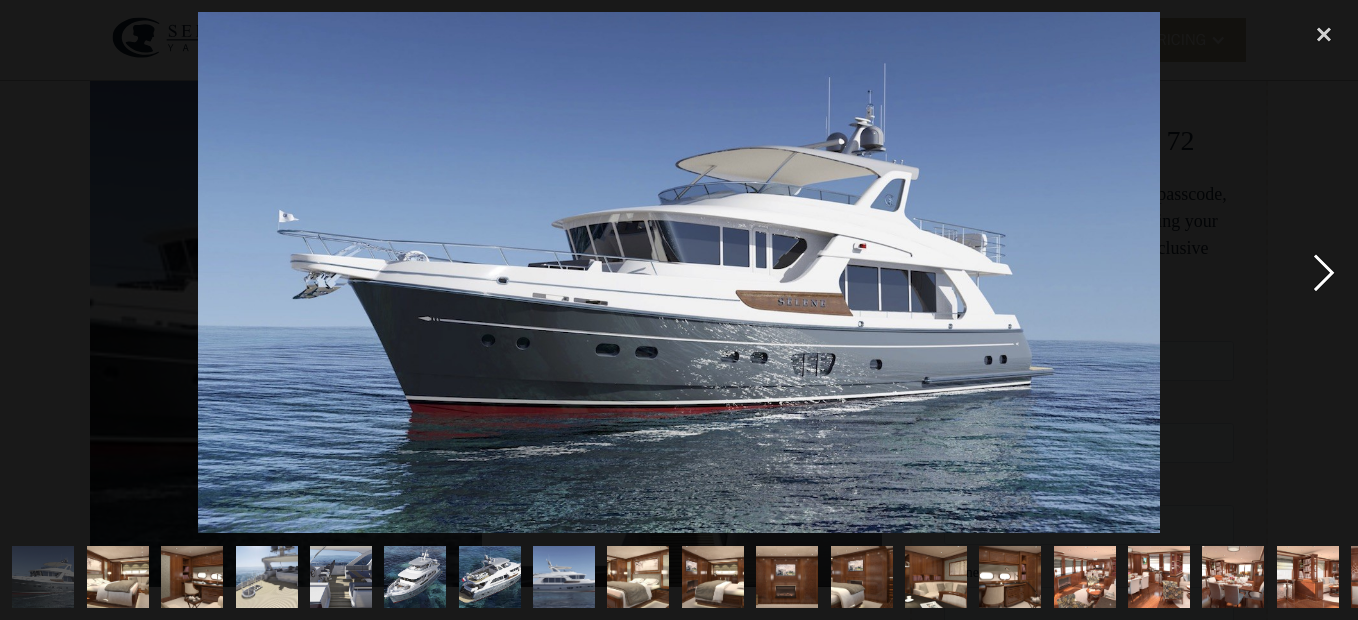 click at bounding box center [1324, 272] 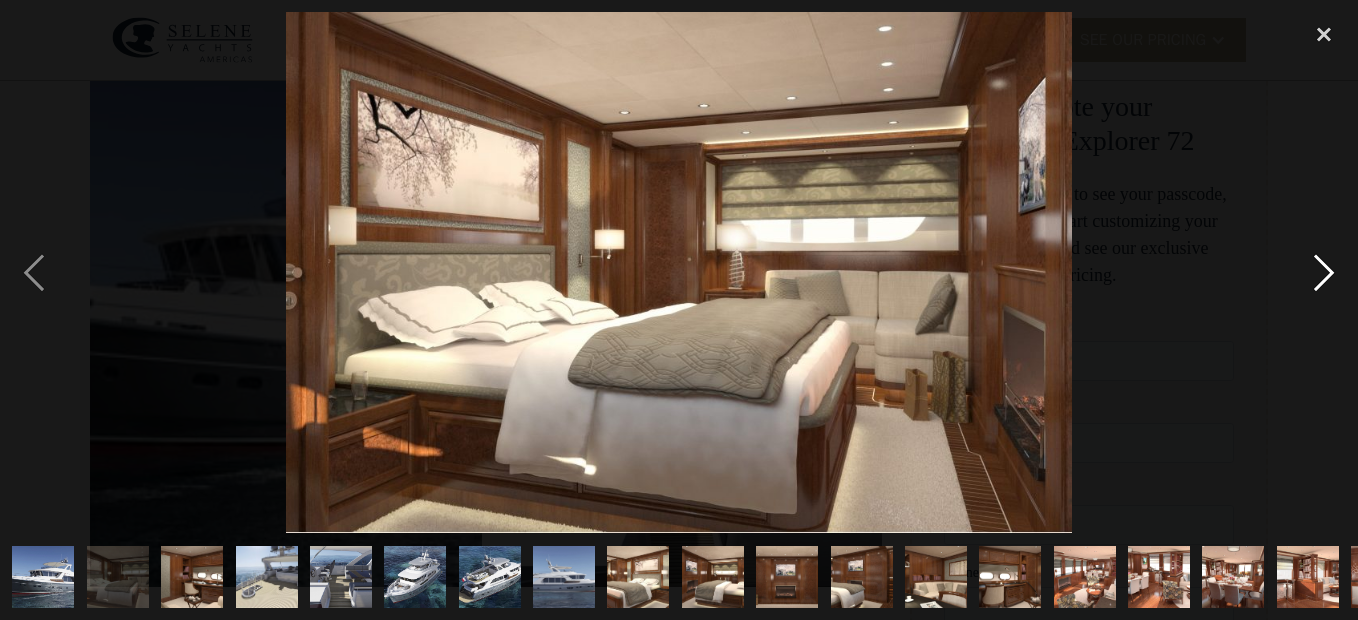 click at bounding box center (1324, 272) 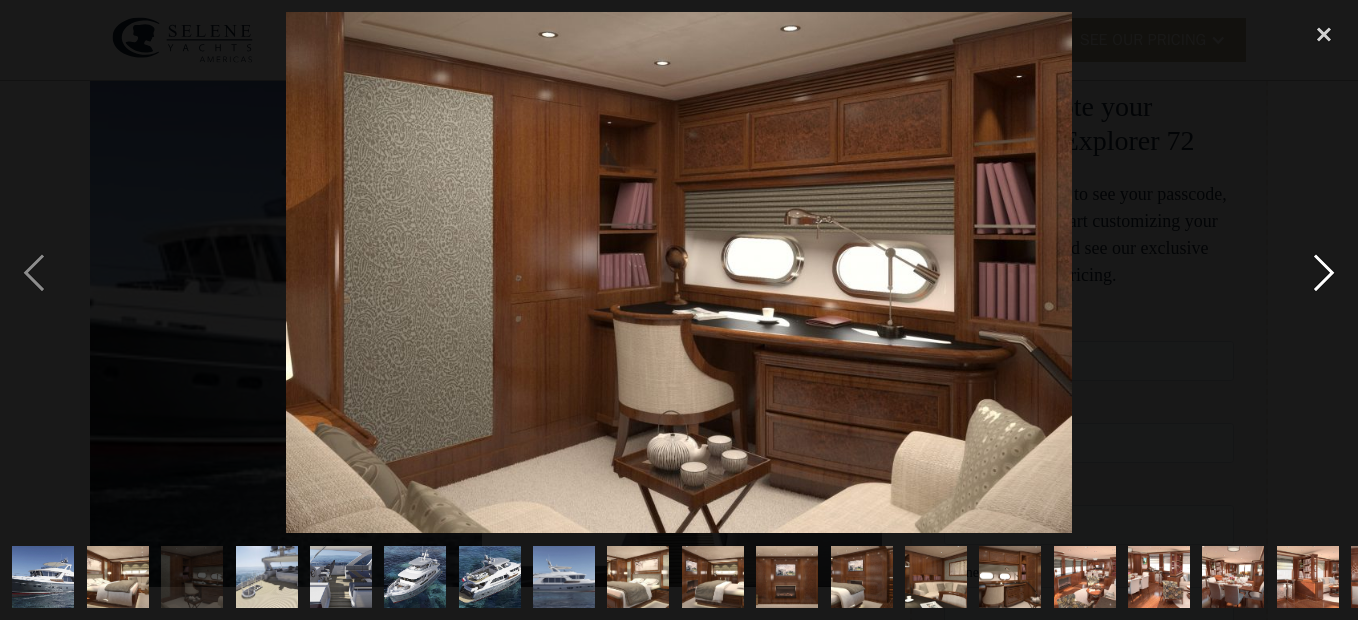 click at bounding box center [1324, 272] 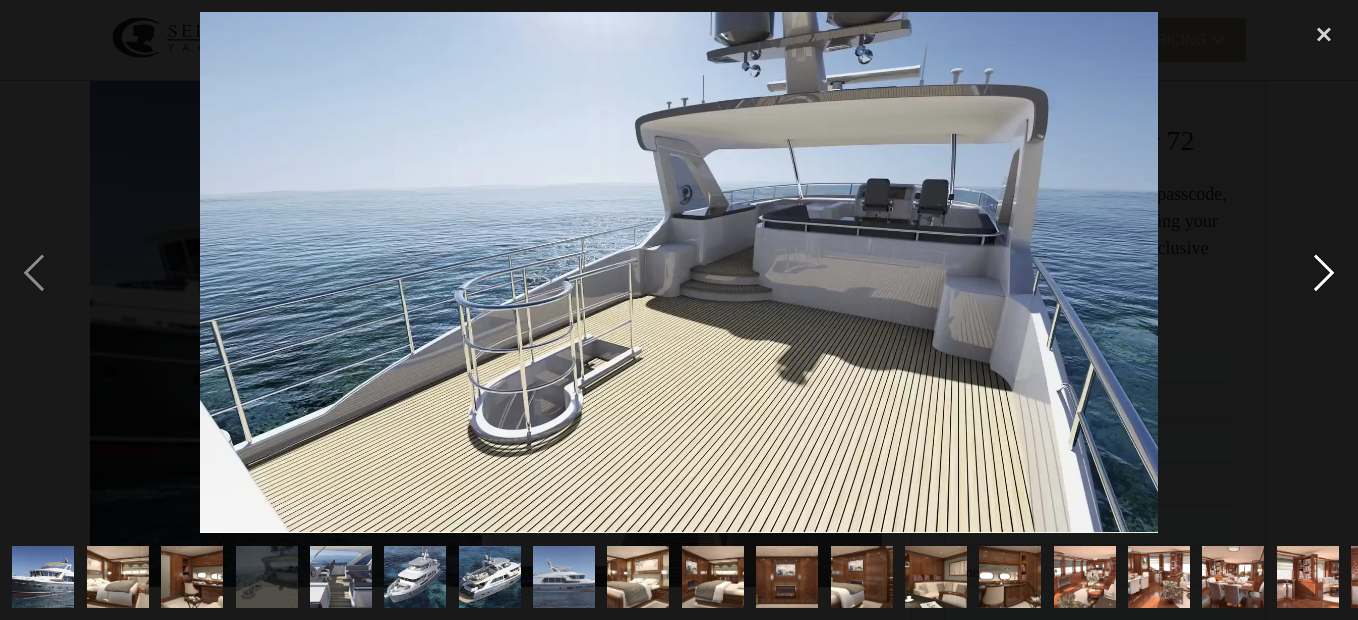 click at bounding box center [1324, 272] 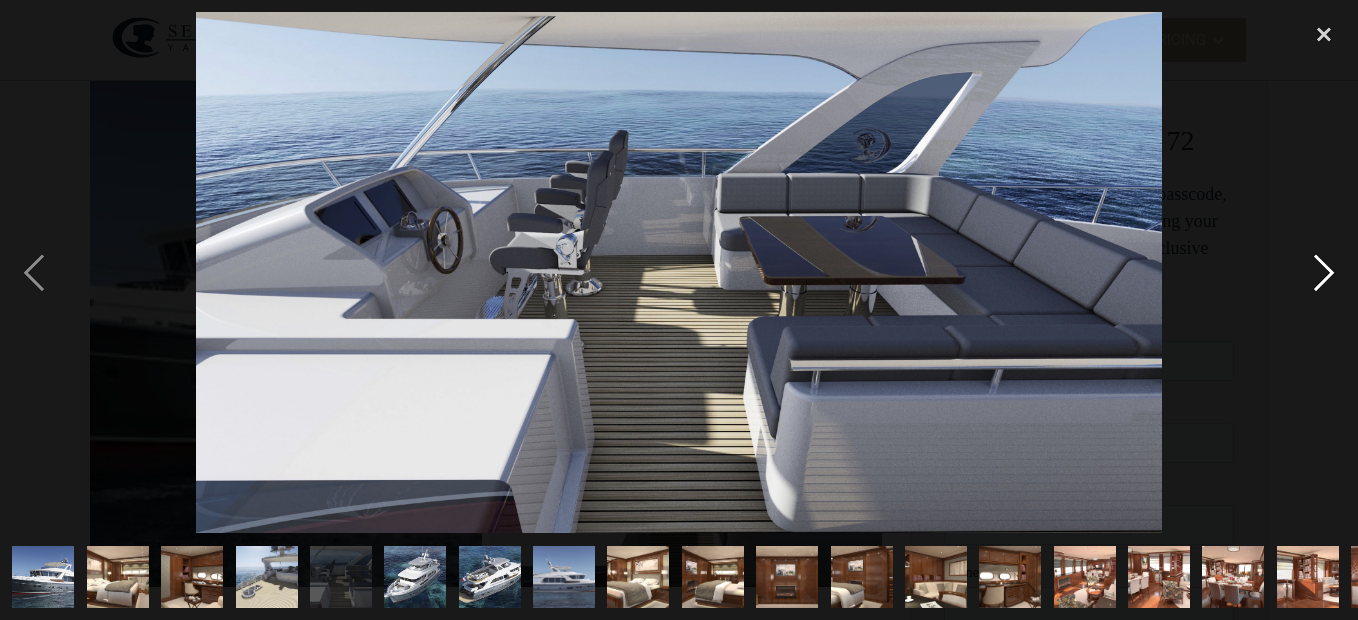 click at bounding box center (1324, 272) 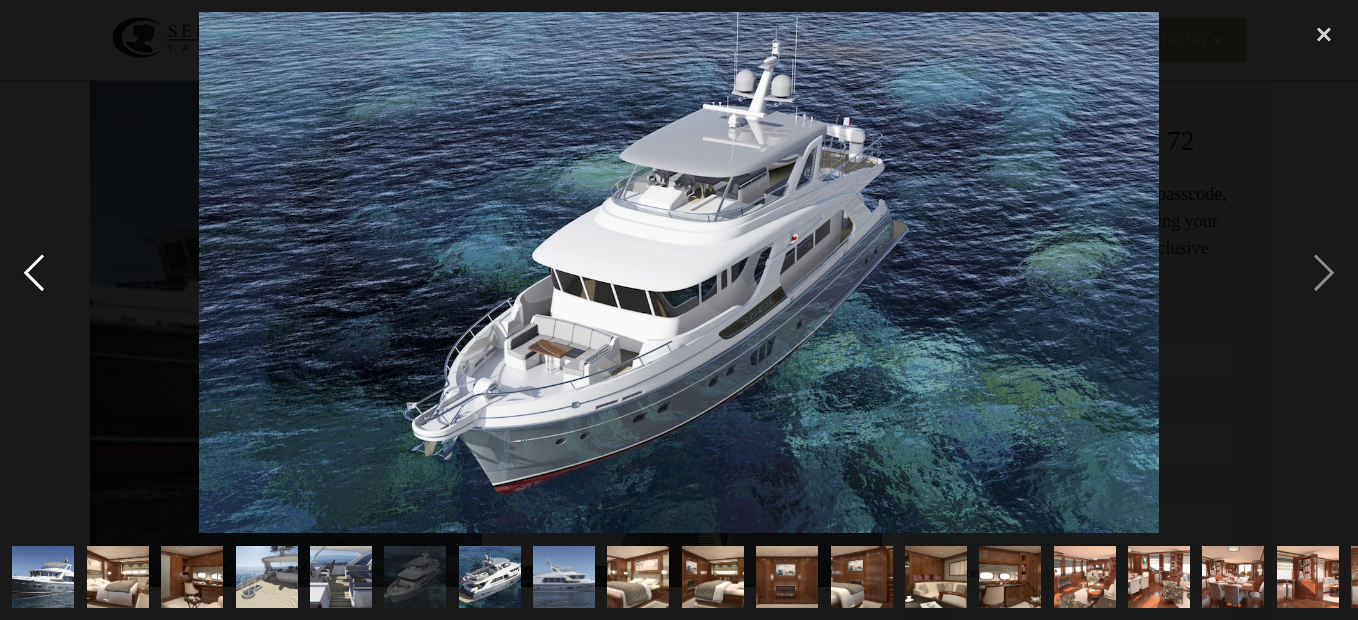 click at bounding box center [34, 272] 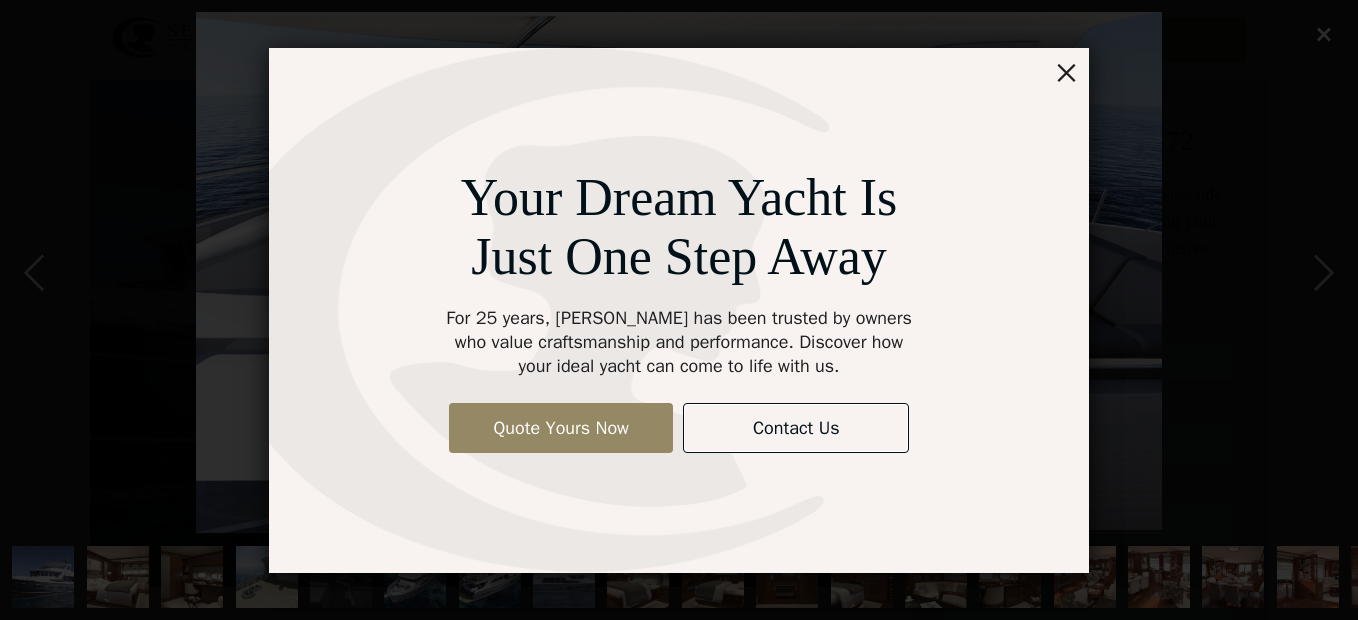 click on "×" at bounding box center [1066, 71] 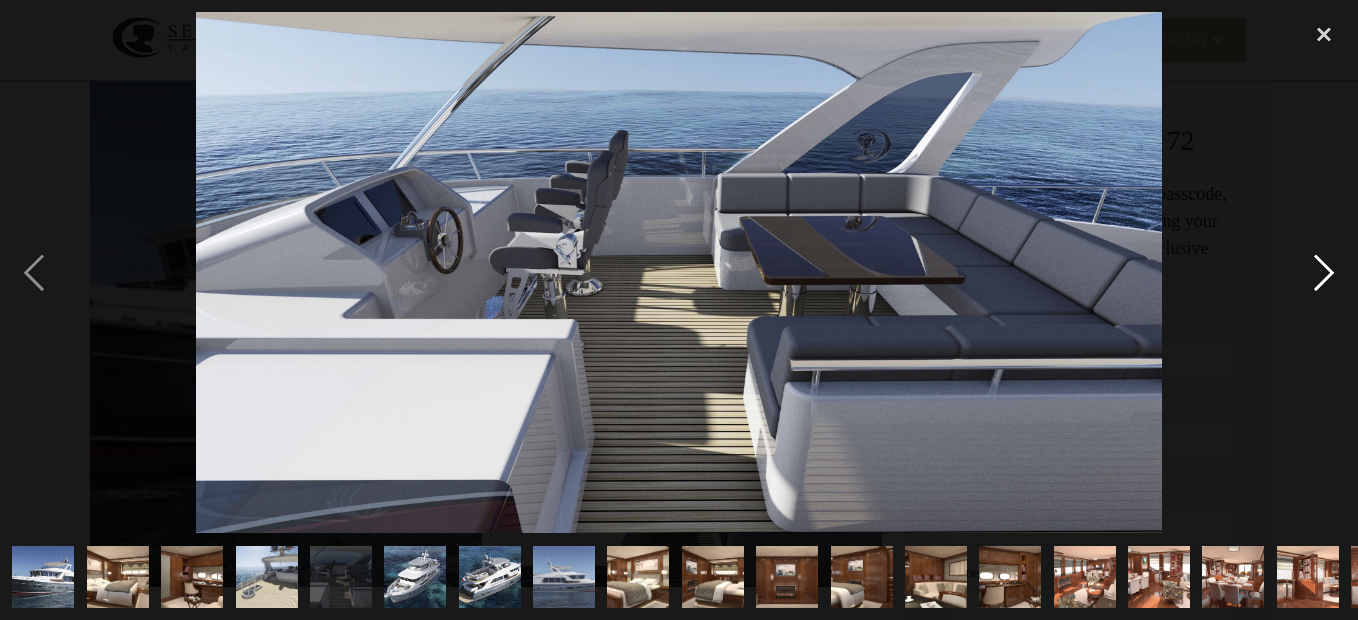click at bounding box center [1324, 272] 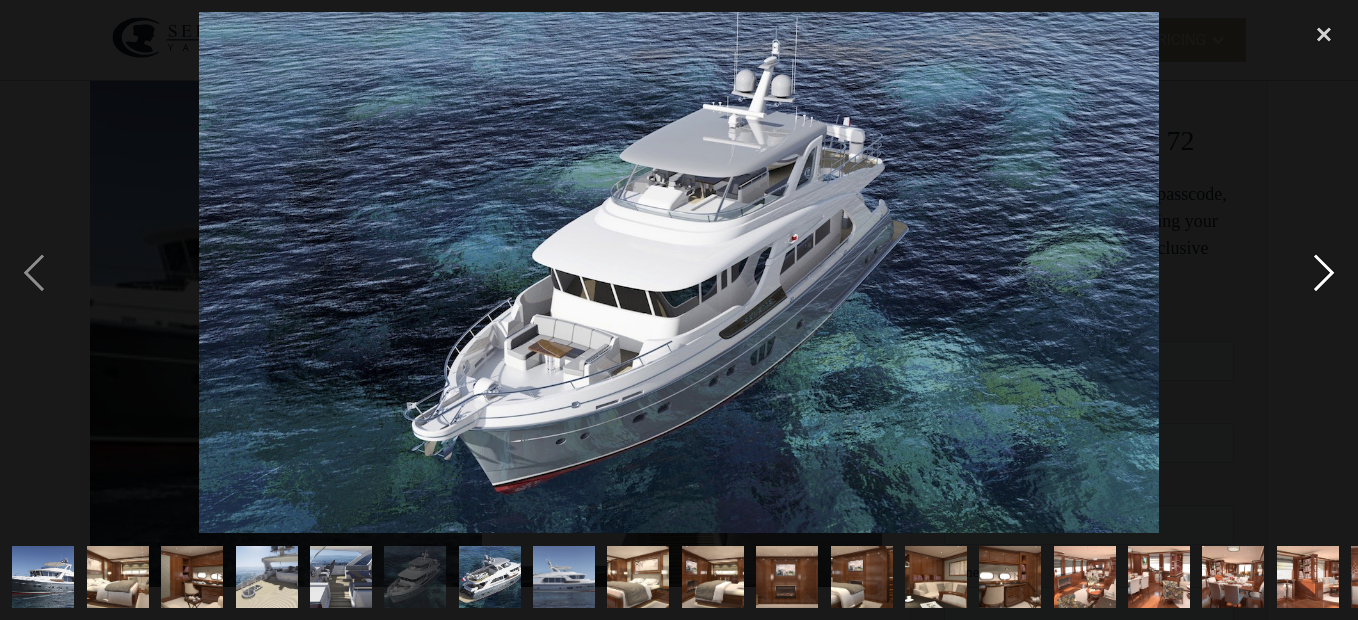 click at bounding box center [1324, 272] 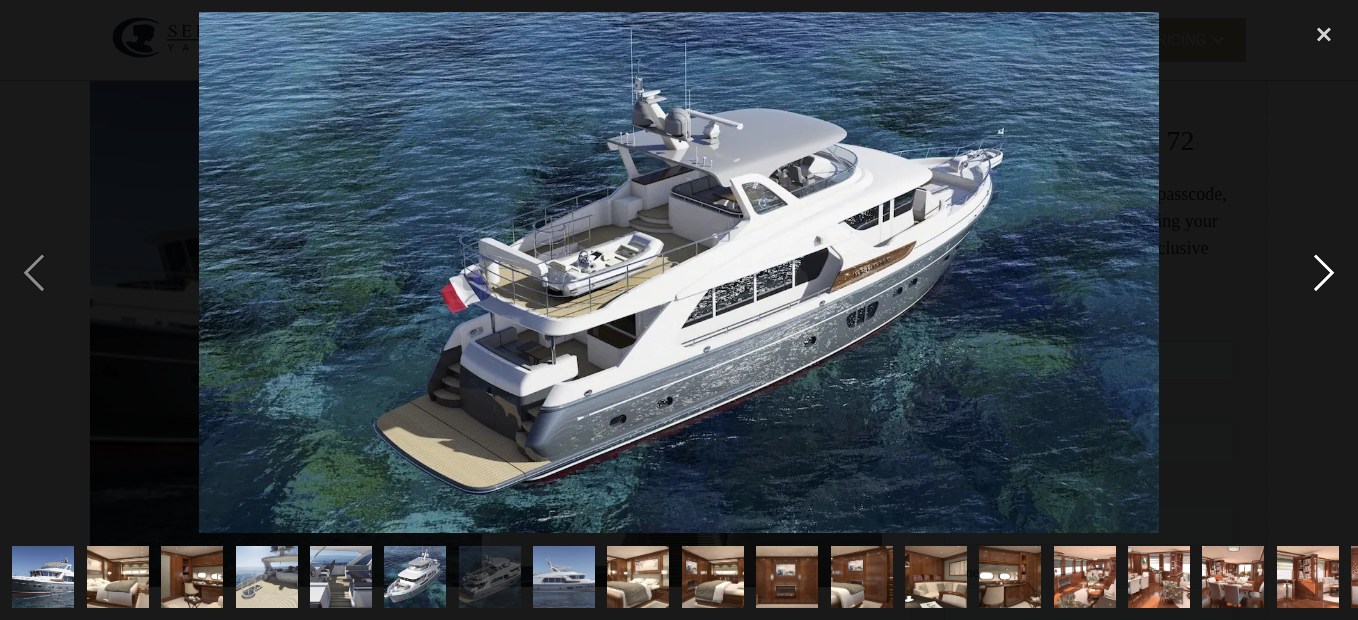 click at bounding box center (1324, 272) 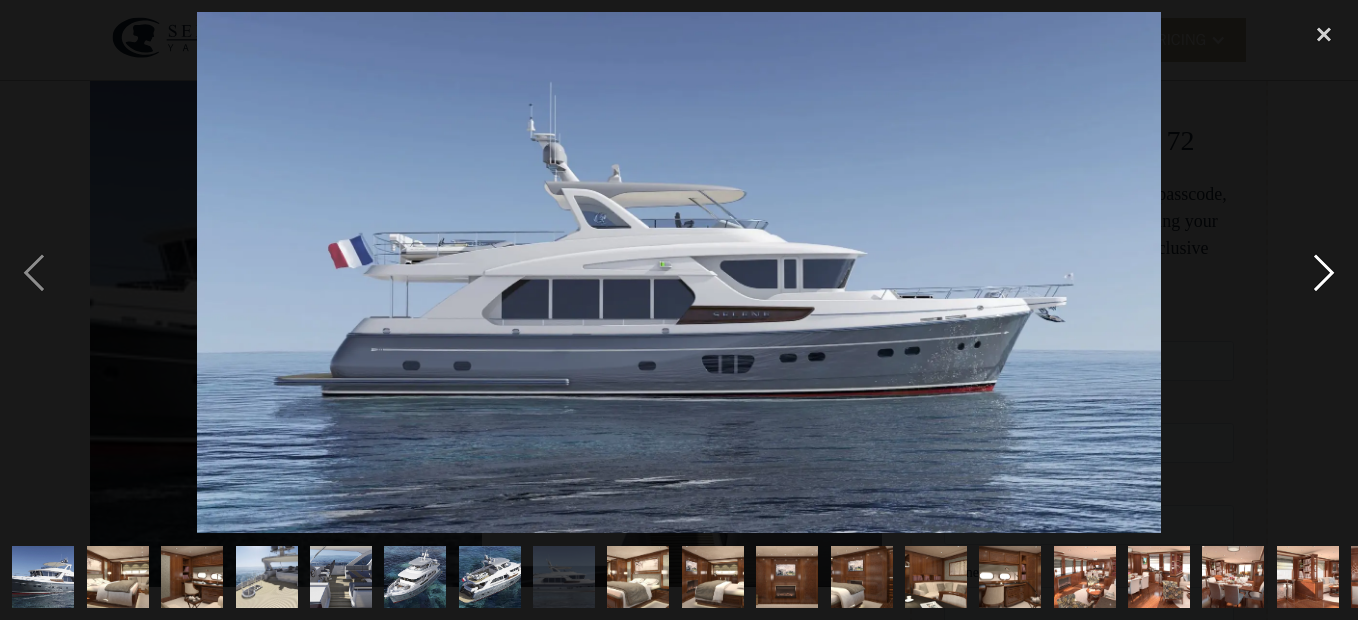 click at bounding box center [1324, 272] 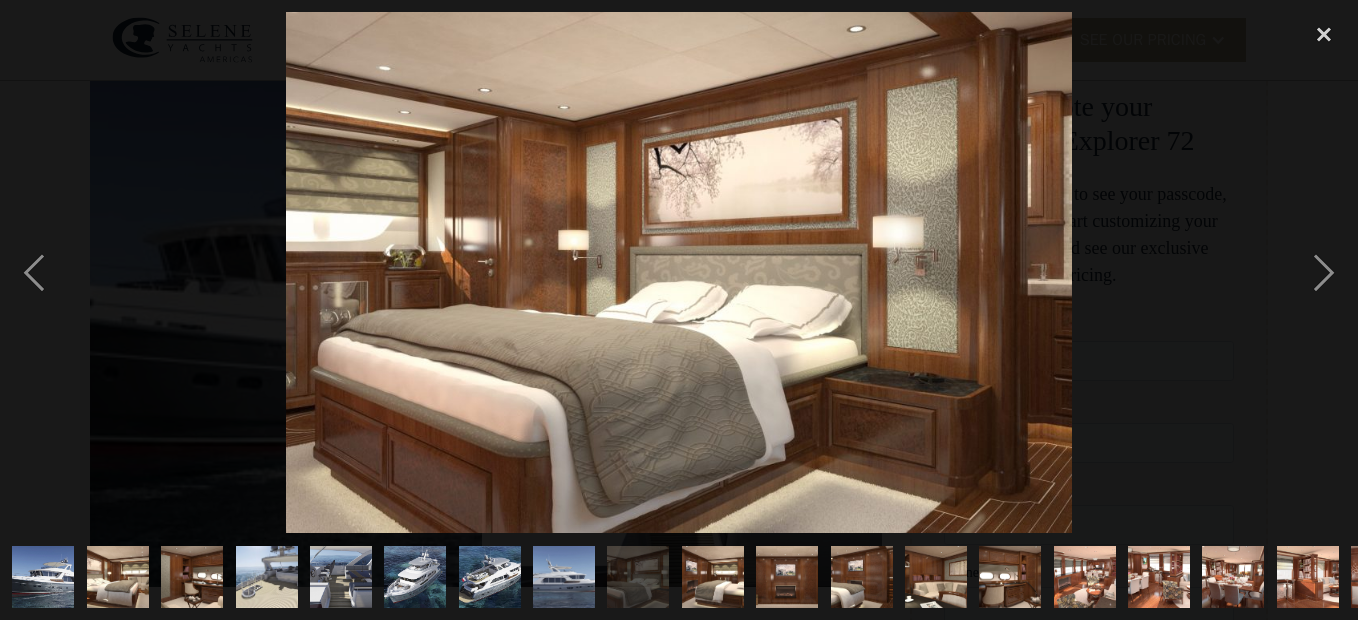 click at bounding box center (679, 272) 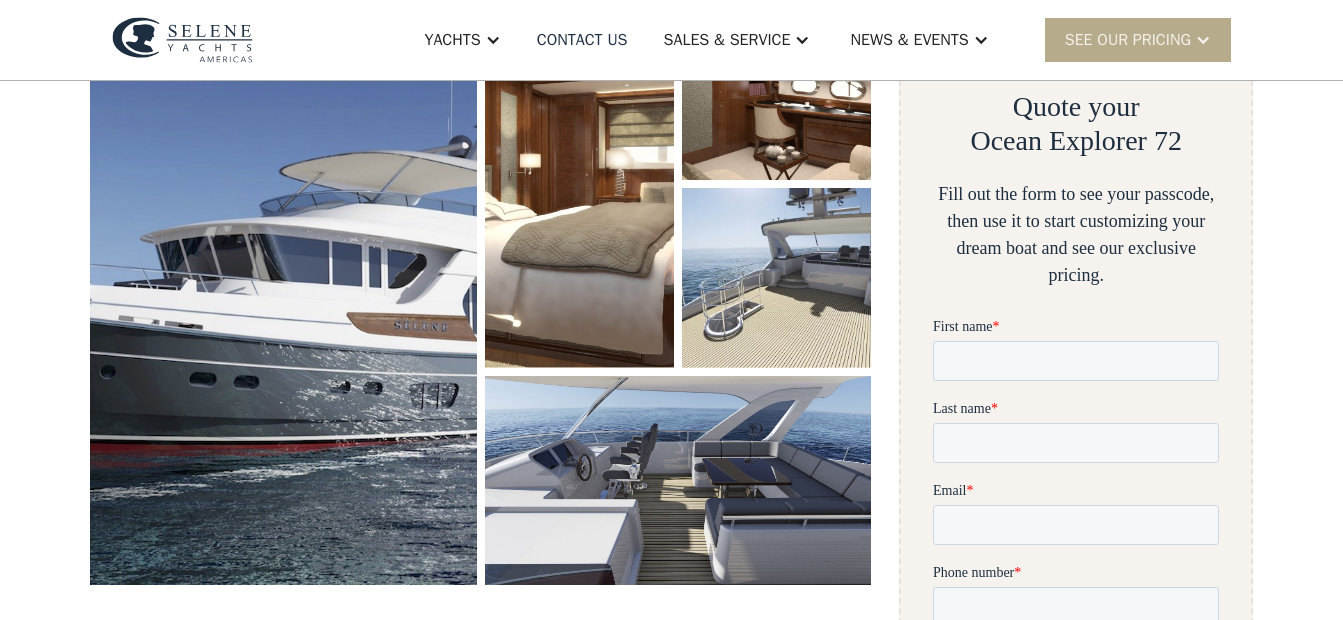 click at bounding box center [283, 292] 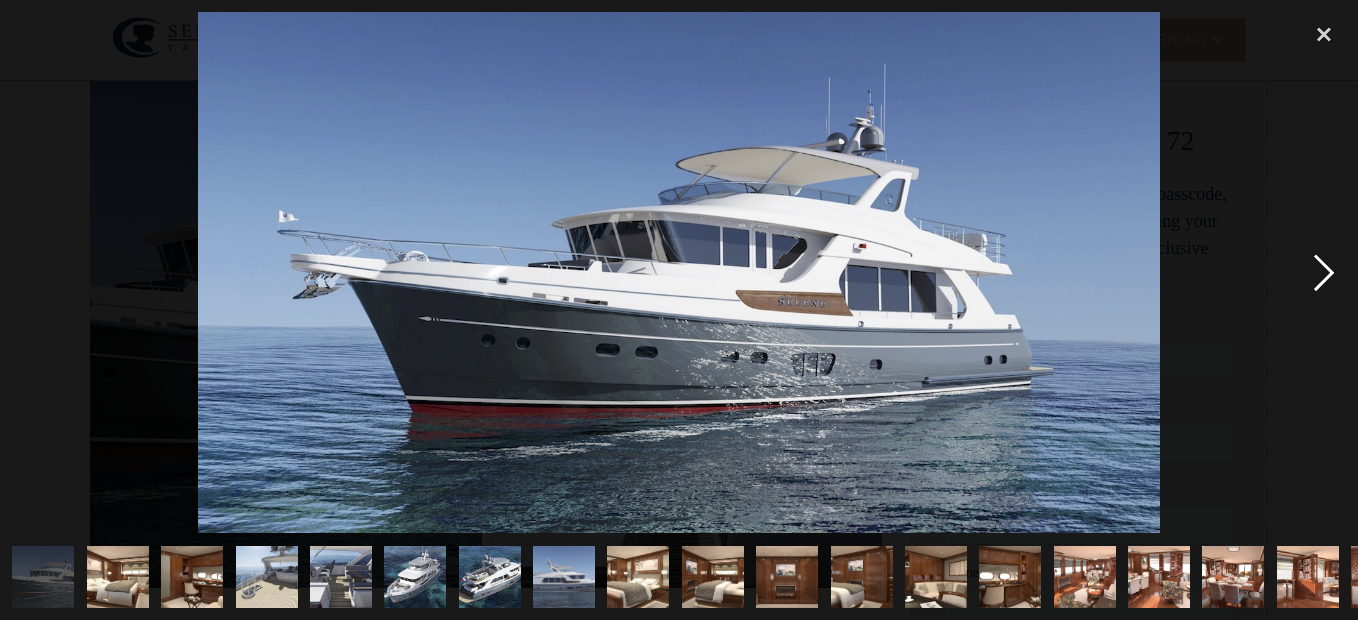 click at bounding box center (1324, 272) 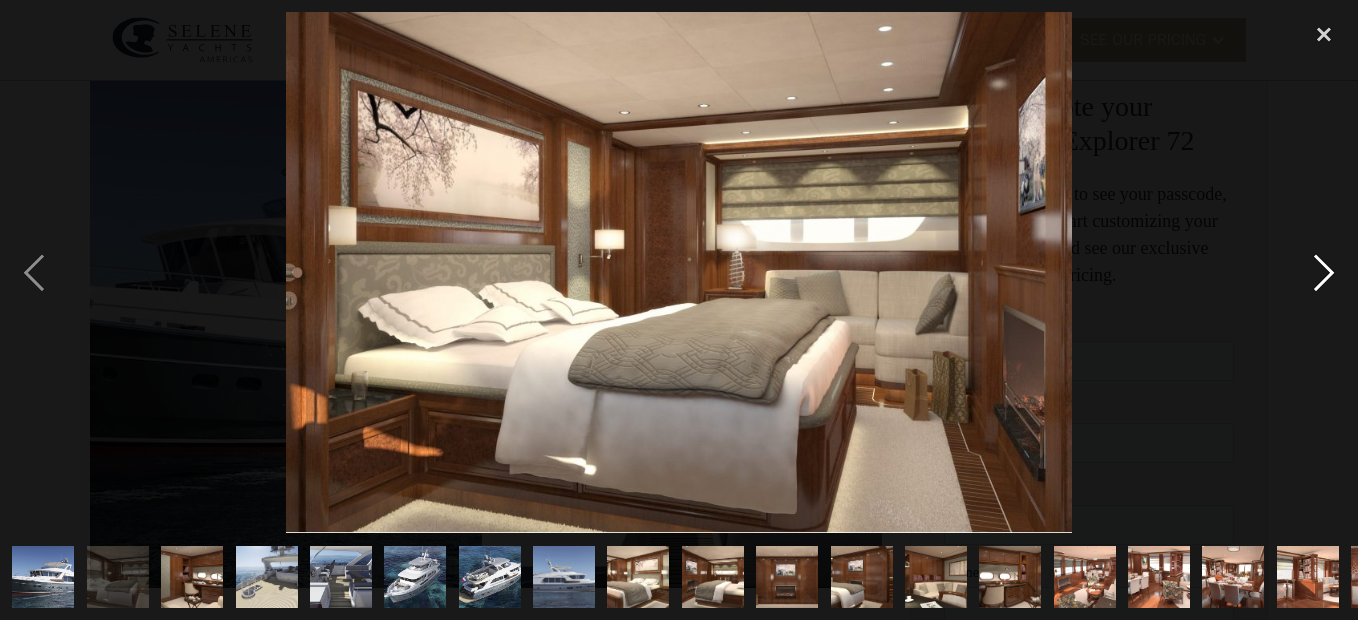 click at bounding box center [1324, 272] 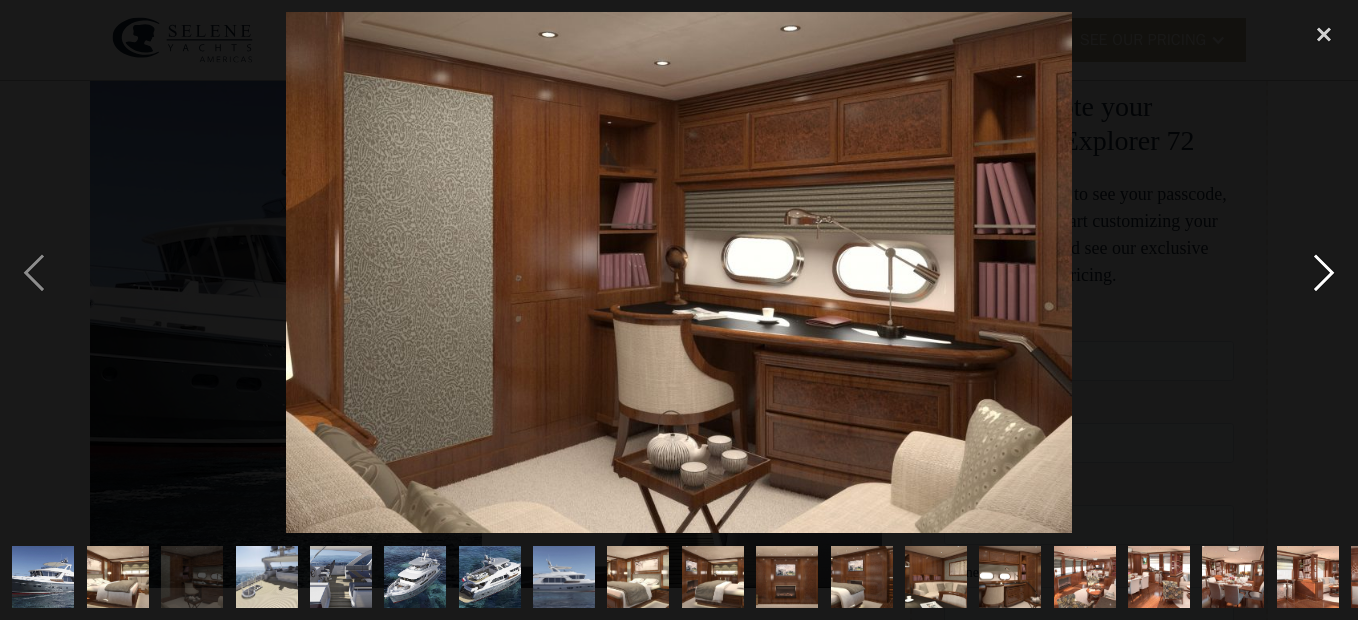 click at bounding box center [1324, 272] 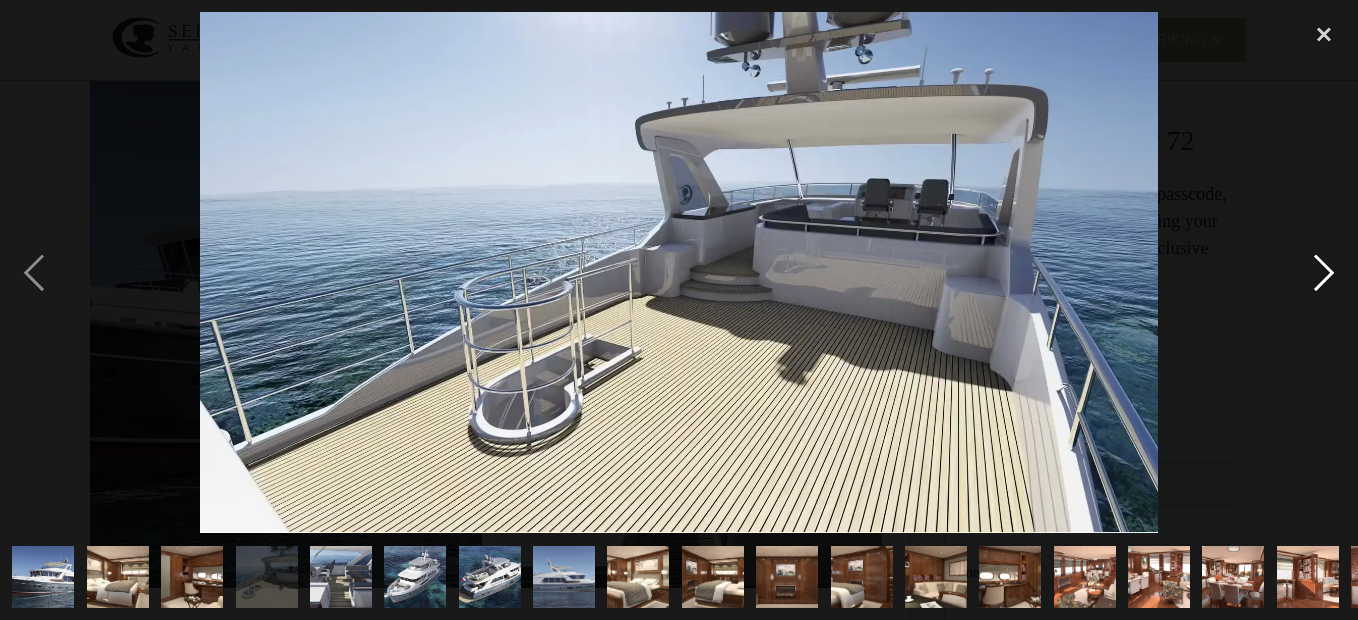 click at bounding box center (1324, 272) 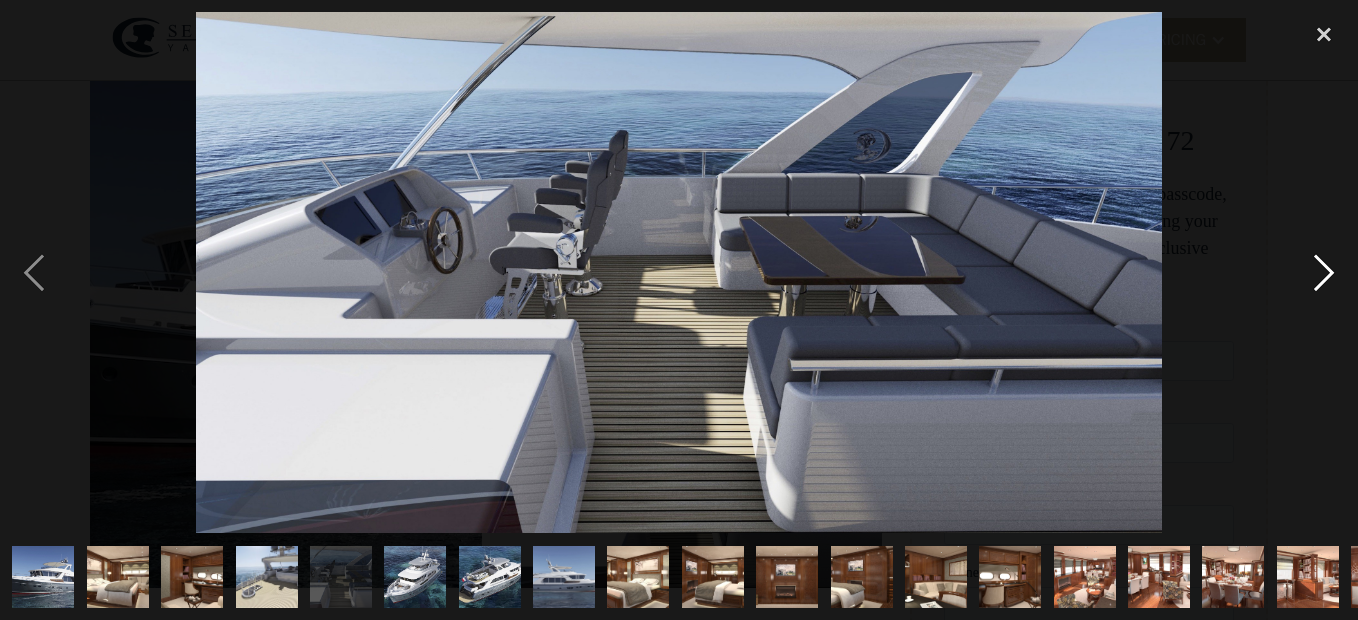 click at bounding box center [1324, 272] 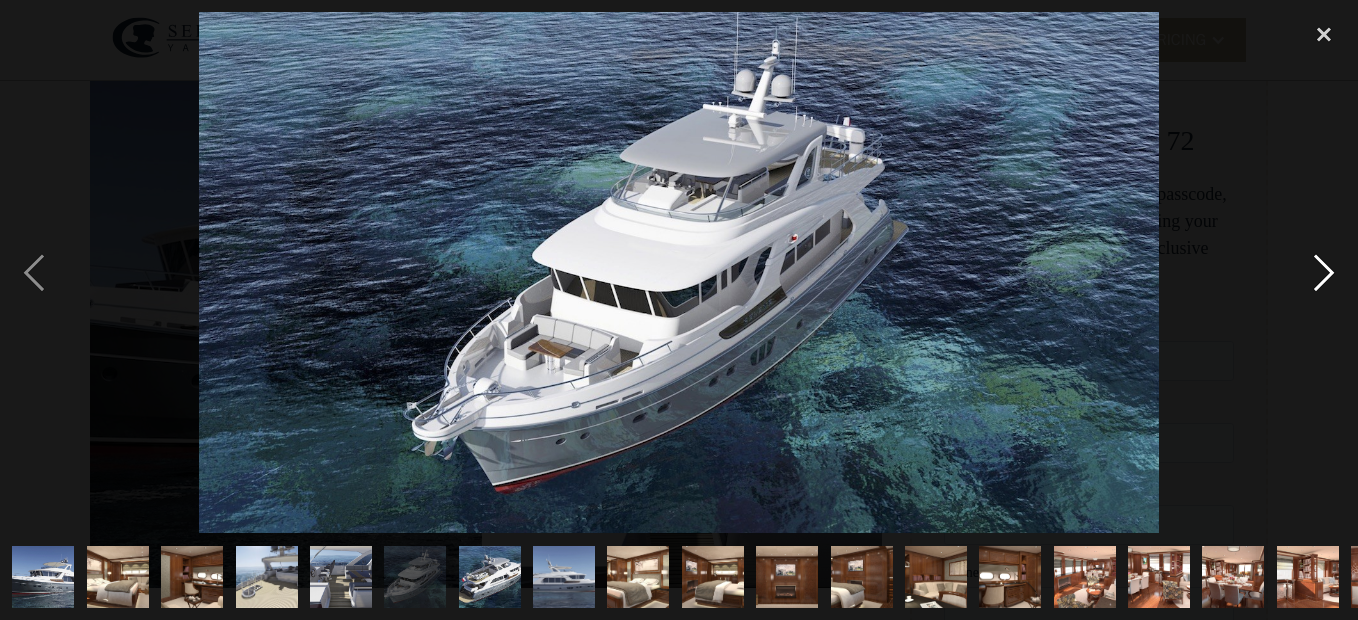 click at bounding box center (1324, 272) 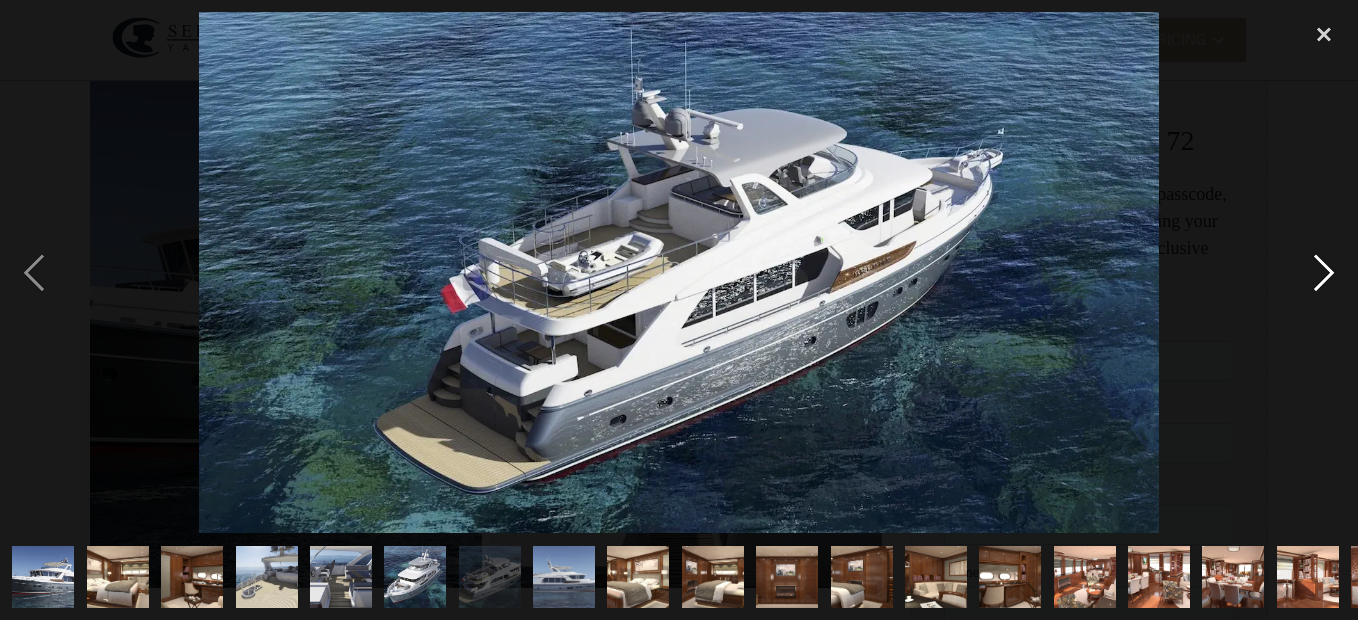 click at bounding box center [1324, 272] 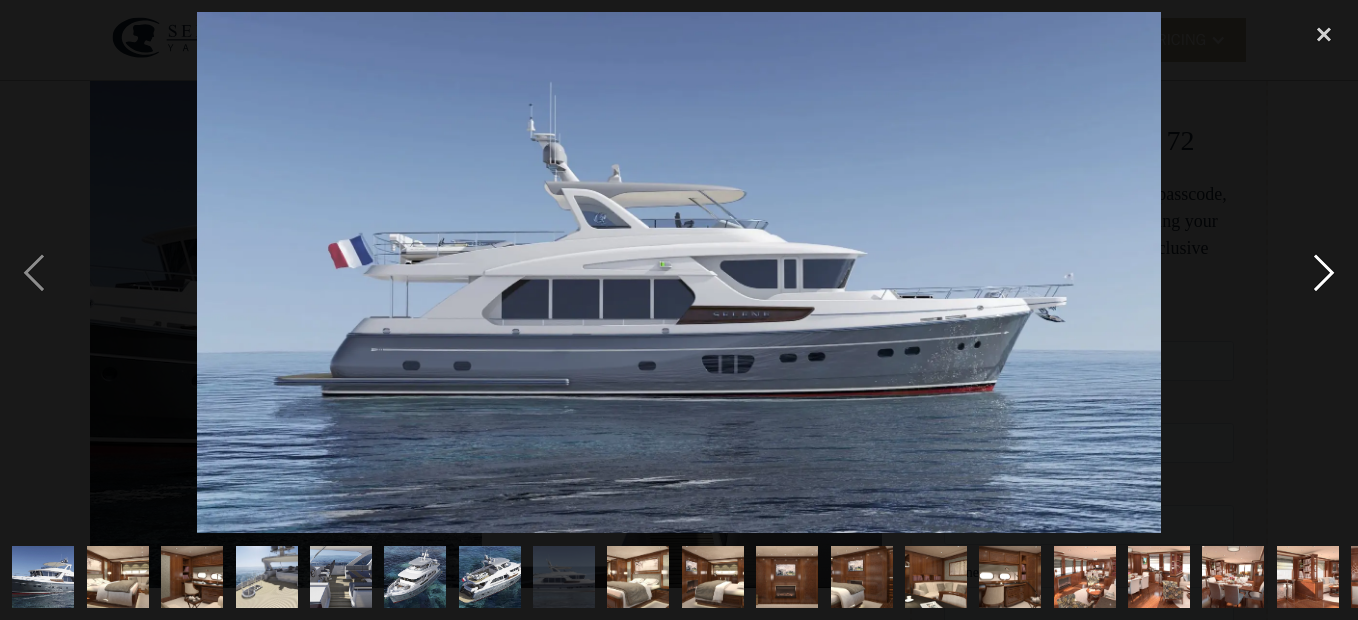 click at bounding box center [1324, 272] 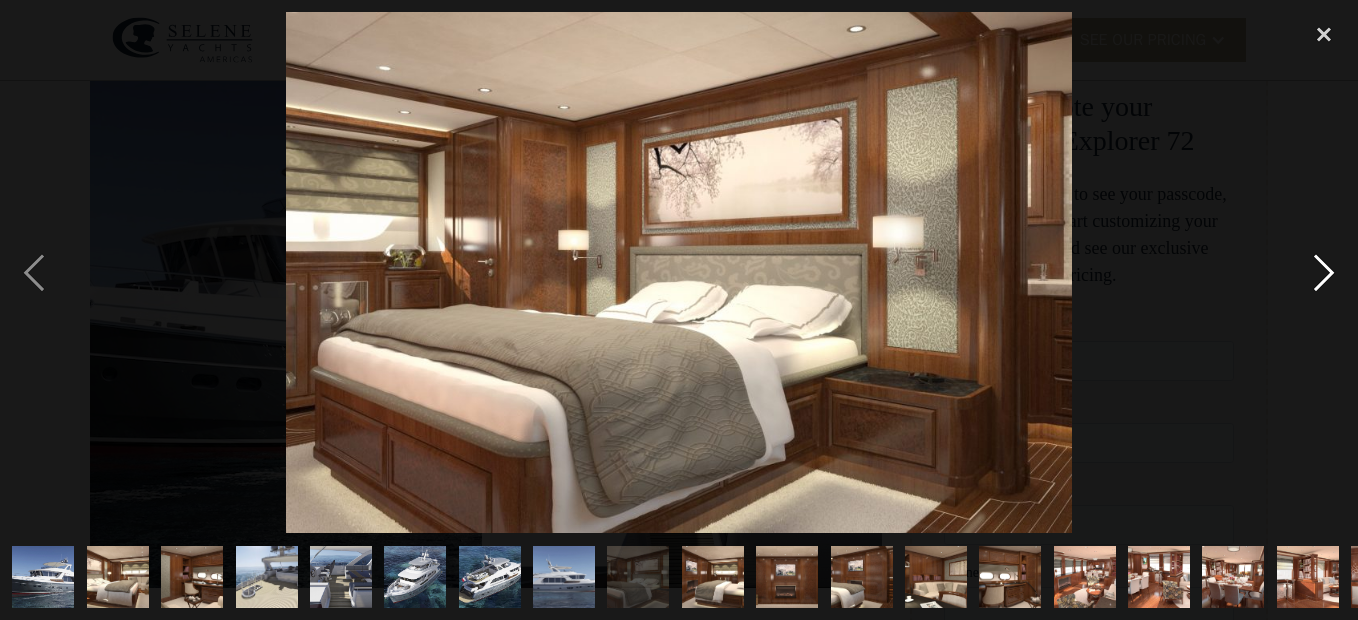 click at bounding box center [1324, 272] 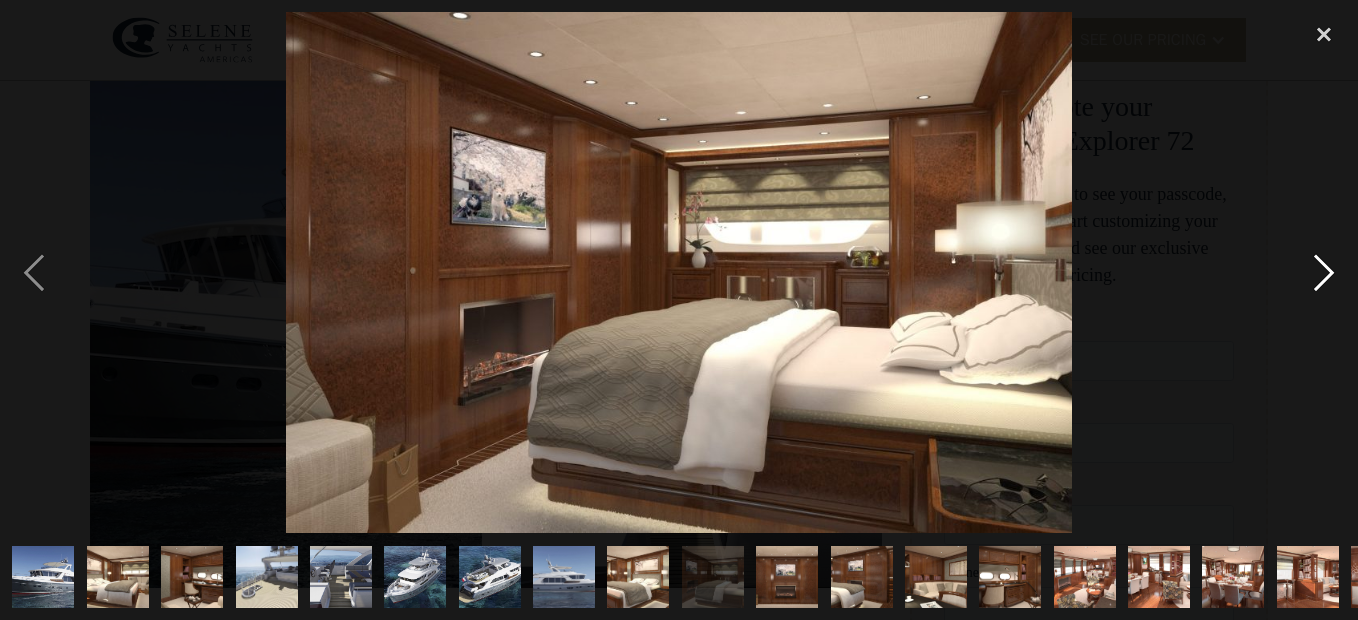 click at bounding box center (1324, 272) 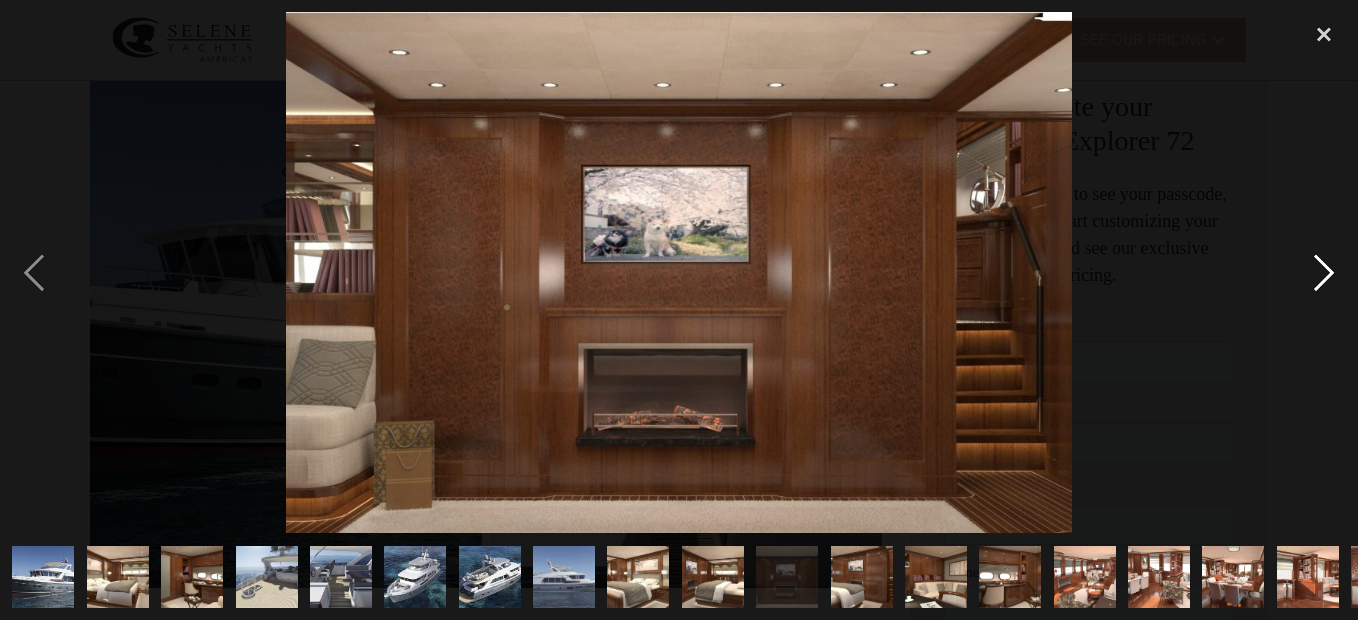 click at bounding box center (1324, 272) 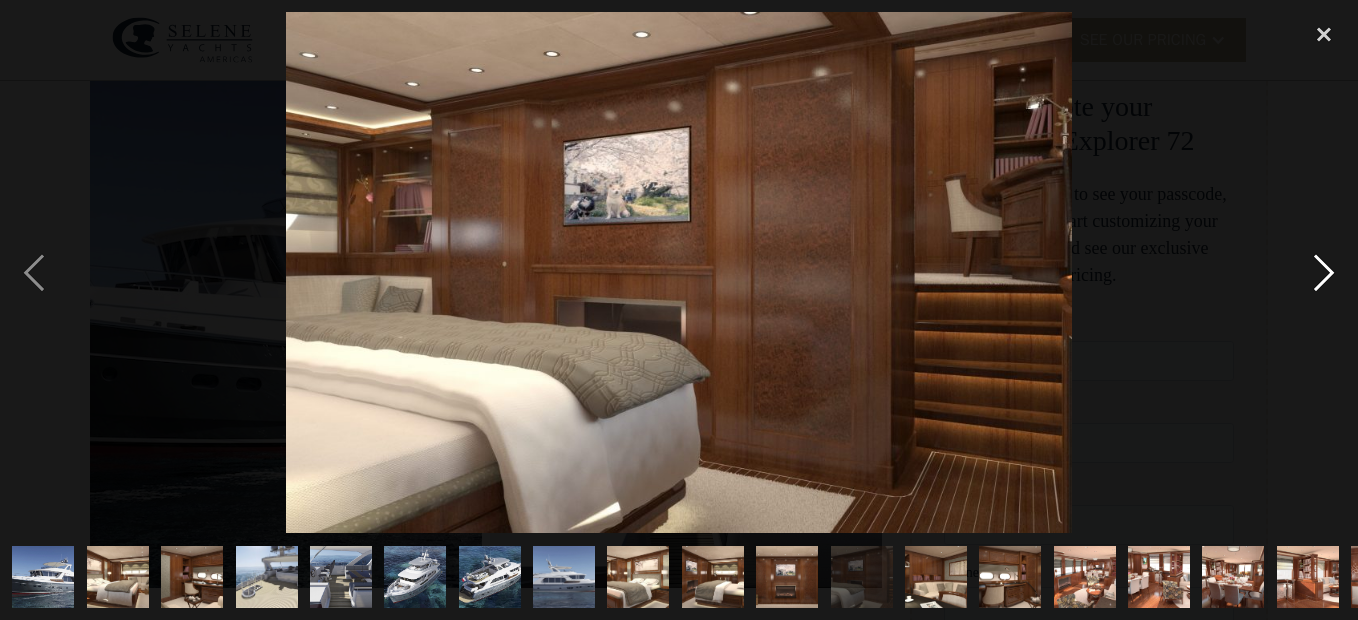 click at bounding box center (1324, 272) 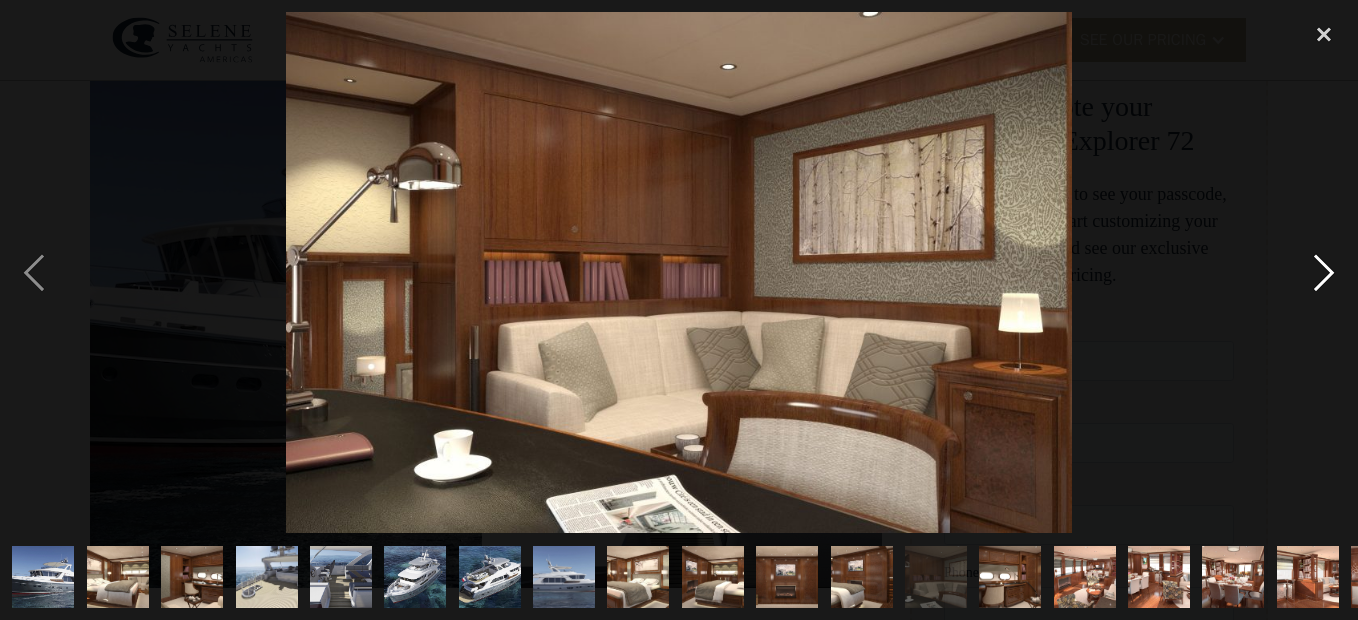 click at bounding box center (1324, 272) 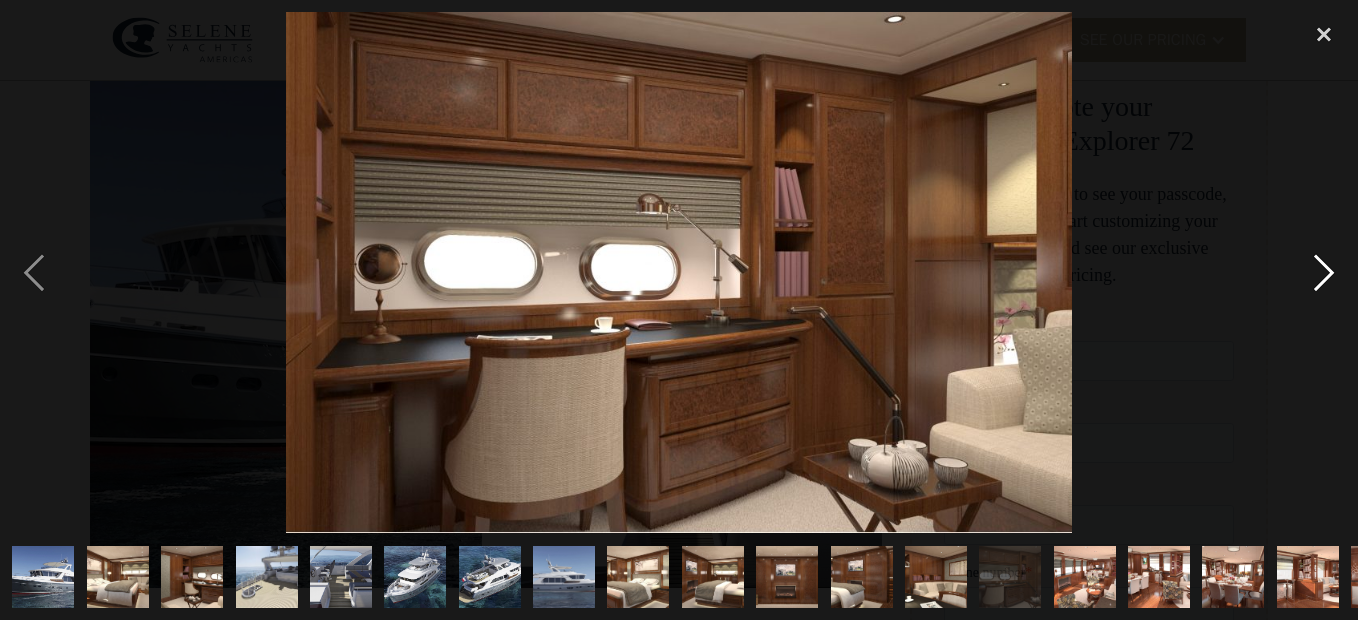 click at bounding box center (1324, 272) 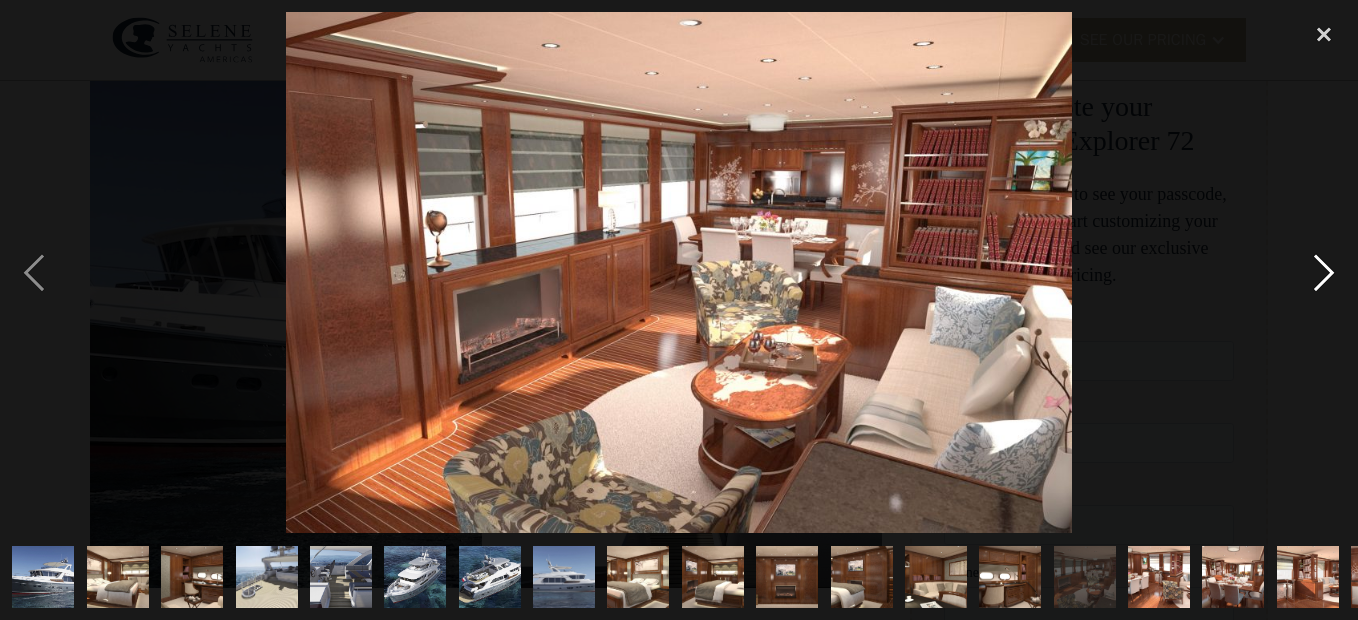 click at bounding box center (1324, 272) 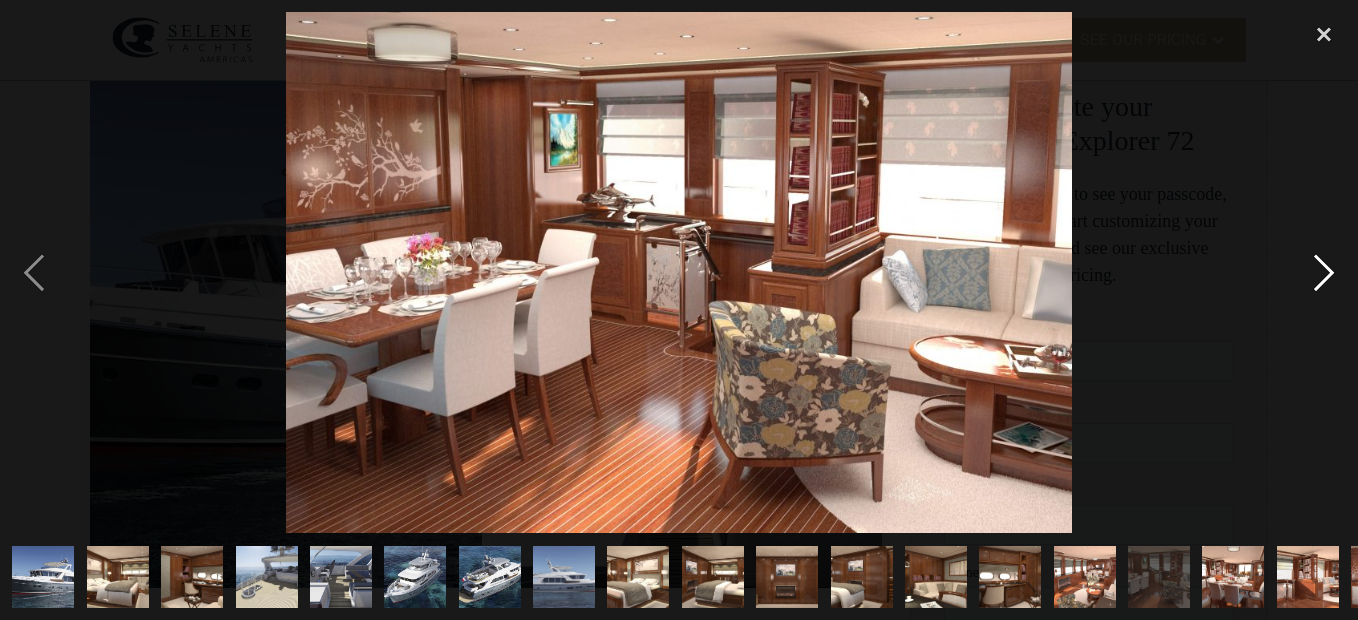 click at bounding box center (1324, 272) 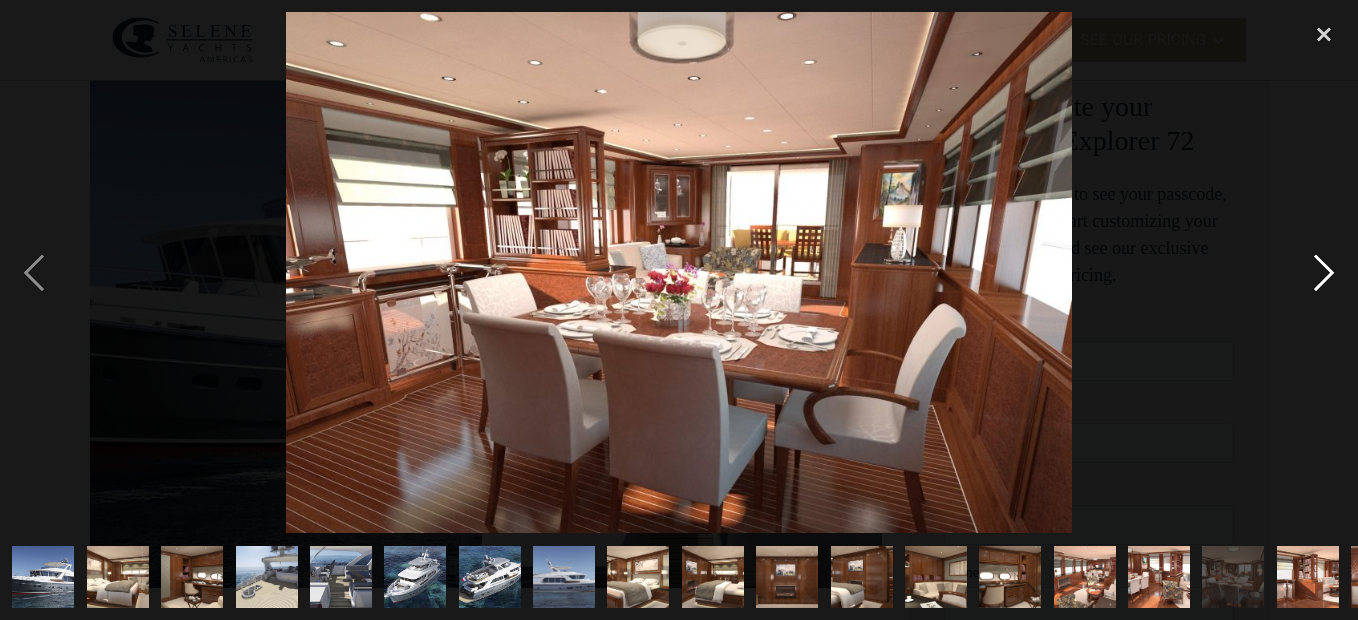 click at bounding box center (1324, 272) 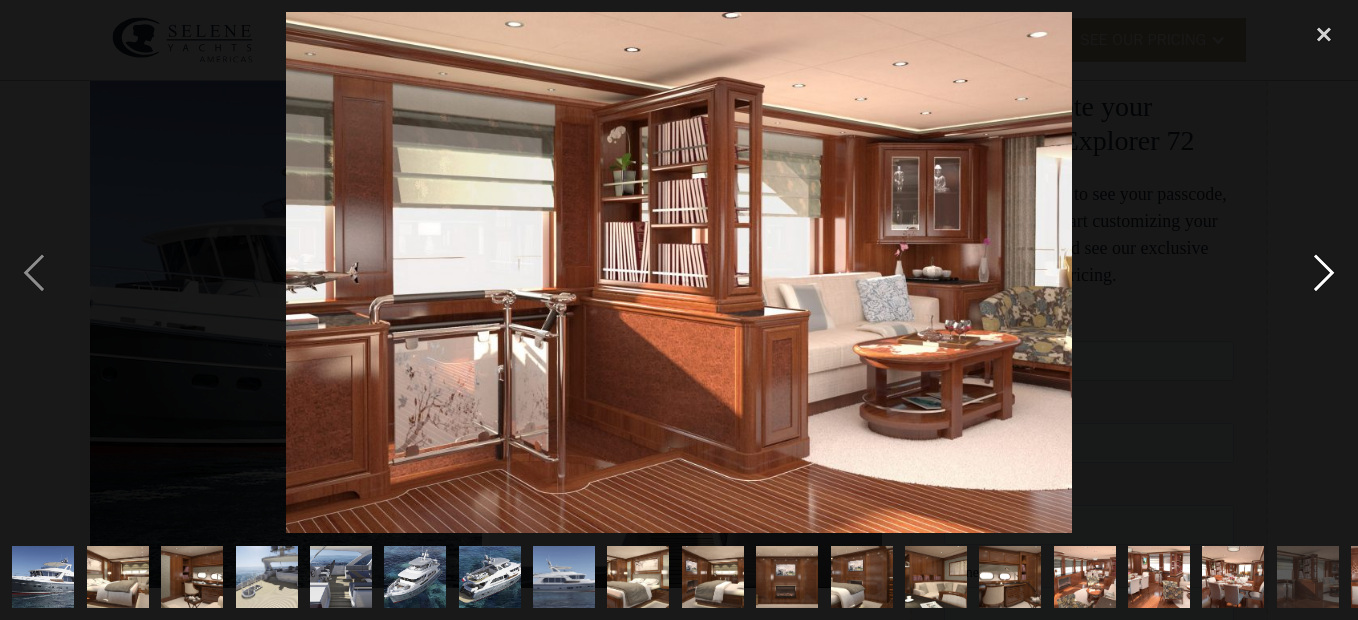 click at bounding box center [1324, 272] 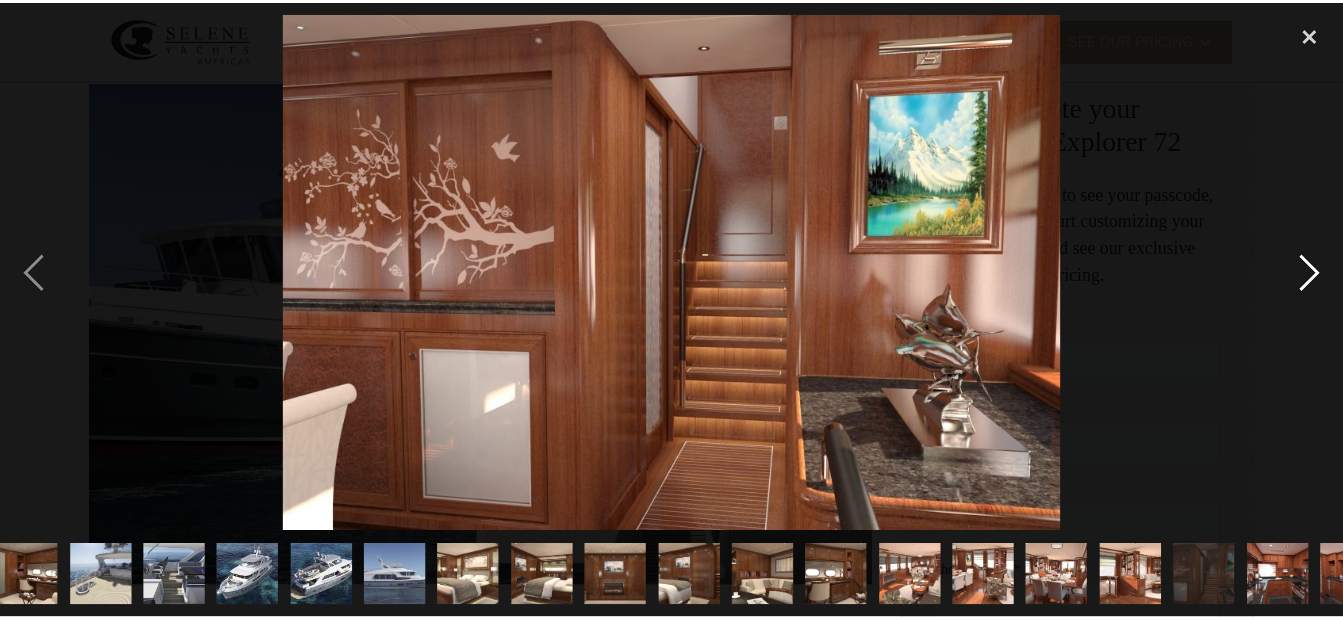 scroll, scrollTop: 0, scrollLeft: 216, axis: horizontal 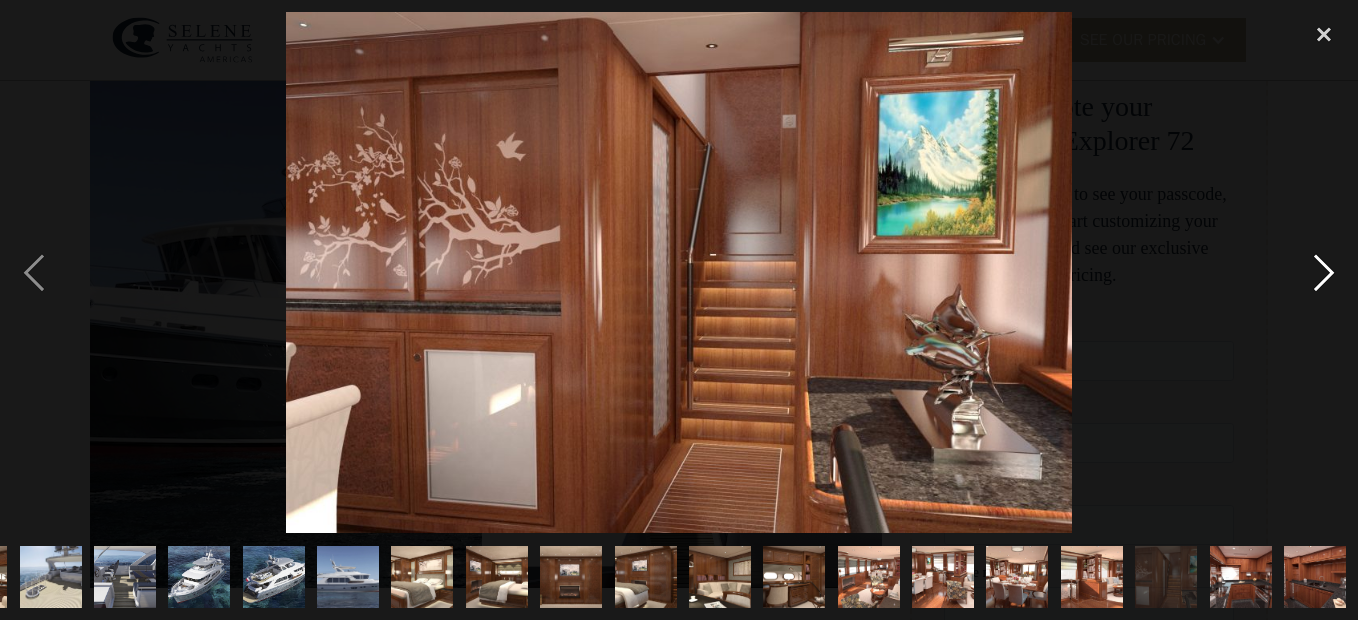 click at bounding box center (1324, 272) 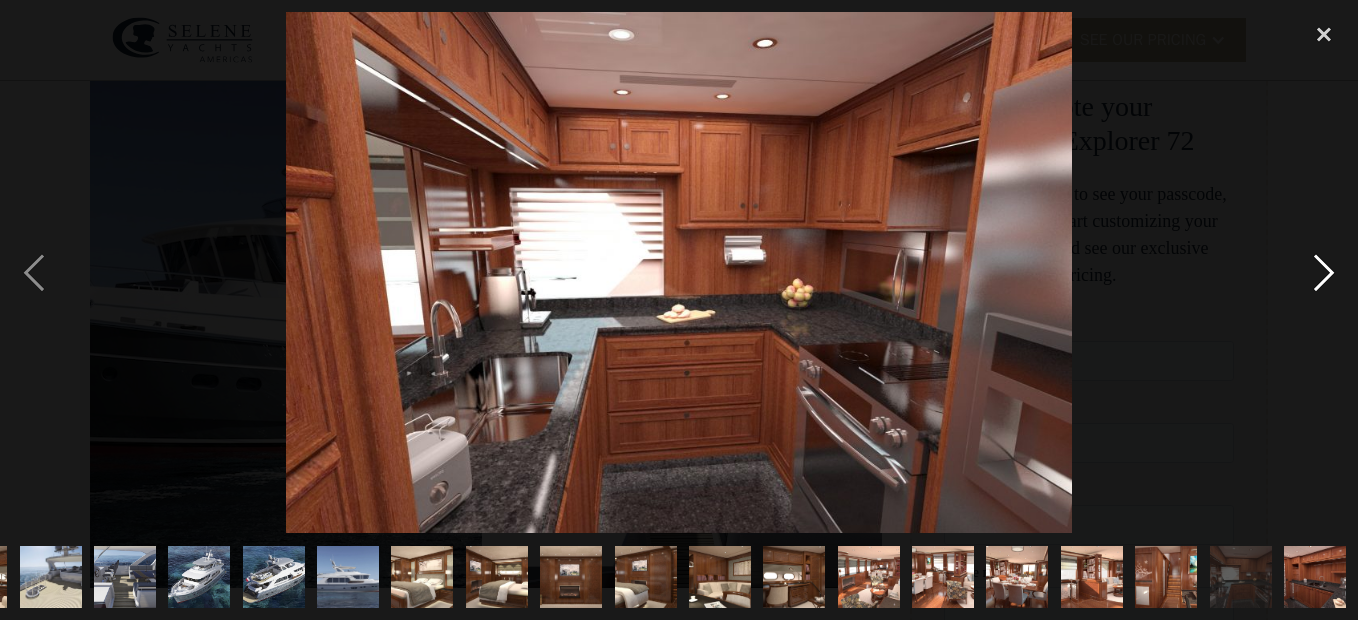 click at bounding box center (1324, 272) 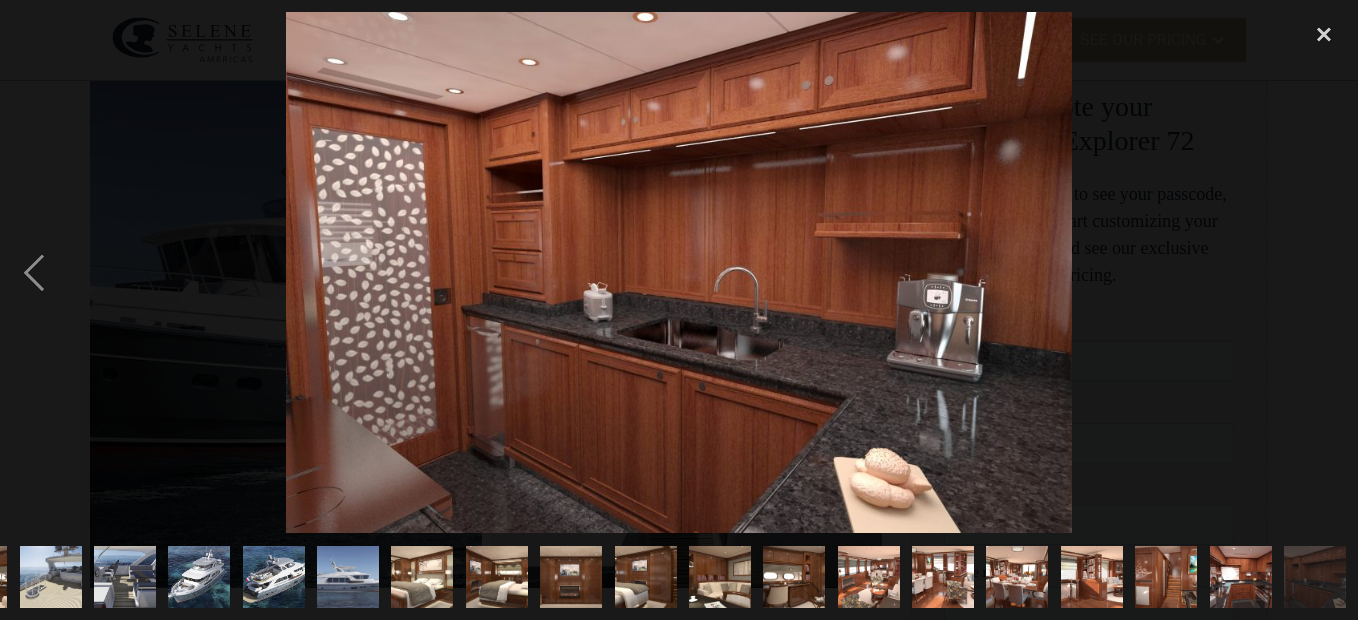click at bounding box center (1324, 272) 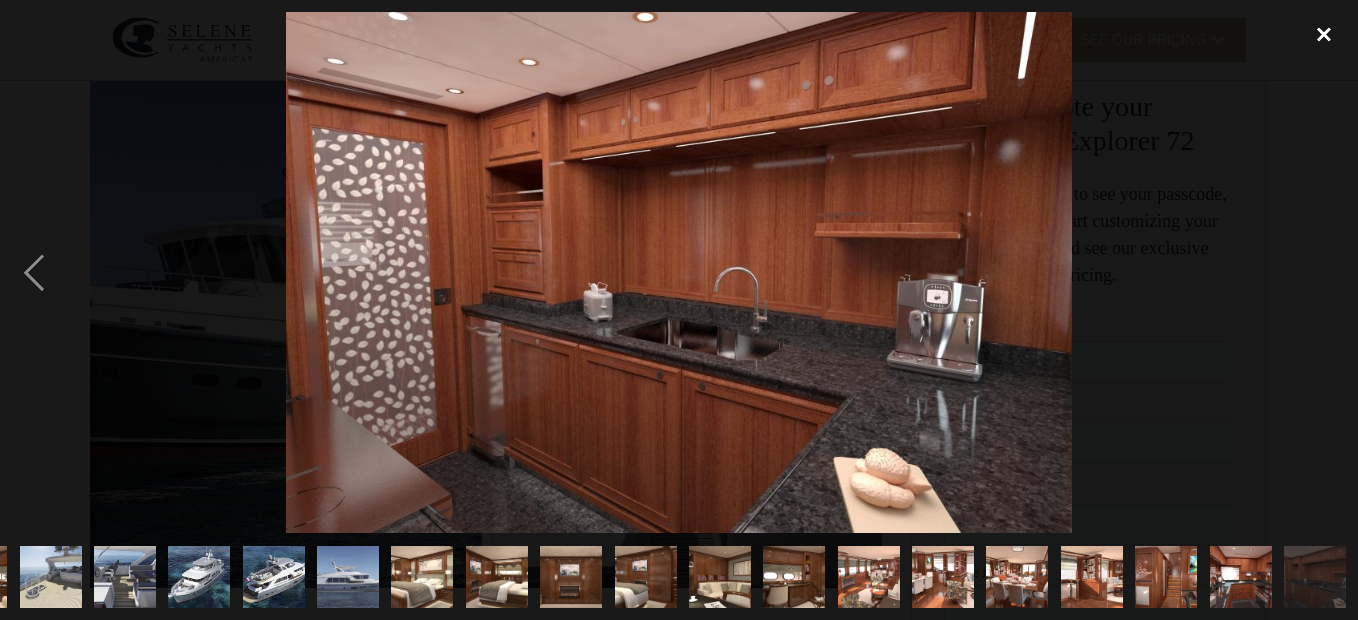 click at bounding box center [1324, 34] 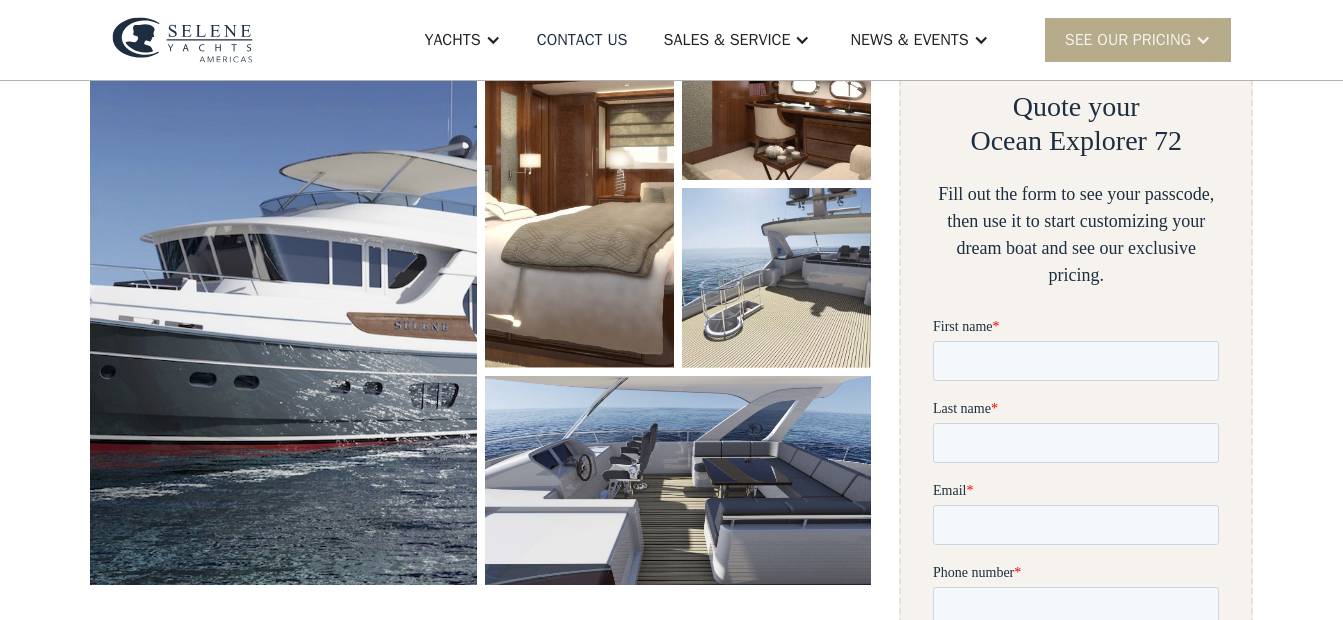 scroll, scrollTop: 0, scrollLeft: 0, axis: both 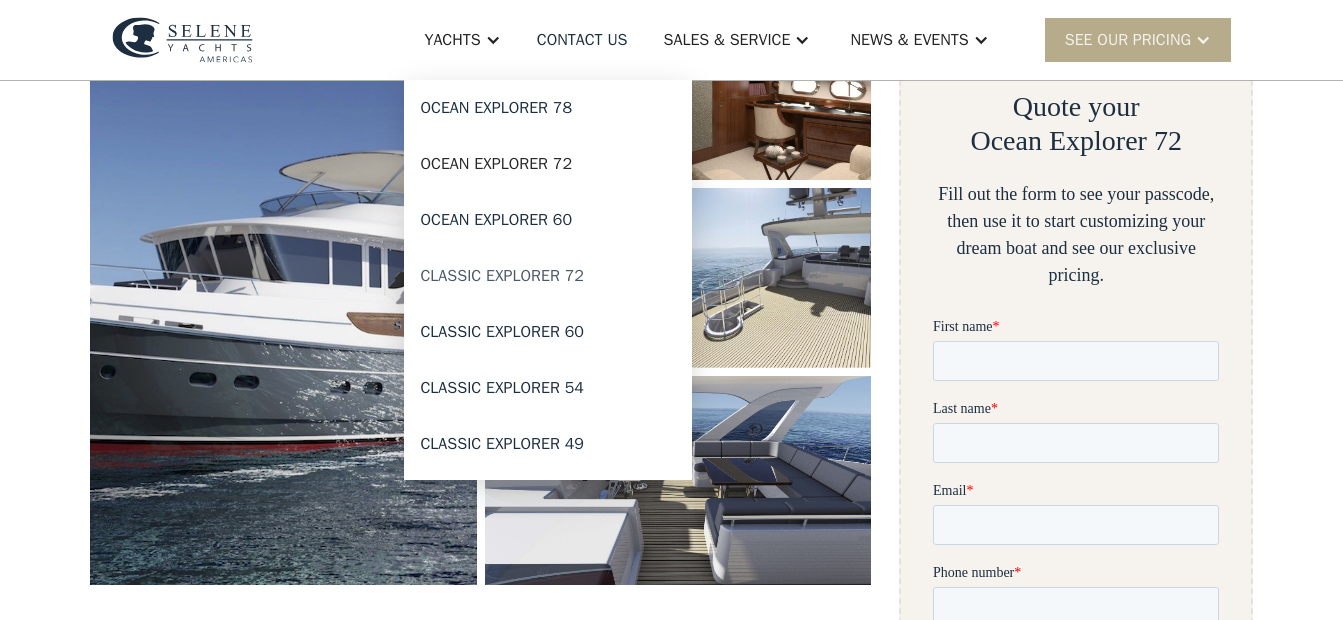 click on "Classic Explorer 72" at bounding box center (548, 276) 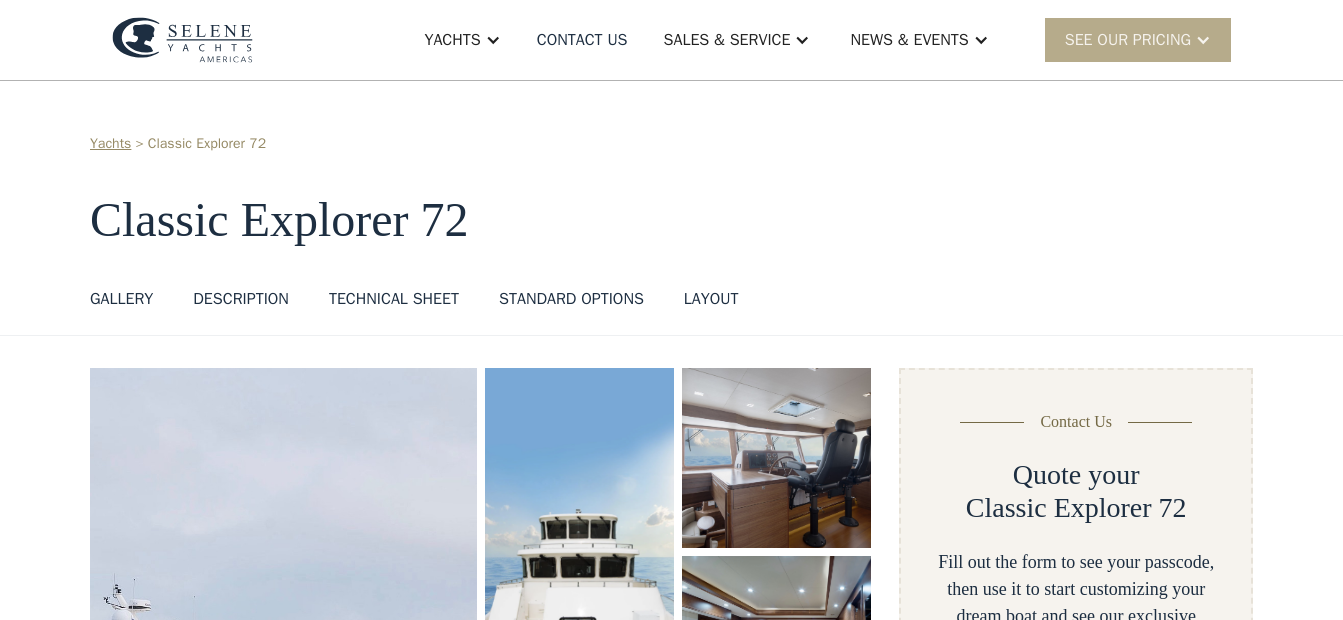scroll, scrollTop: 0, scrollLeft: 0, axis: both 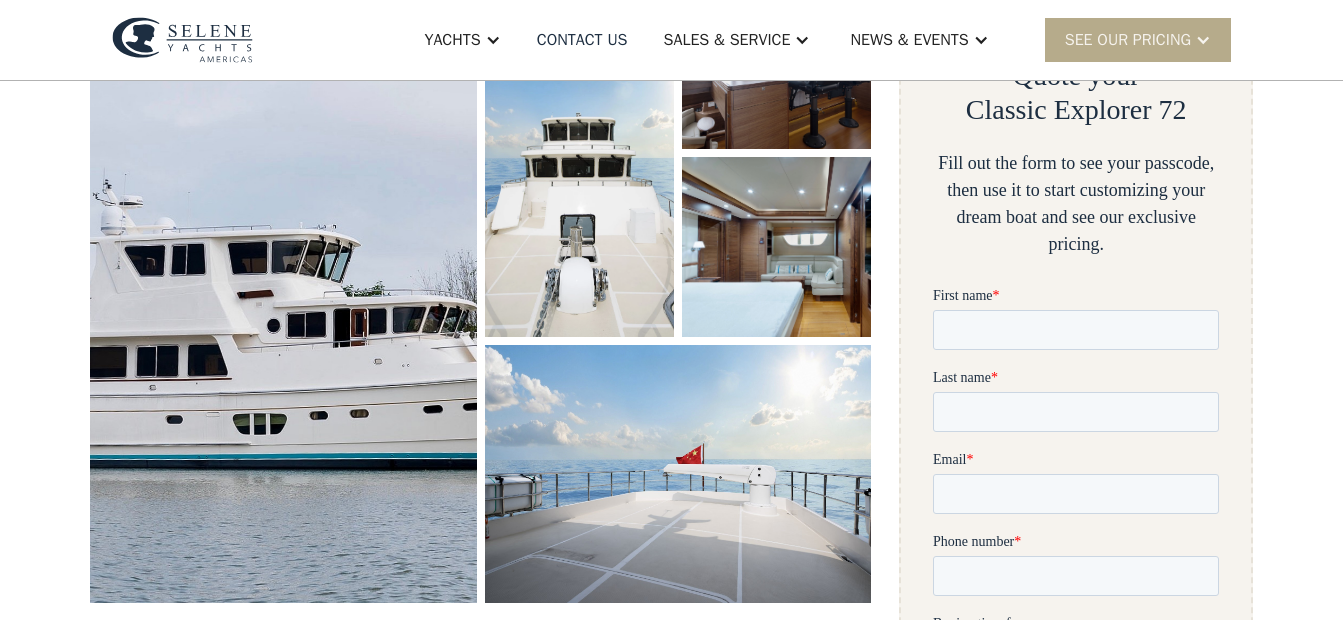 click at bounding box center [283, 286] 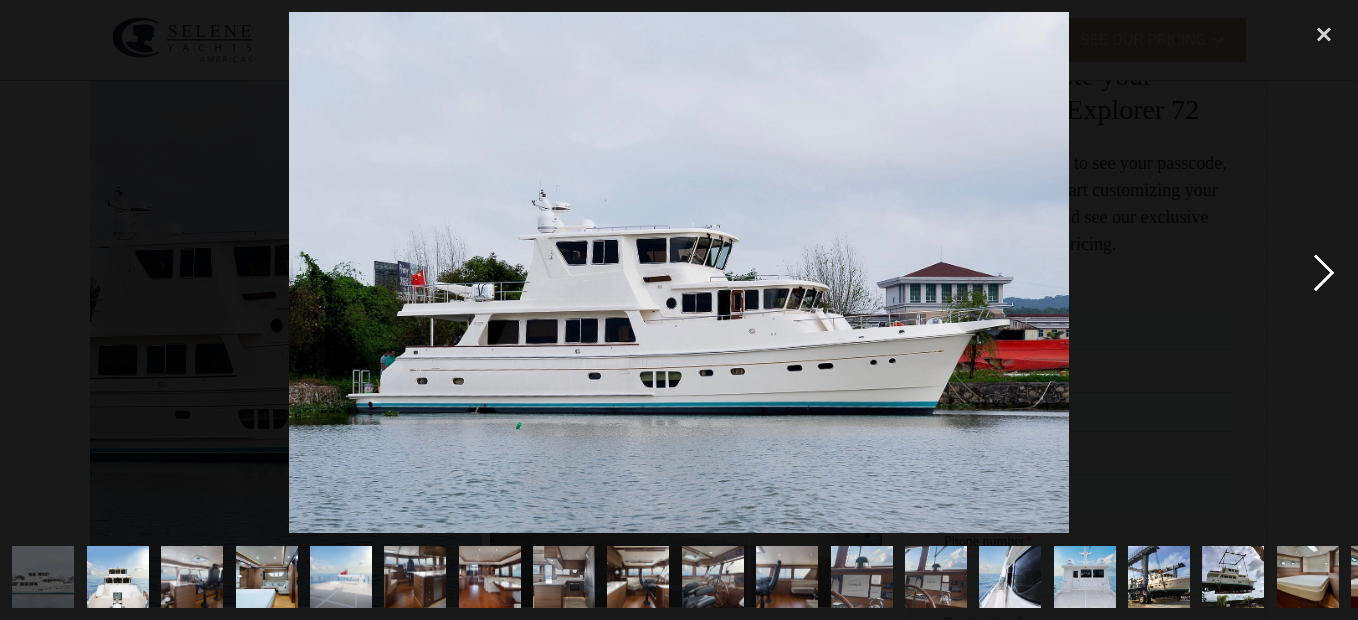 click at bounding box center (1324, 272) 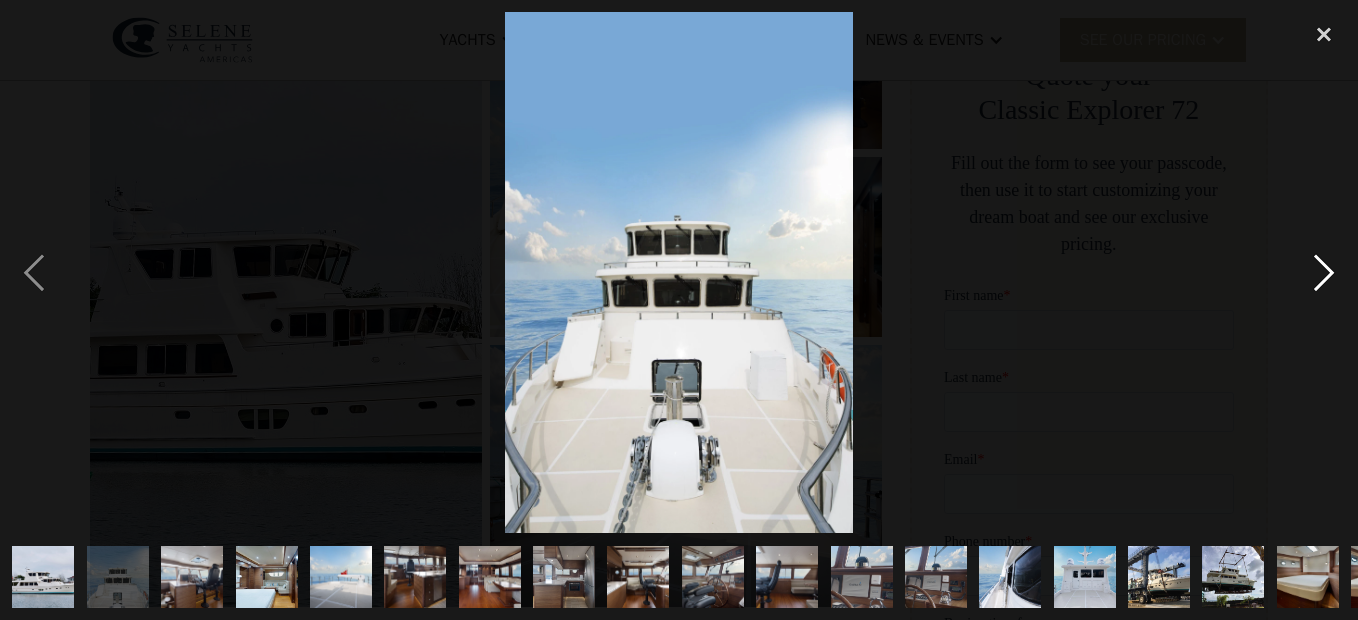 click at bounding box center (1324, 272) 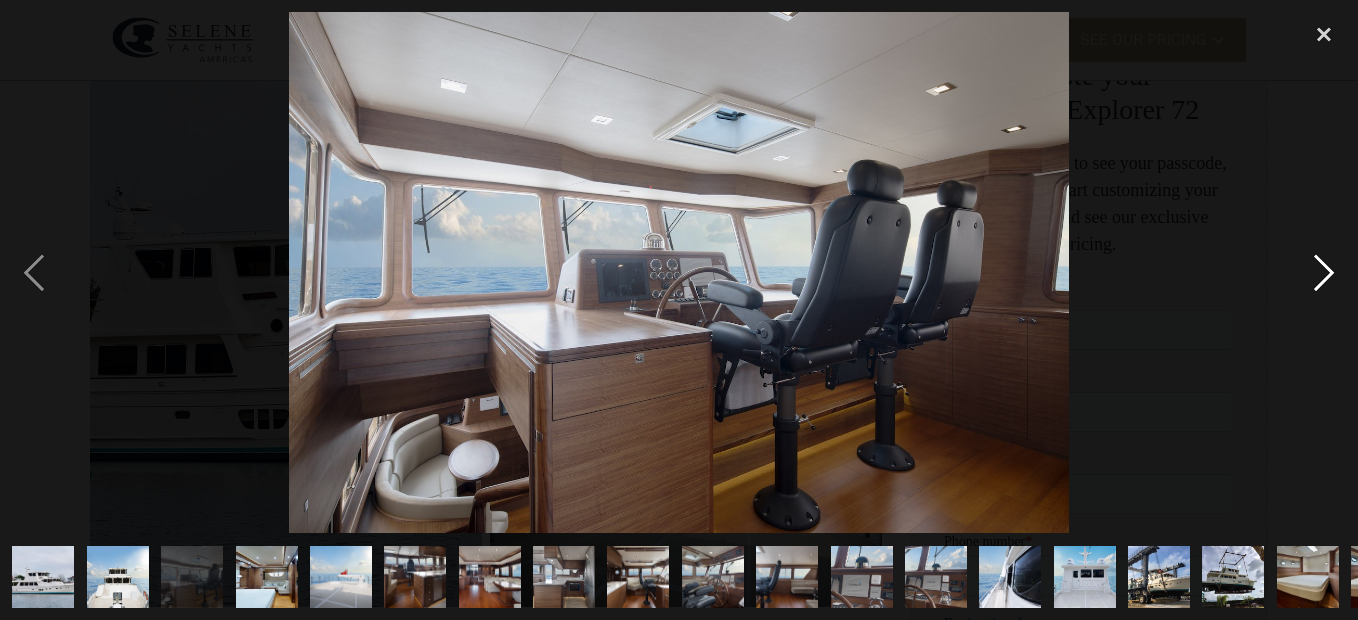 click at bounding box center [1324, 272] 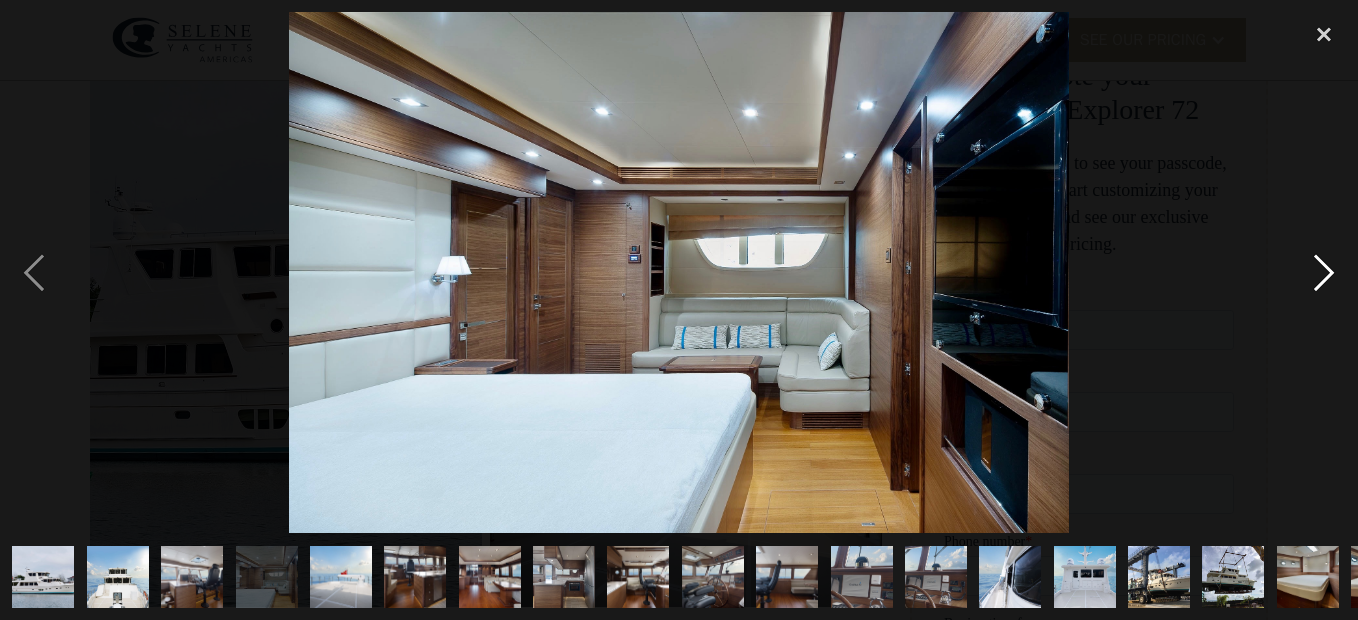 click at bounding box center [1324, 272] 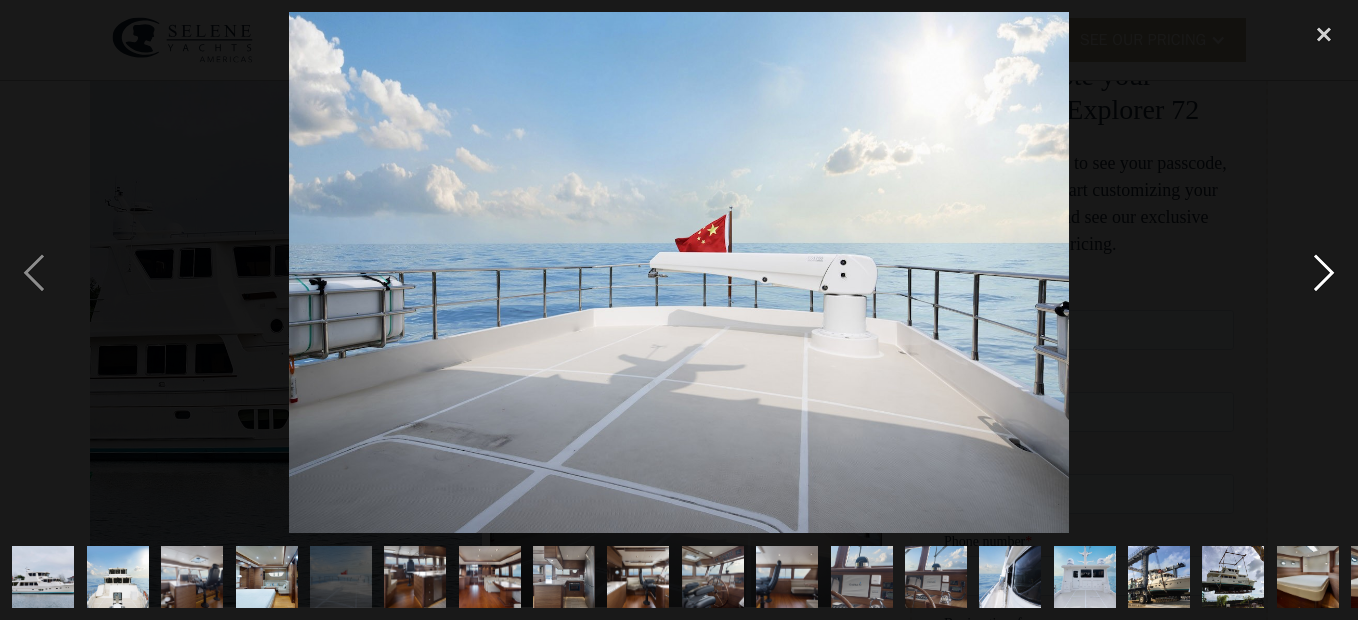click at bounding box center (1324, 272) 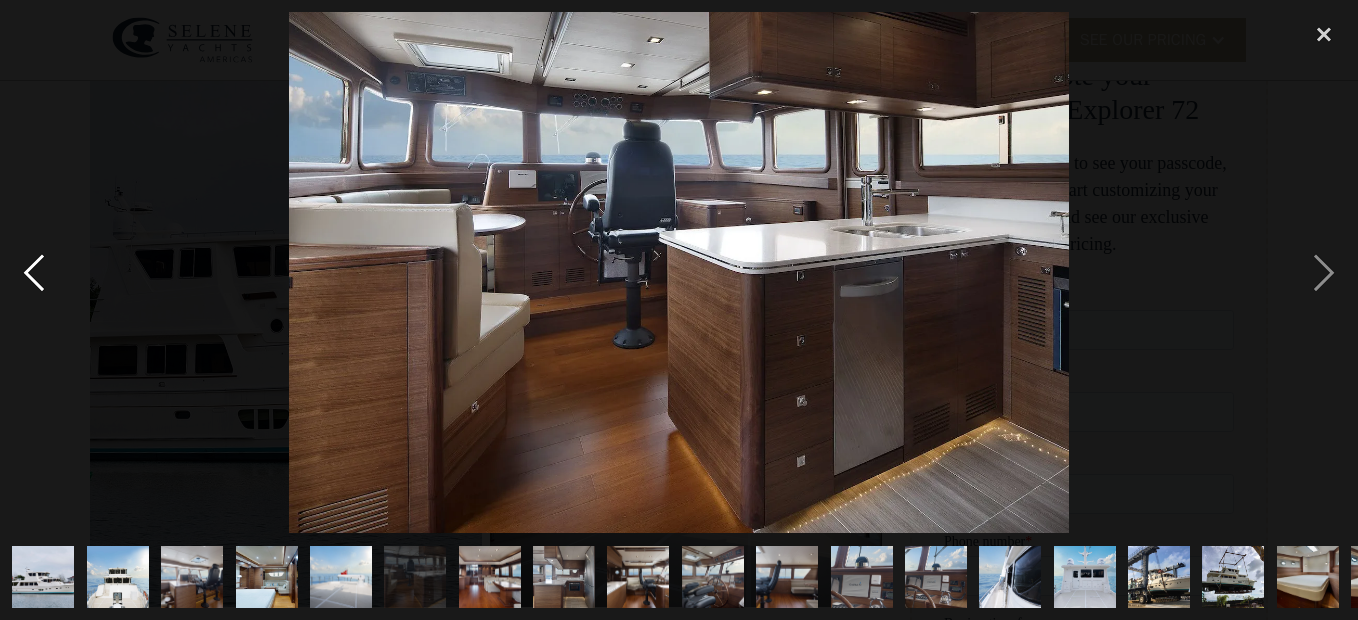 click at bounding box center (34, 272) 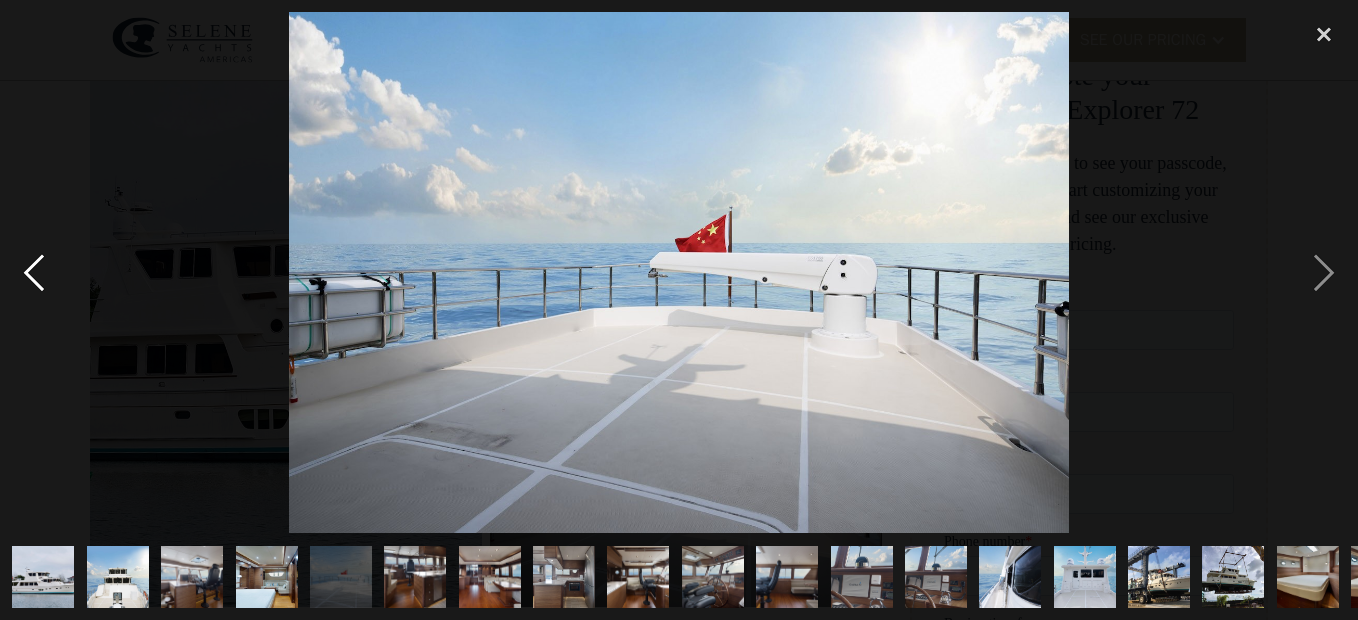 click at bounding box center (34, 272) 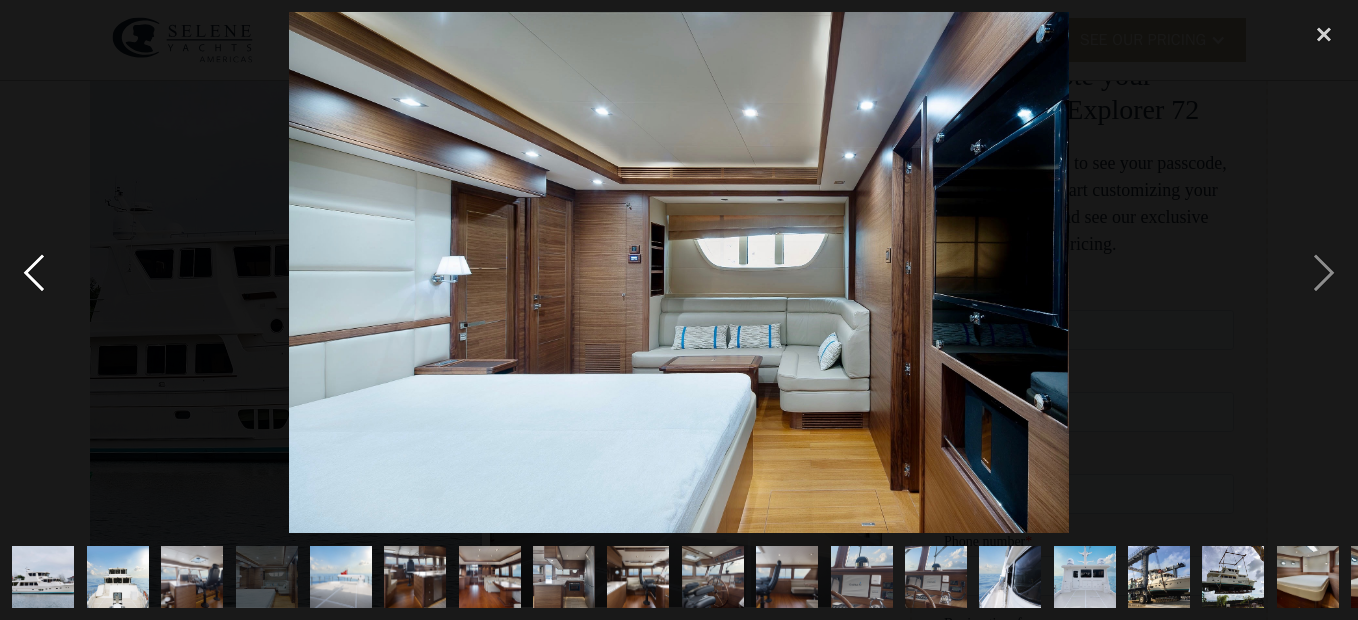 click at bounding box center [34, 272] 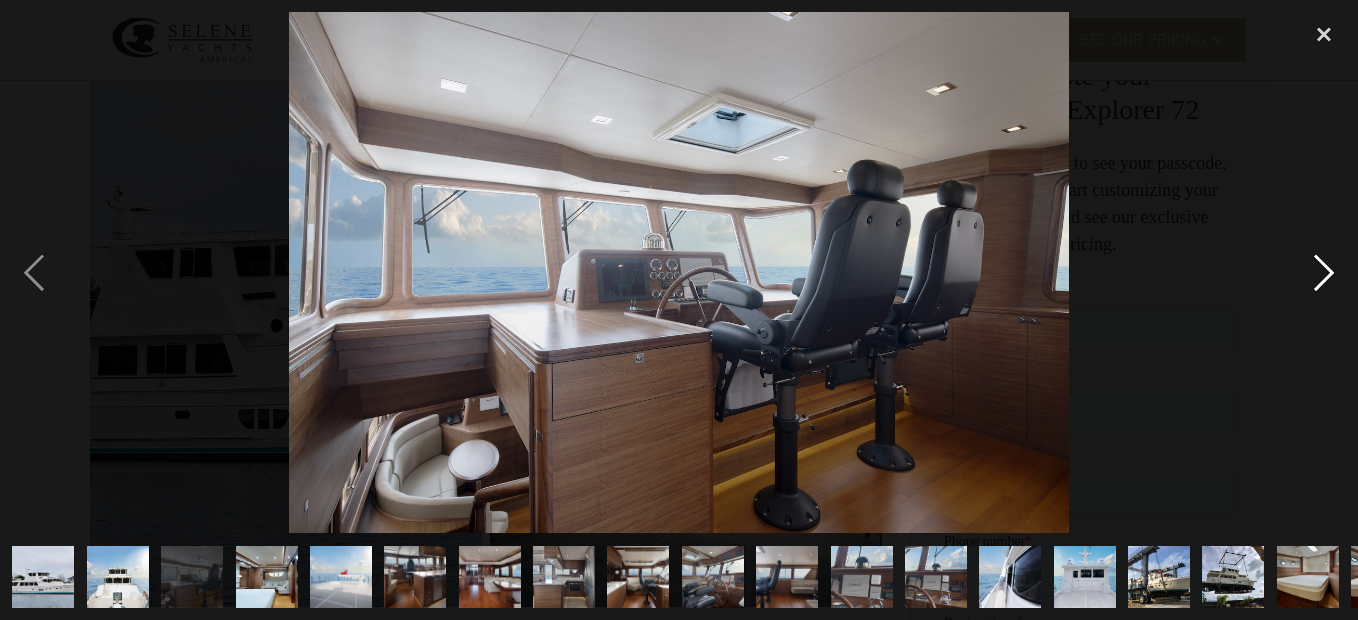 click at bounding box center (1324, 272) 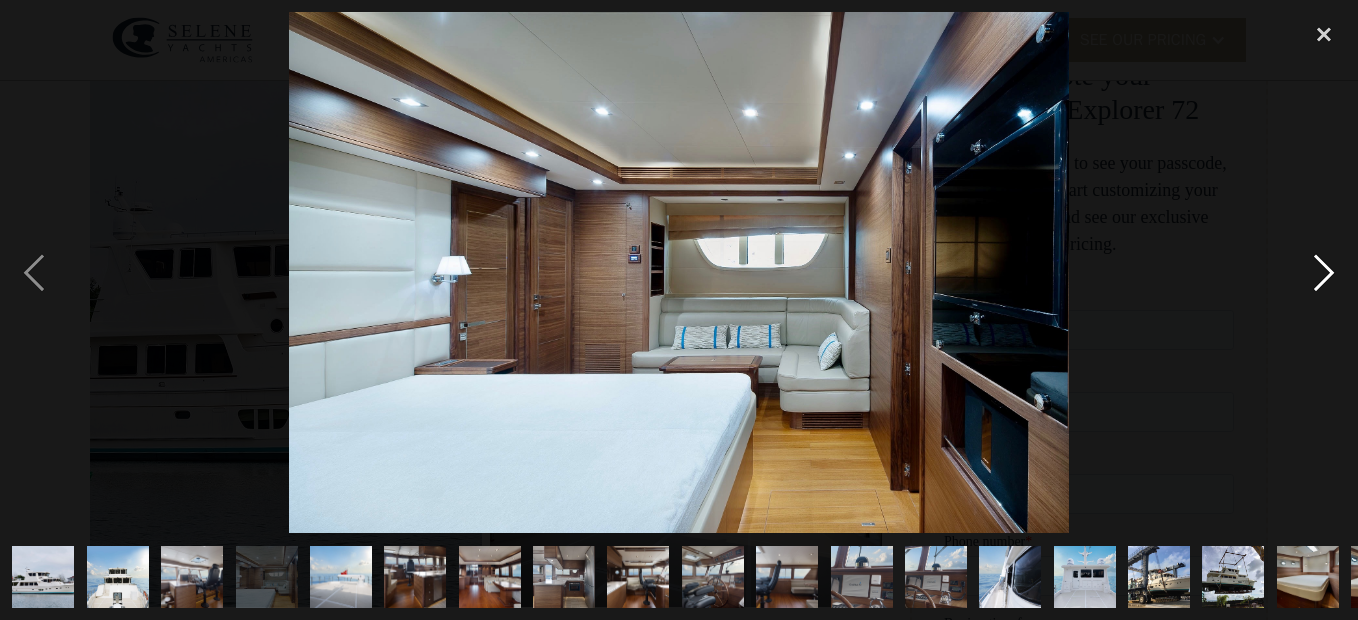click at bounding box center [1324, 272] 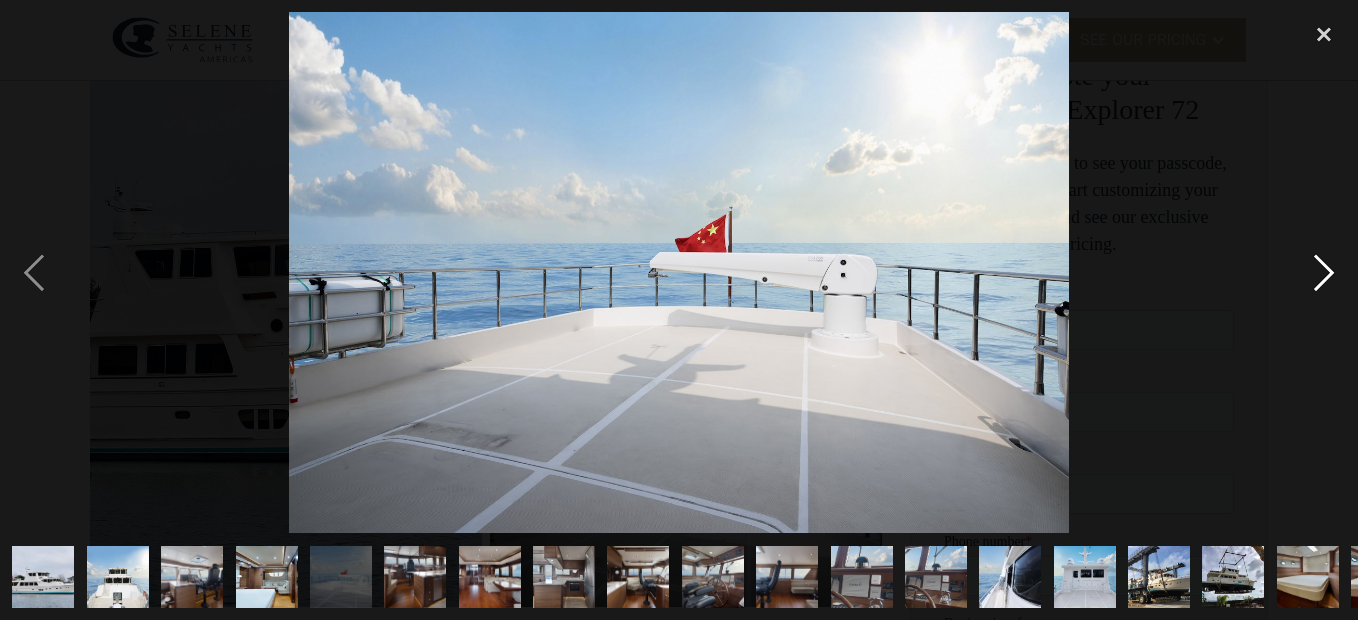 click at bounding box center (1324, 272) 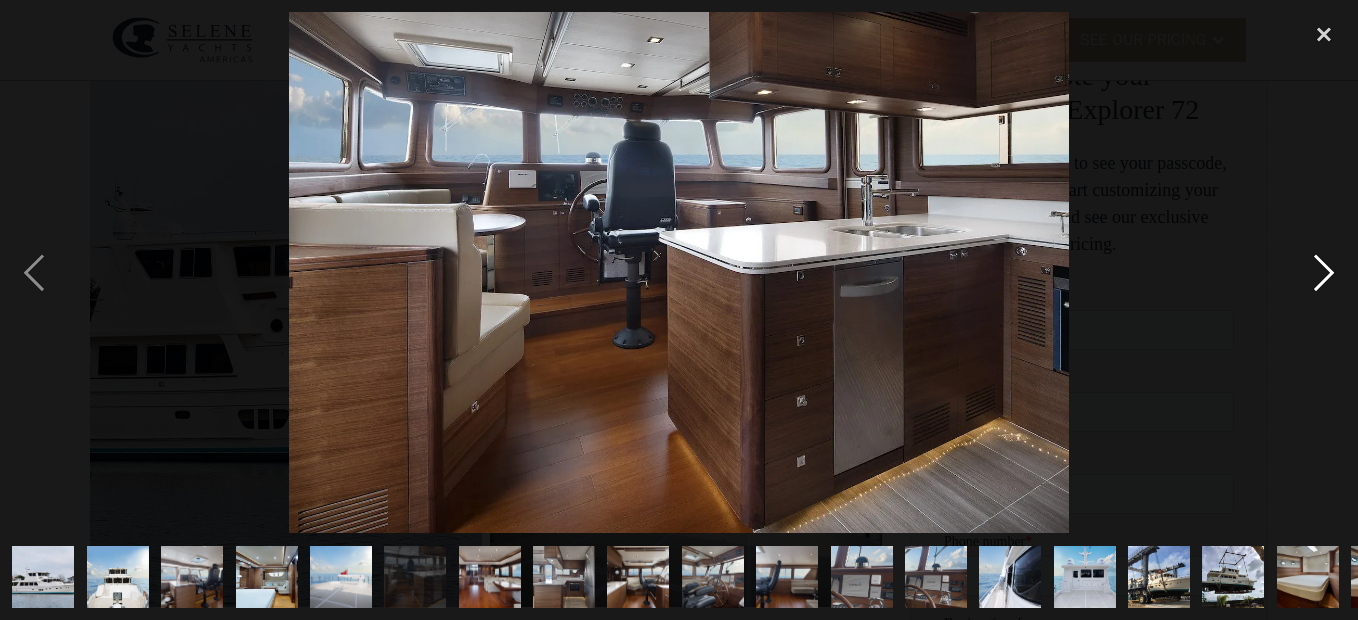 click at bounding box center (1324, 272) 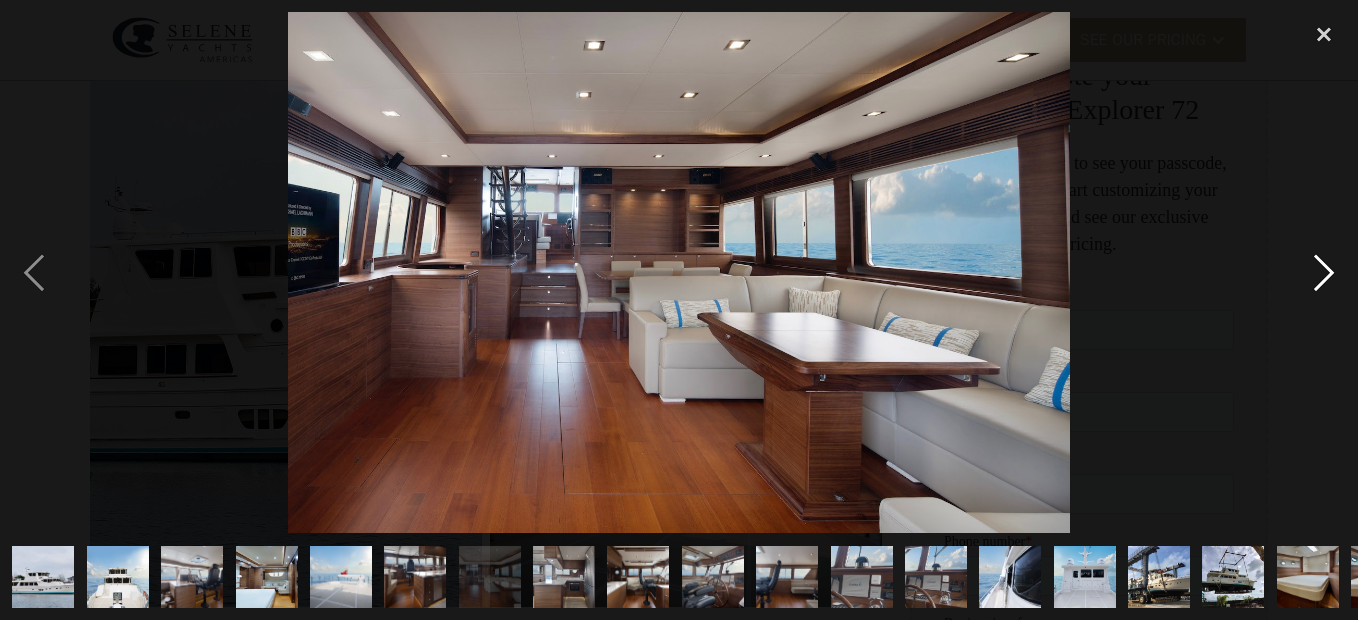click at bounding box center [1324, 272] 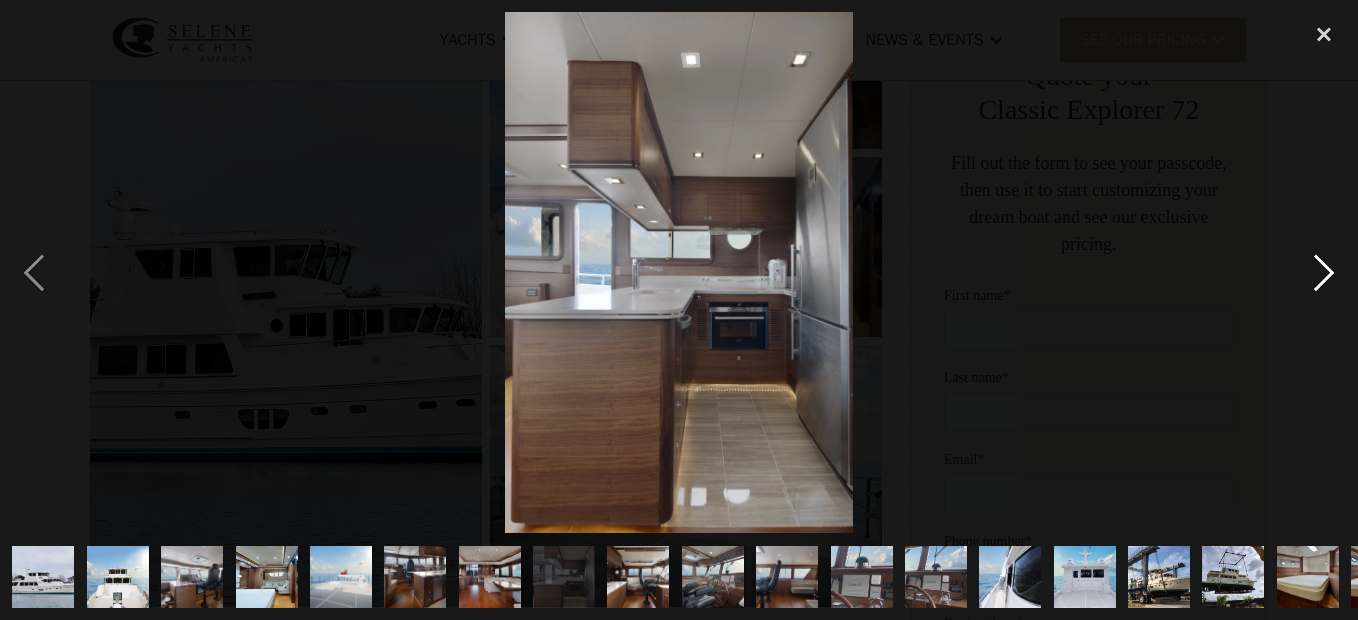 click at bounding box center (1324, 272) 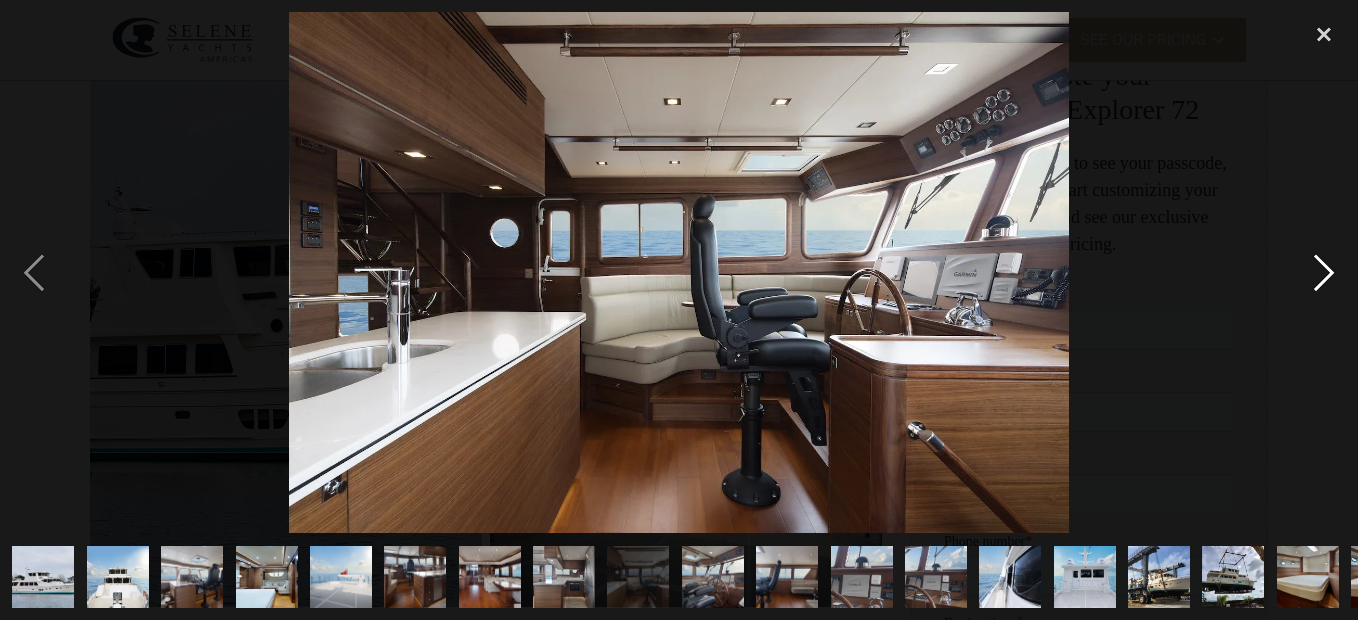 click at bounding box center (1324, 272) 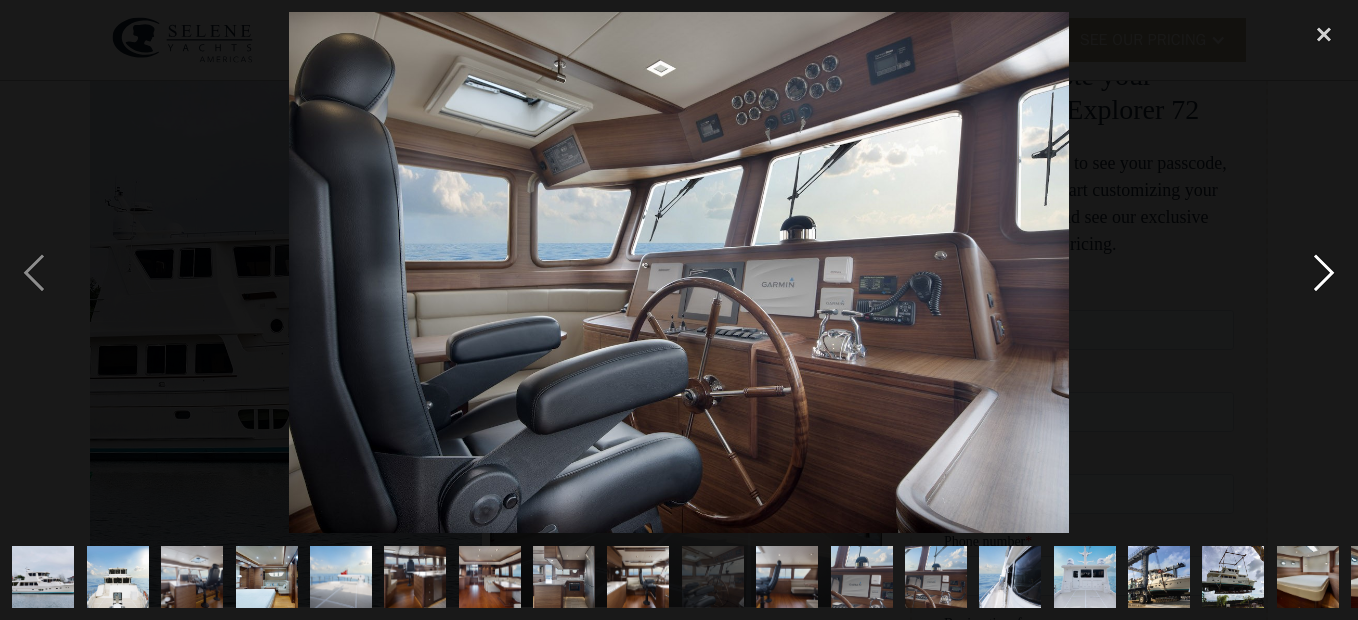 click at bounding box center [1324, 272] 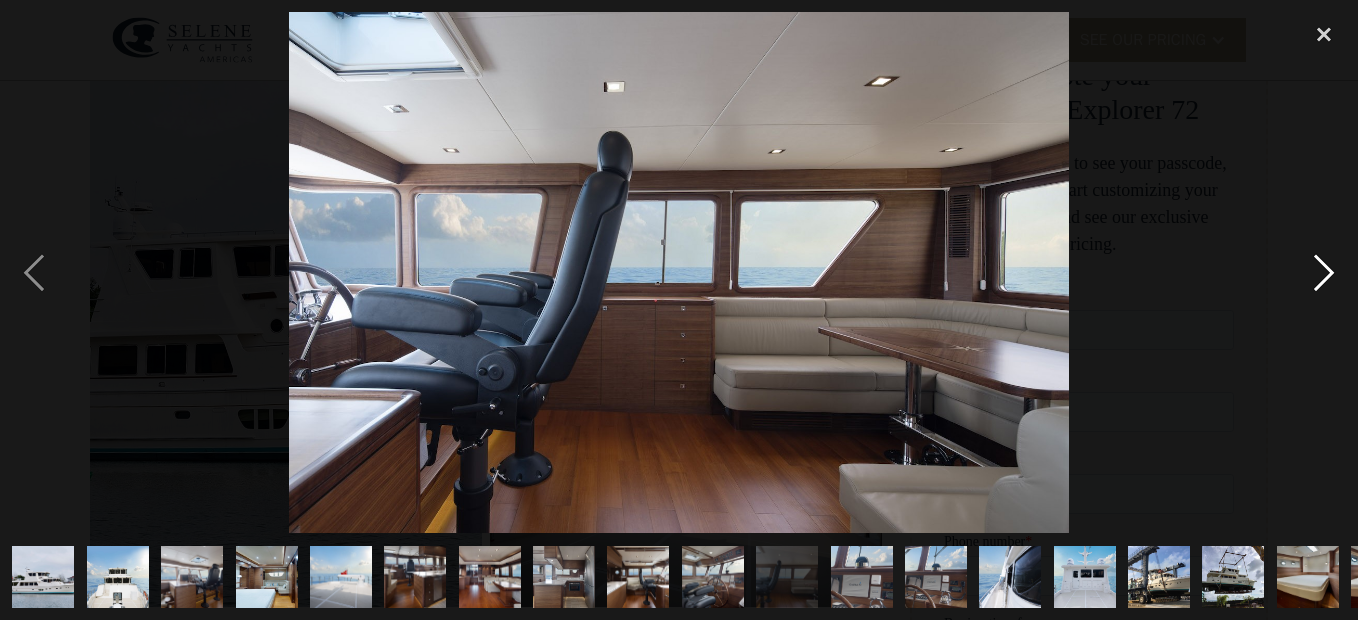 click at bounding box center (1324, 272) 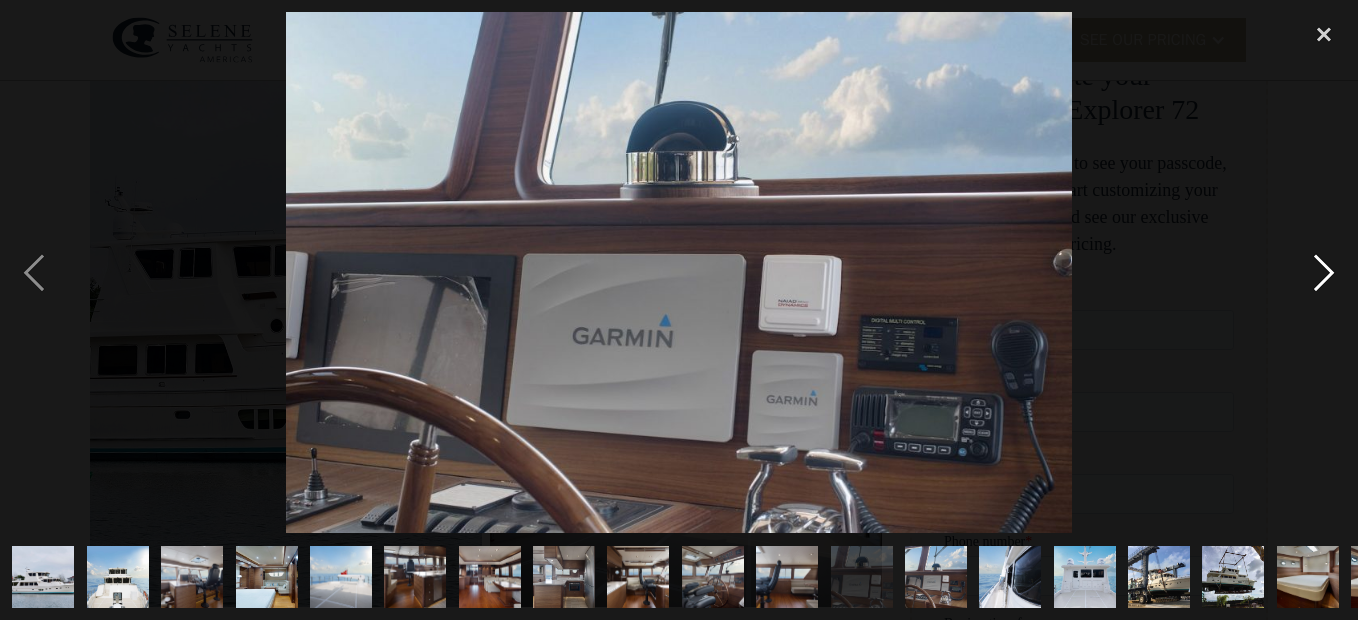 click at bounding box center [1324, 272] 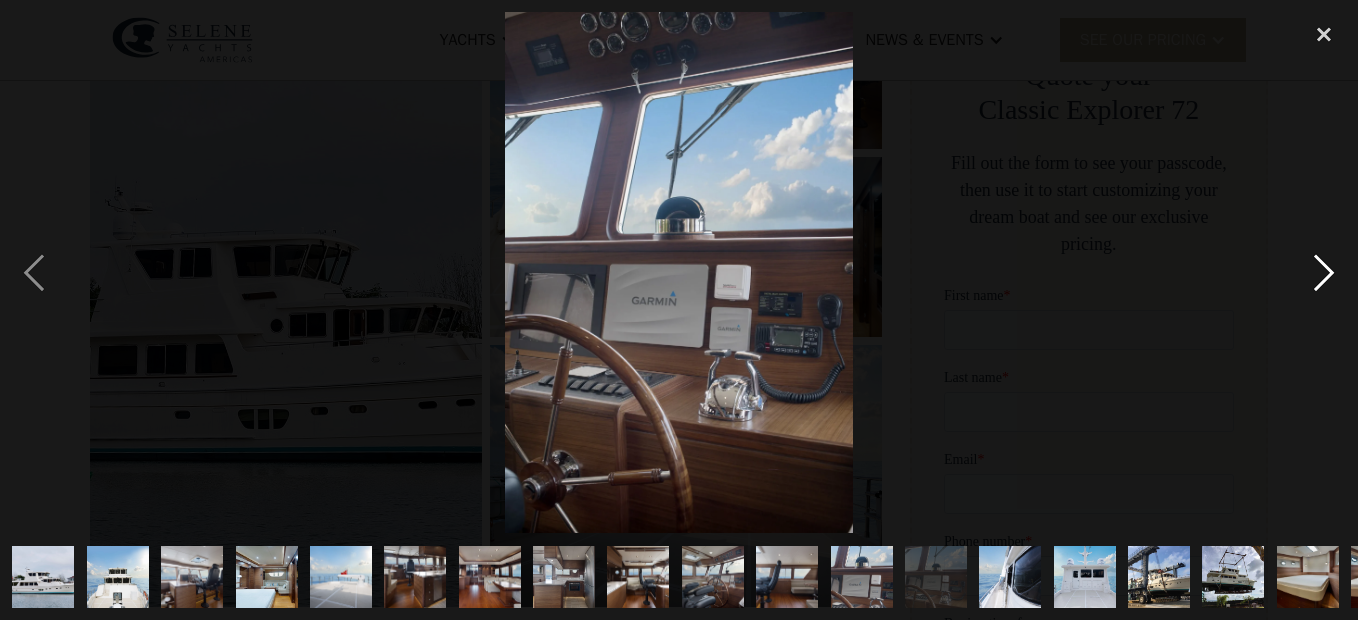 click at bounding box center [1324, 272] 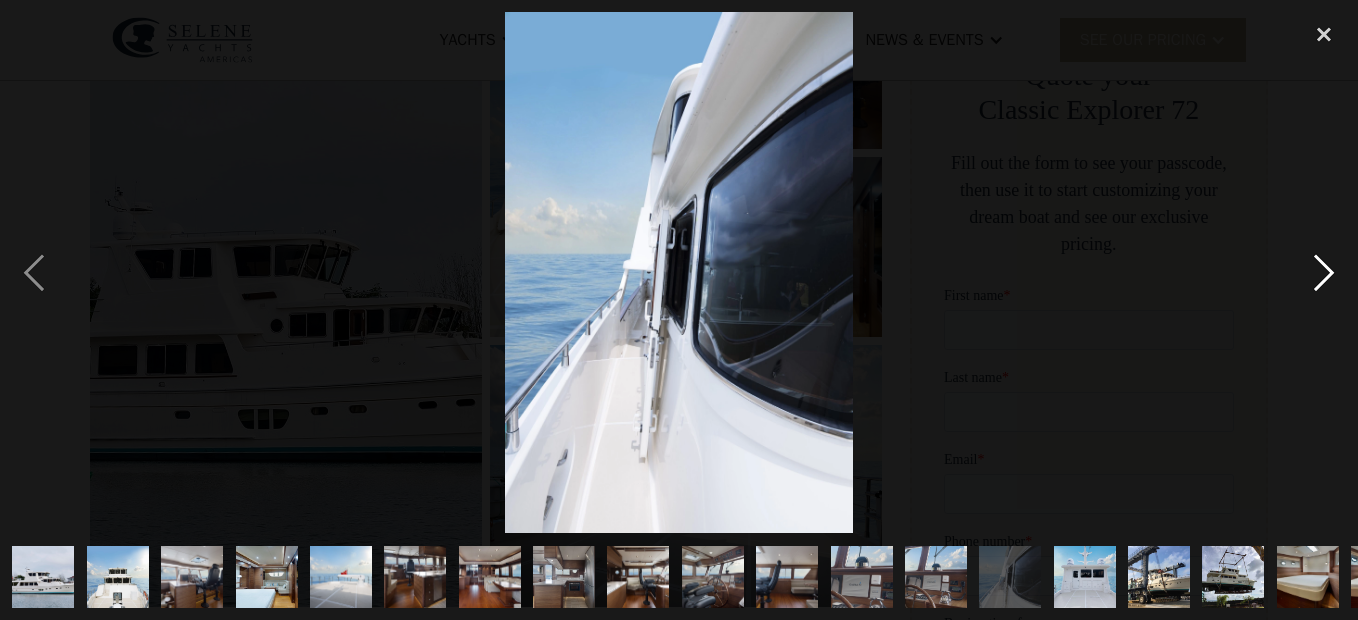click at bounding box center (1324, 272) 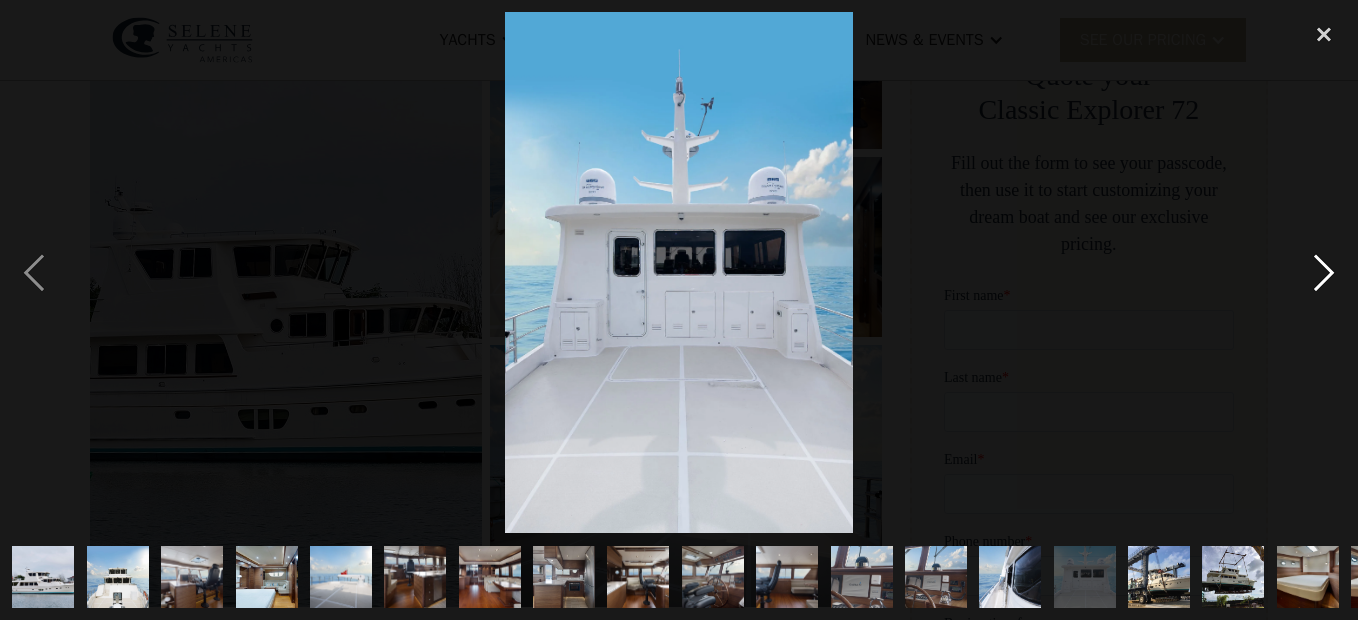 click at bounding box center [1324, 272] 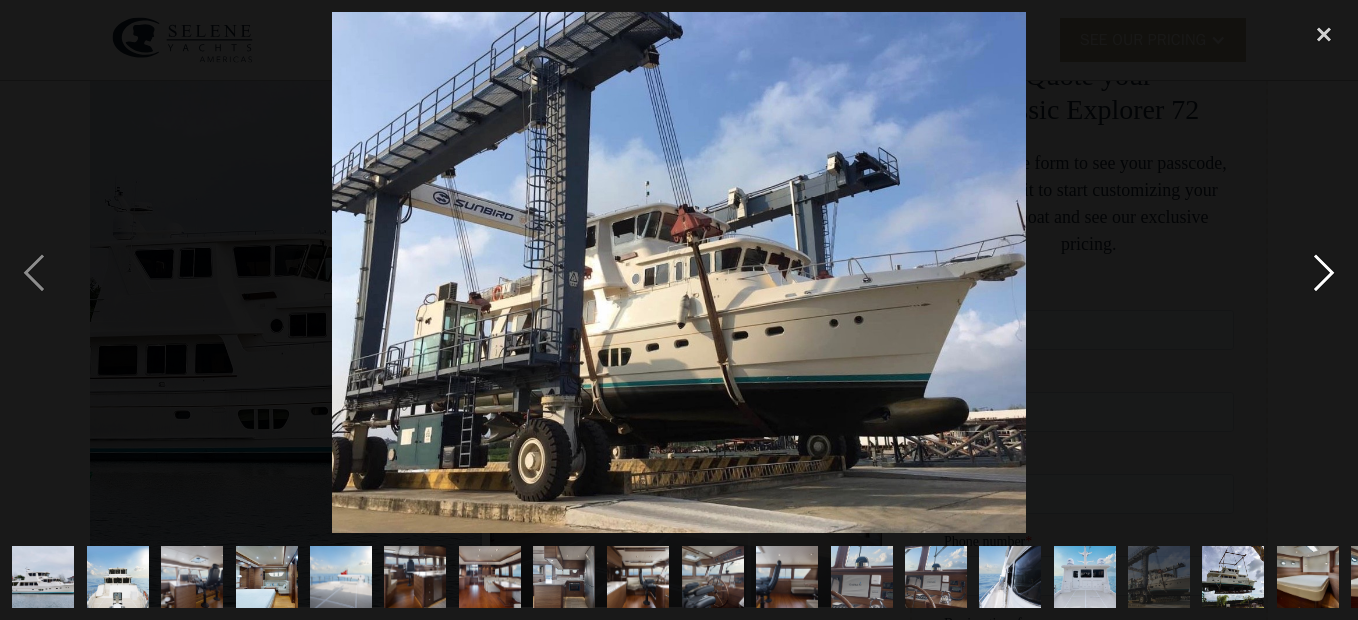 click at bounding box center [1324, 272] 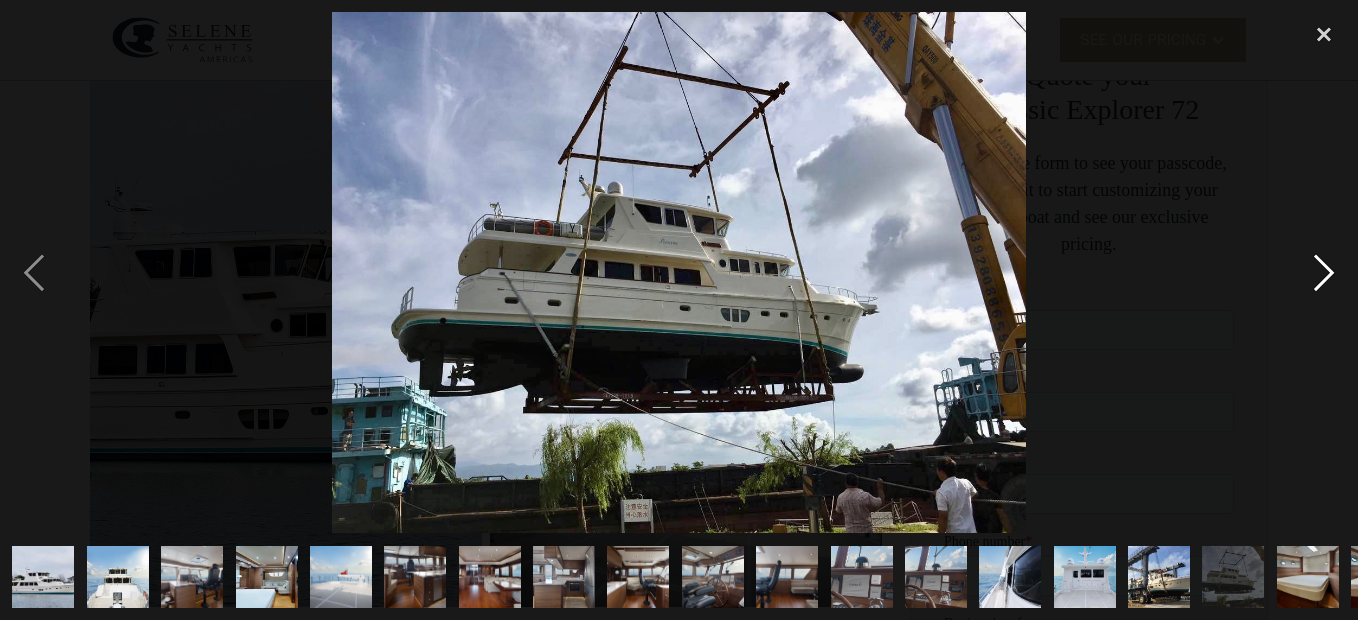 click at bounding box center [1324, 272] 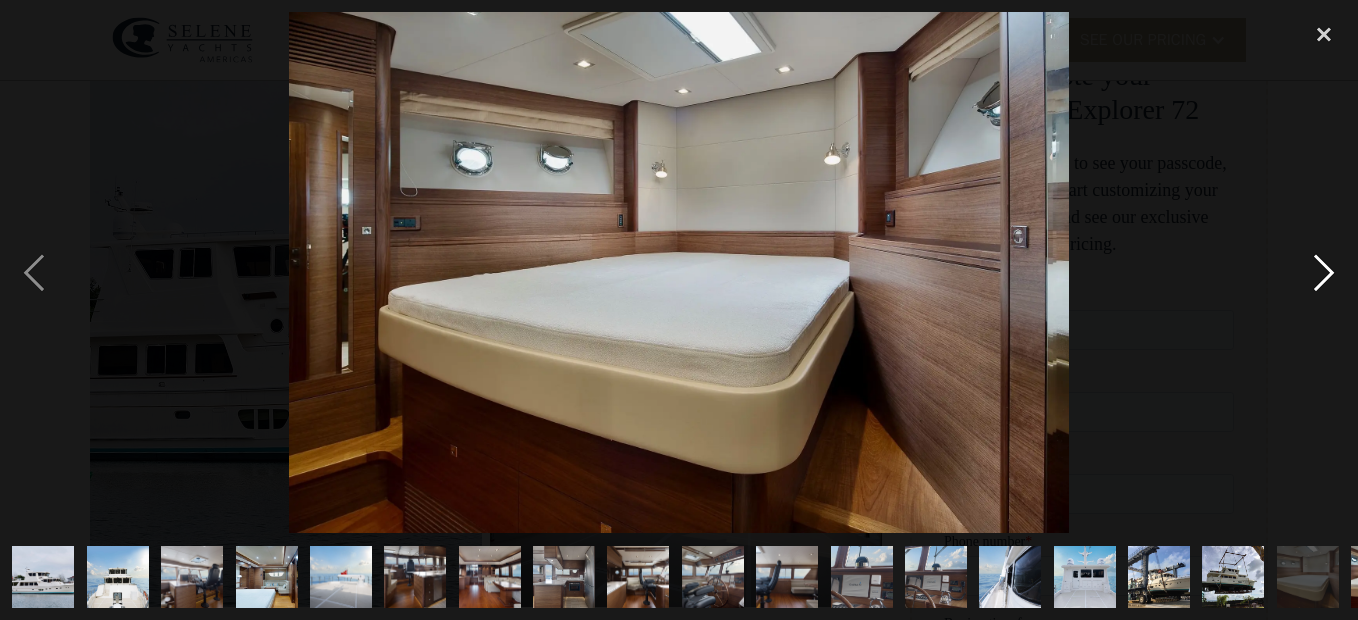 click at bounding box center (1324, 272) 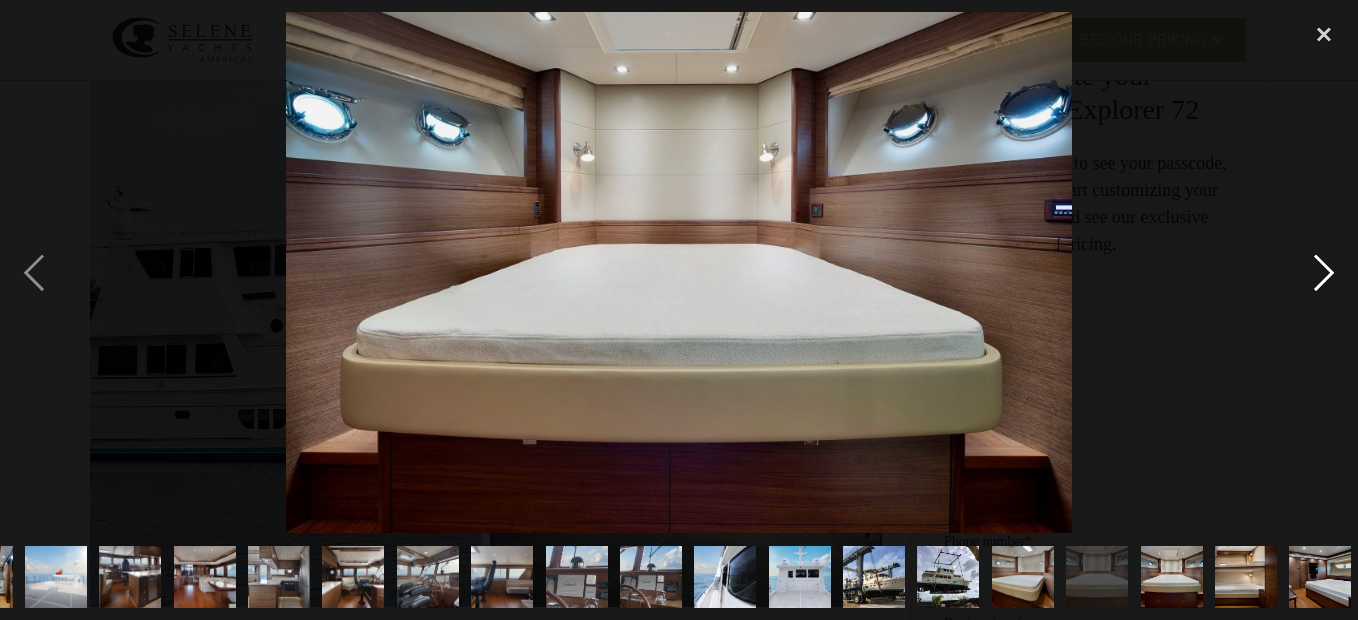 scroll, scrollTop: 0, scrollLeft: 291, axis: horizontal 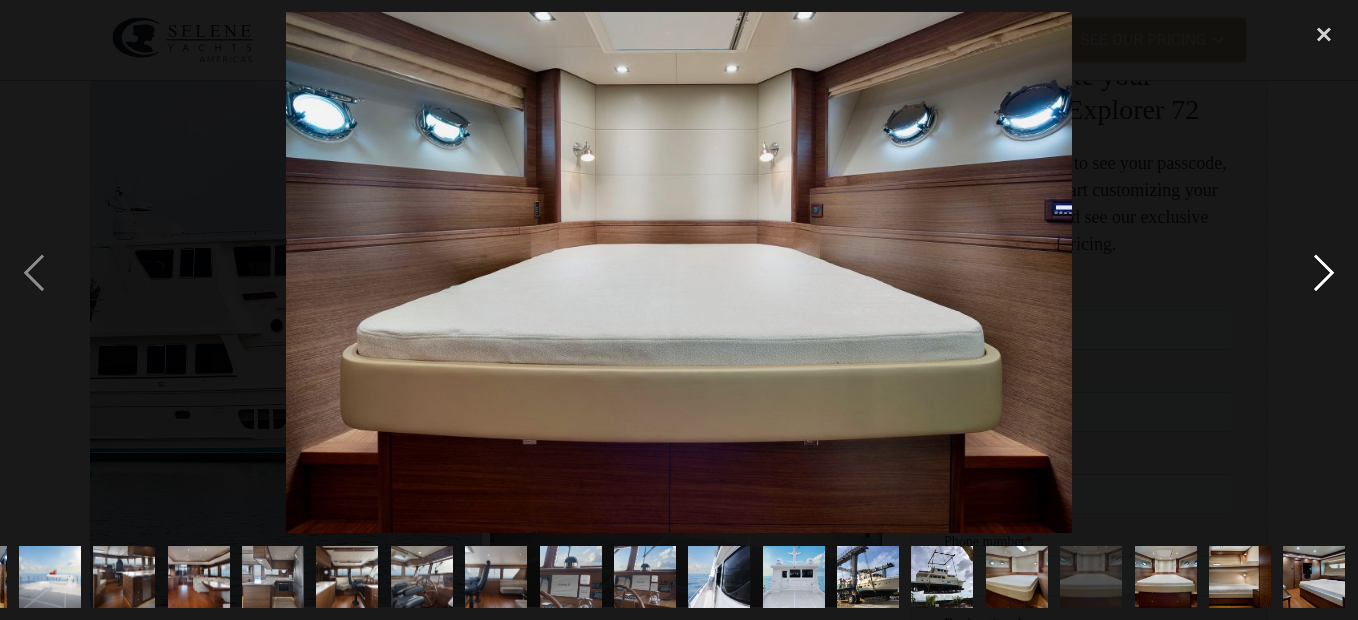 click at bounding box center (1324, 272) 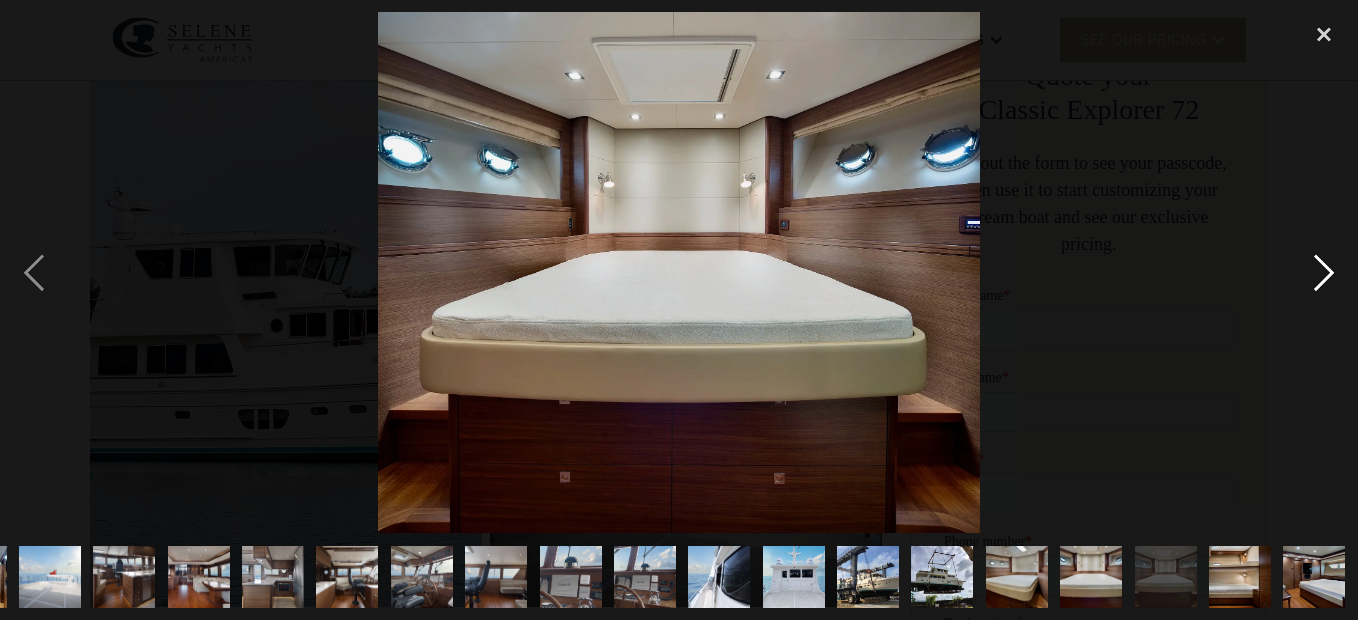 click at bounding box center [1324, 272] 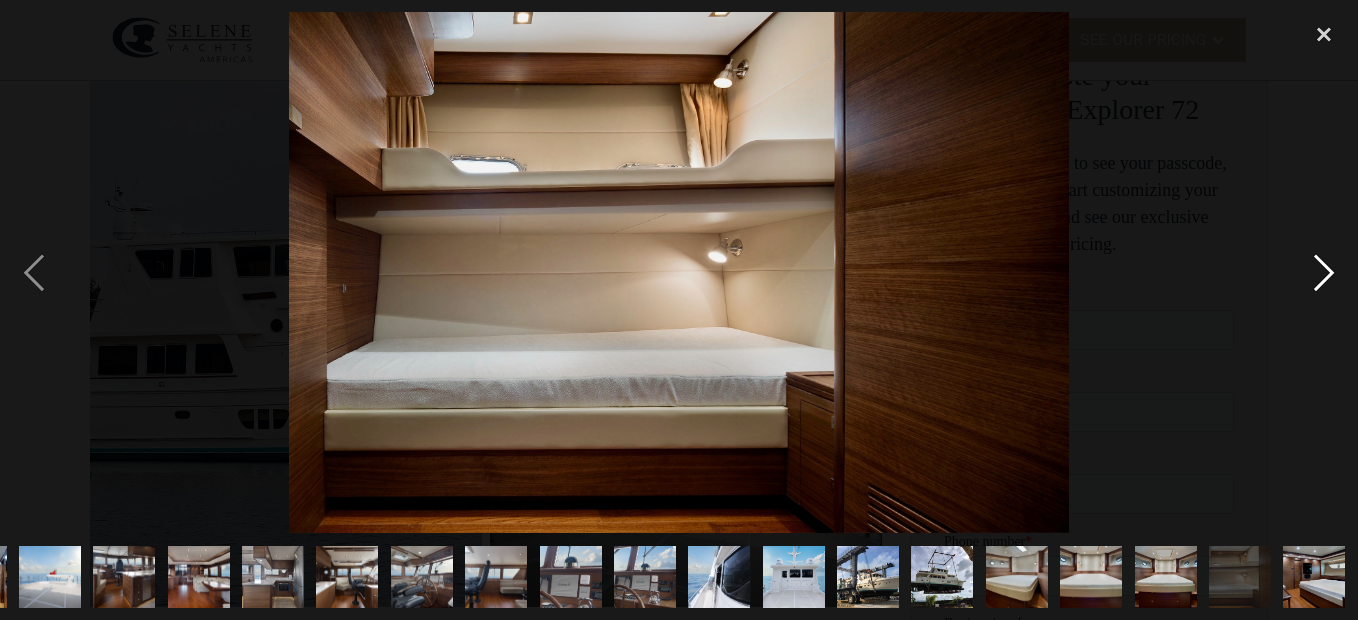 click at bounding box center (1324, 272) 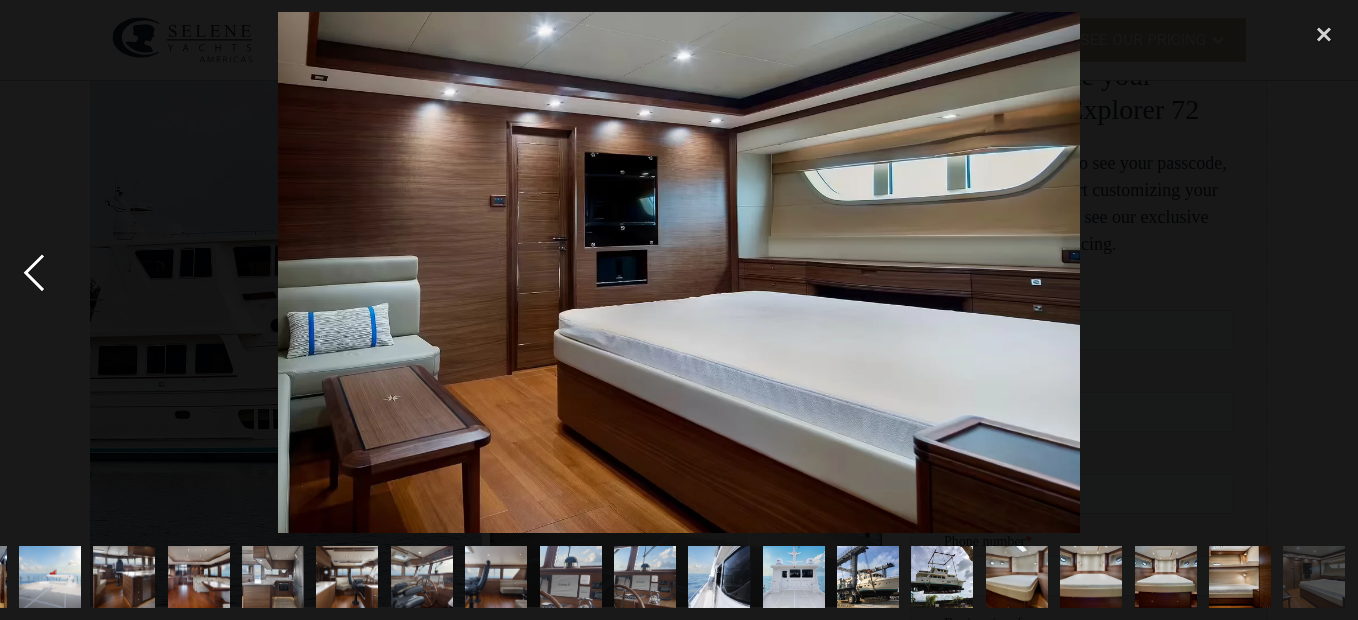 click at bounding box center [34, 272] 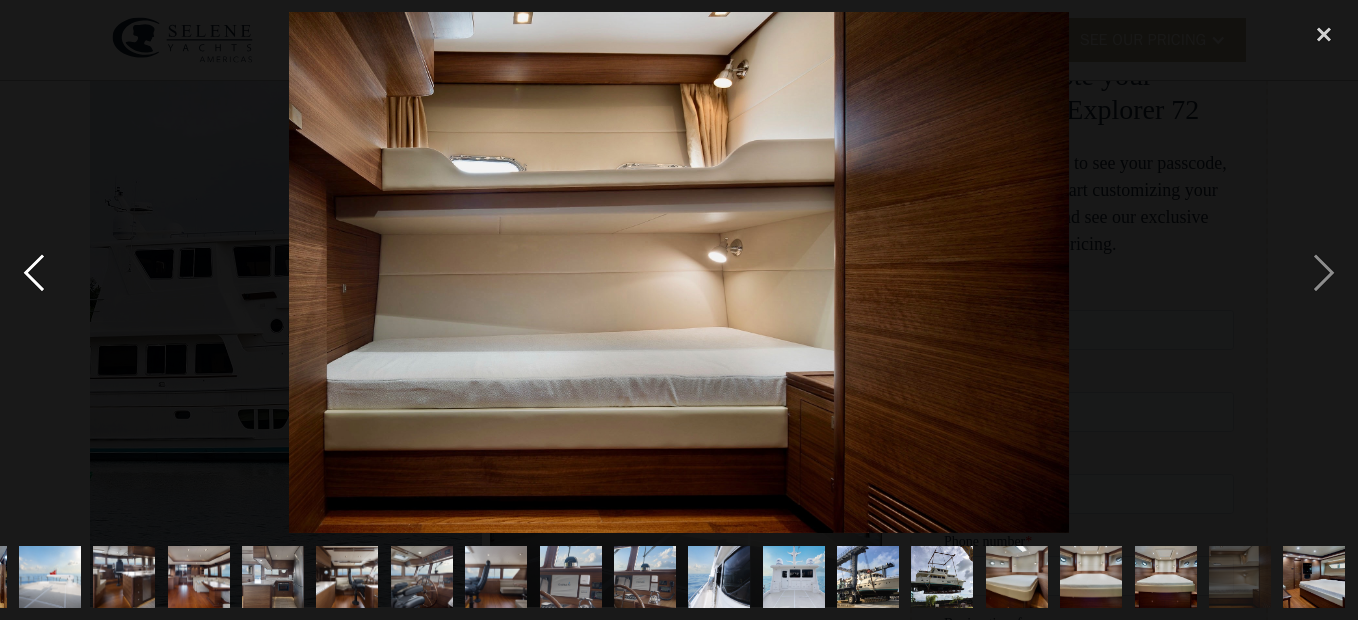 click at bounding box center (34, 272) 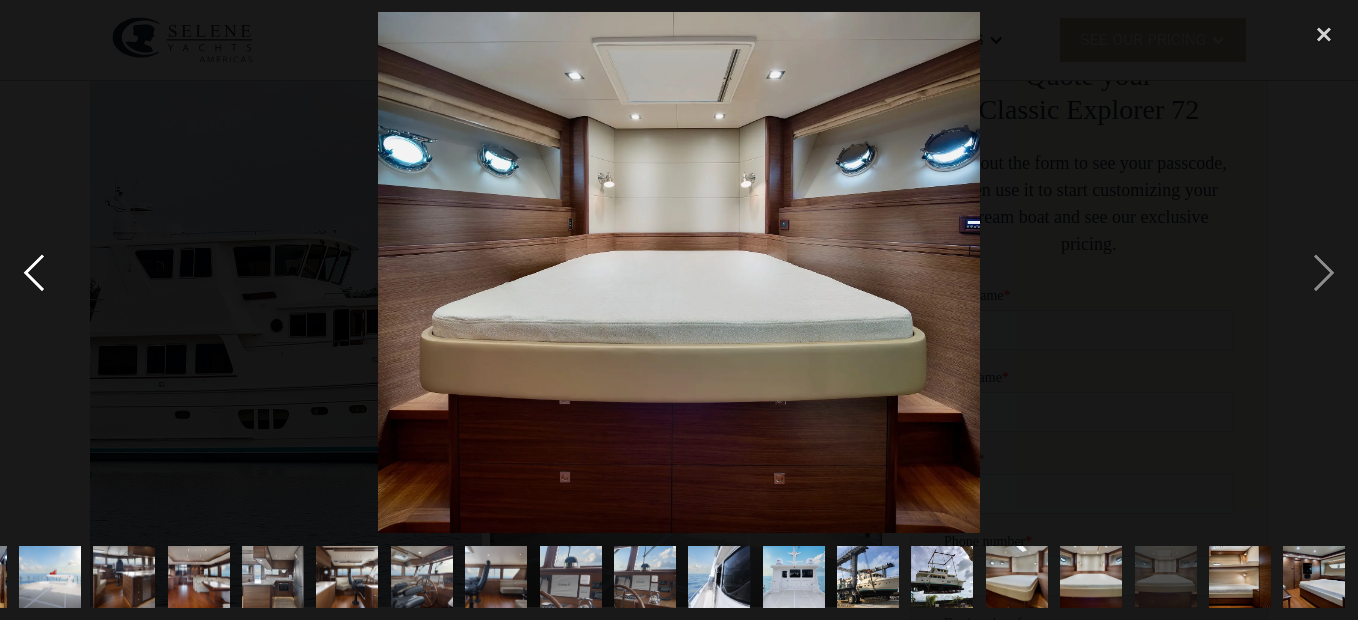 click at bounding box center [34, 272] 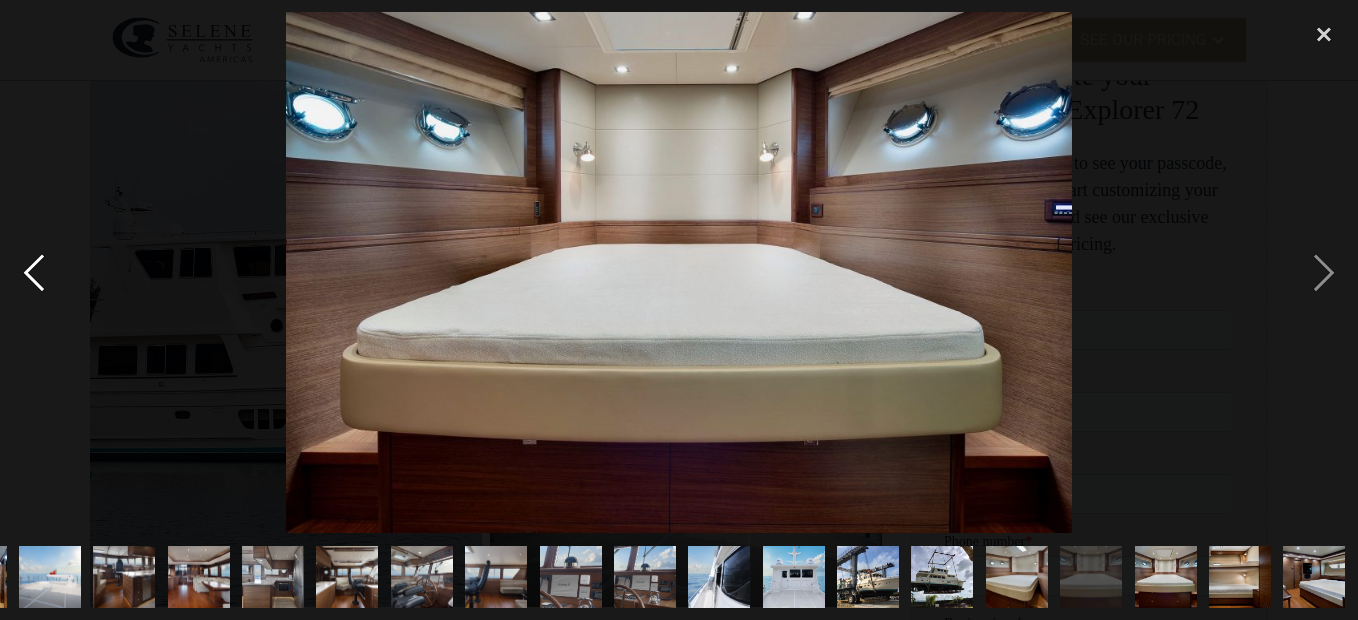 click at bounding box center (34, 272) 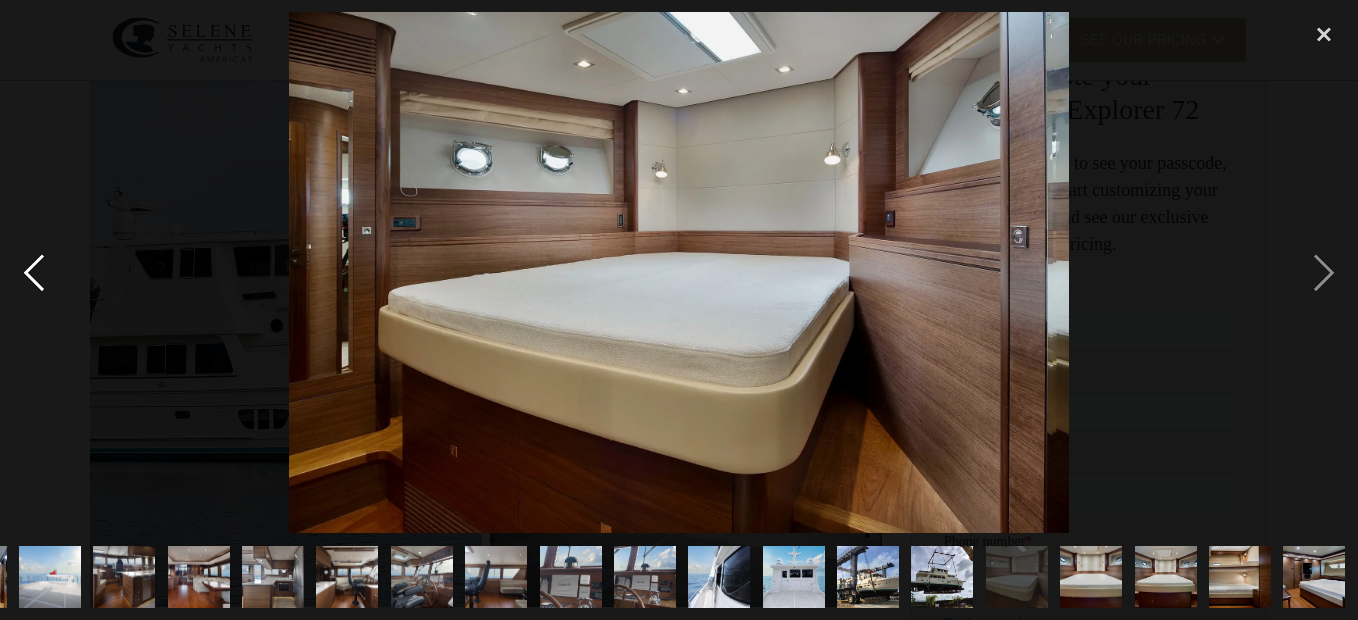 click at bounding box center [34, 272] 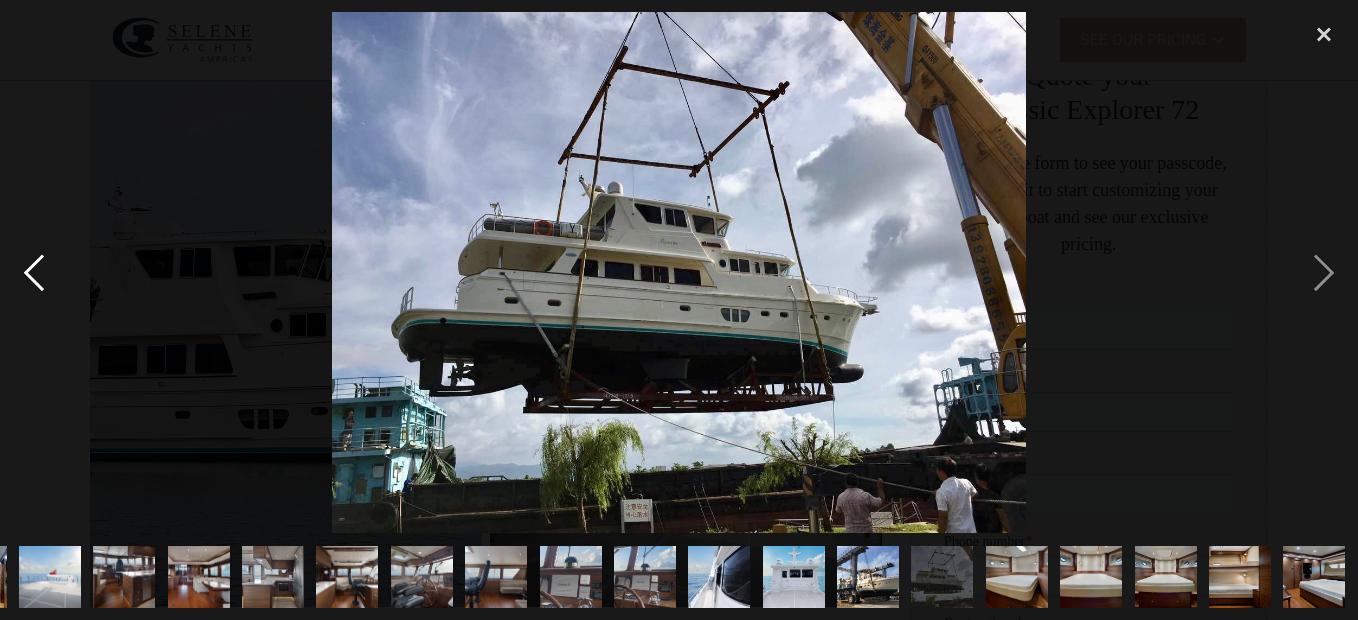 click at bounding box center (34, 272) 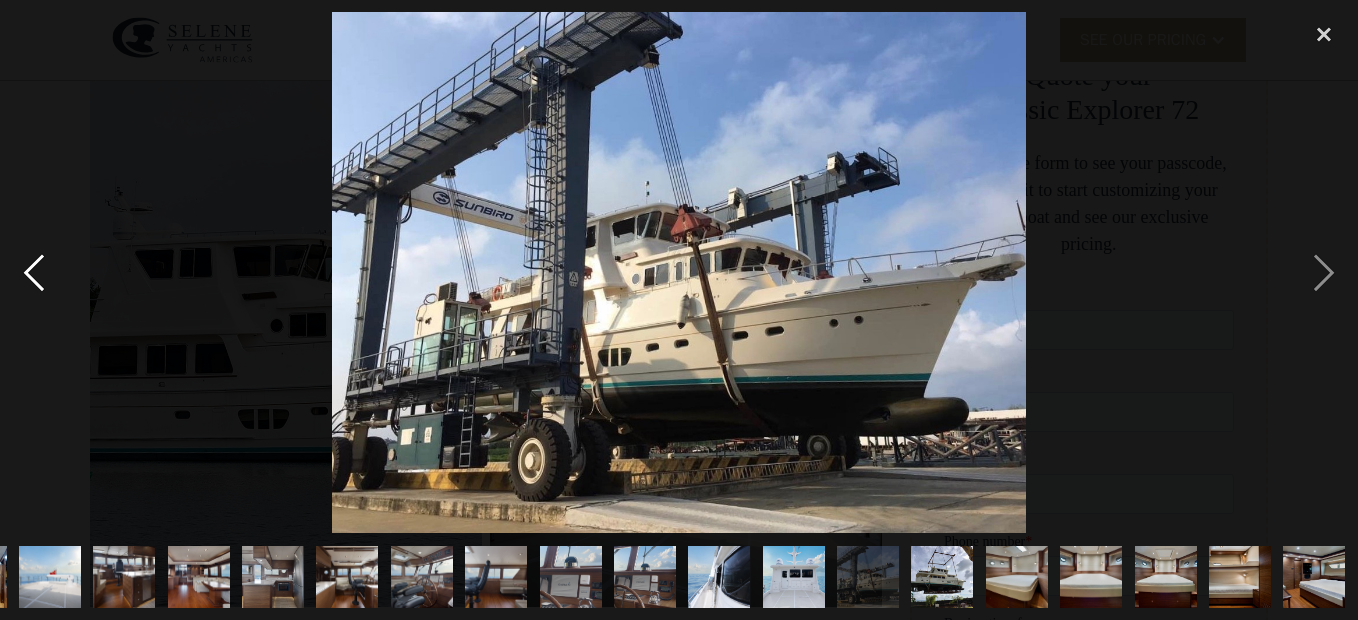 click at bounding box center [34, 272] 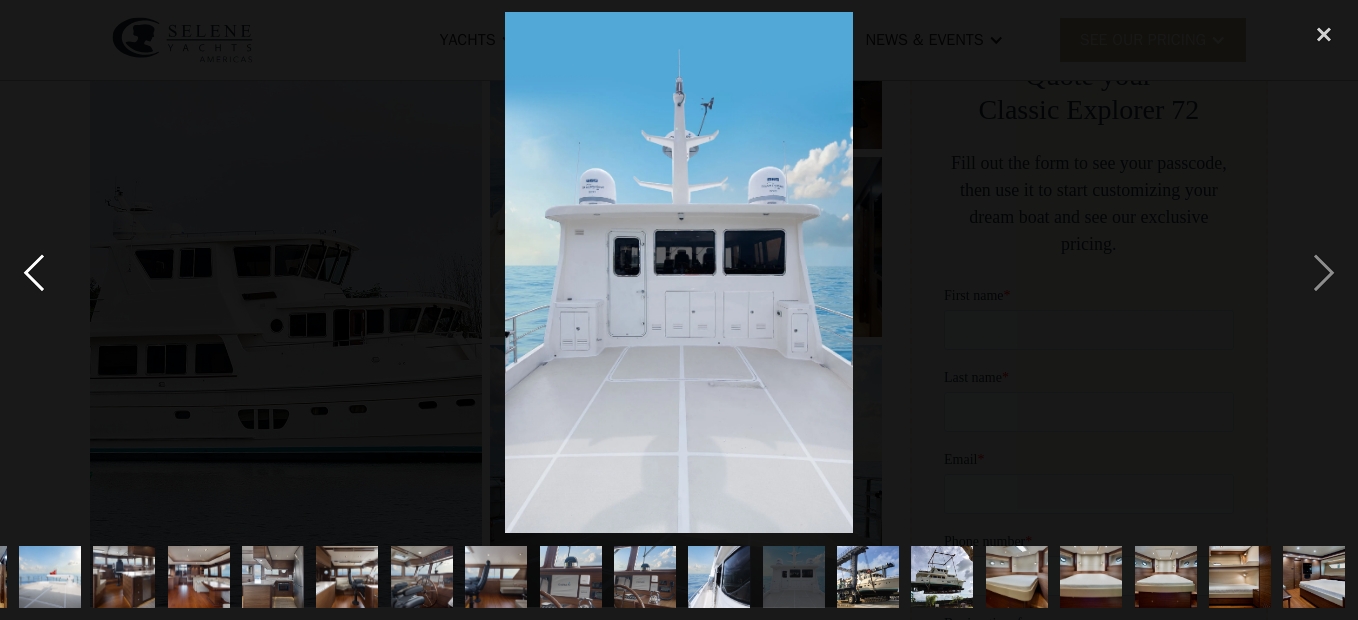click at bounding box center (34, 272) 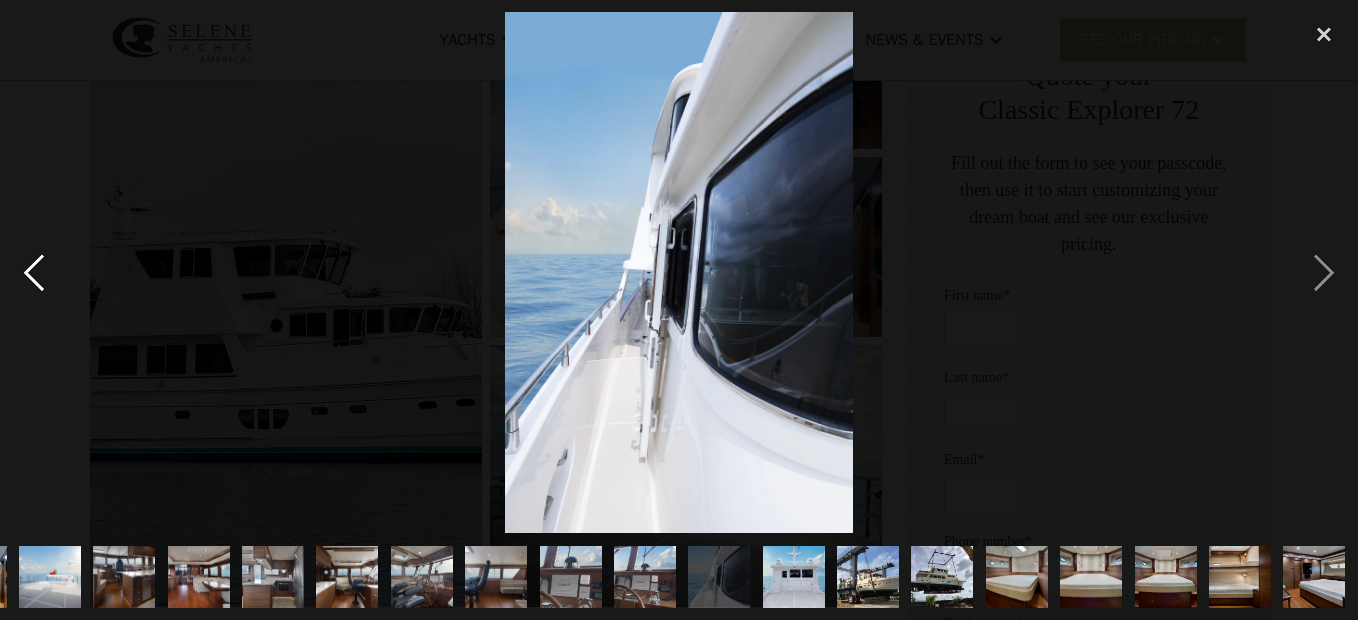 click at bounding box center [34, 272] 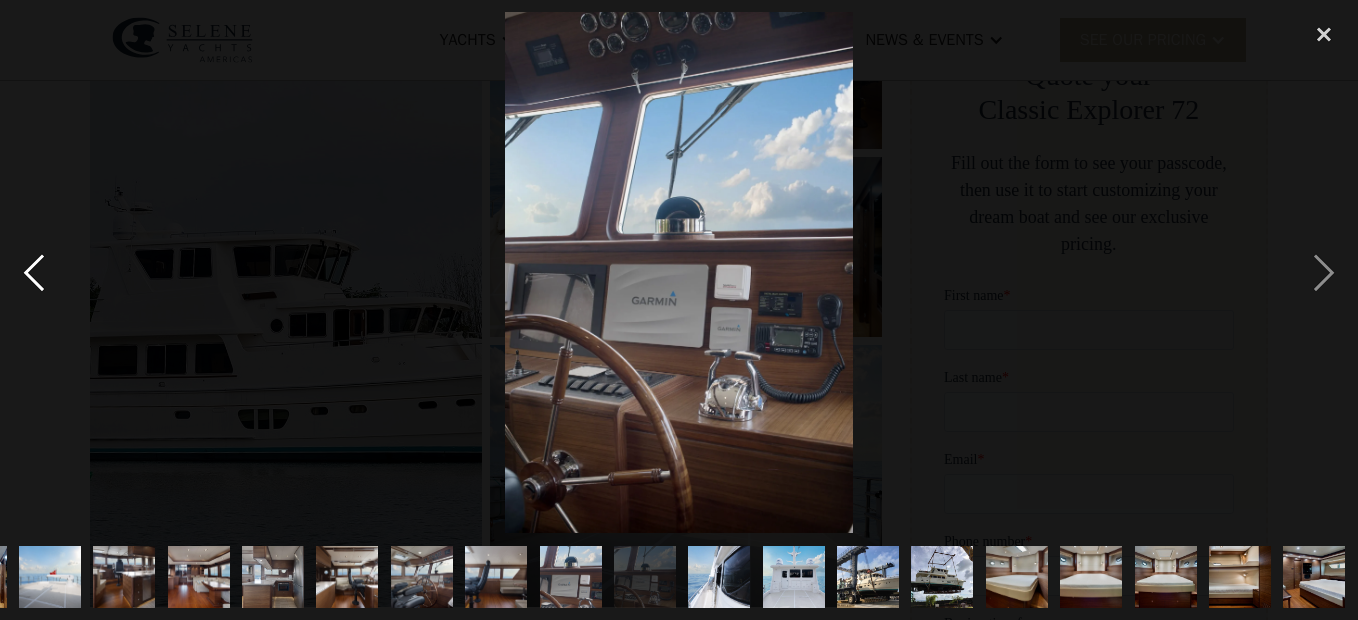 click at bounding box center [34, 272] 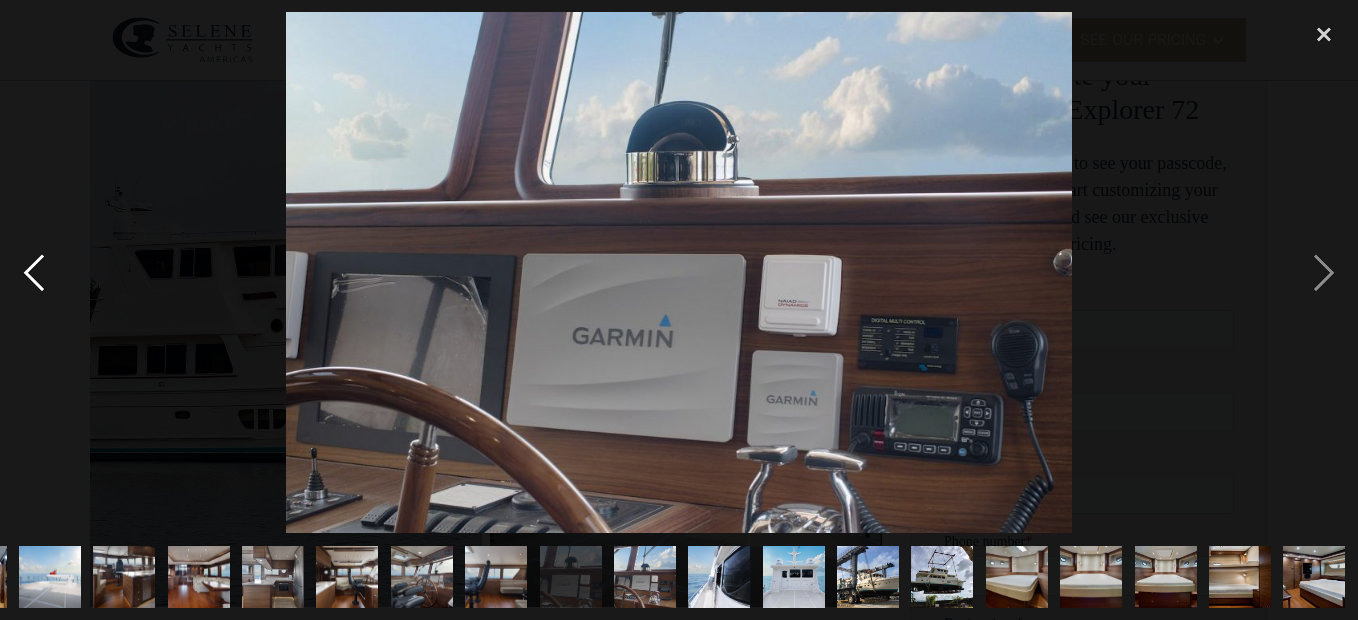 click at bounding box center (34, 272) 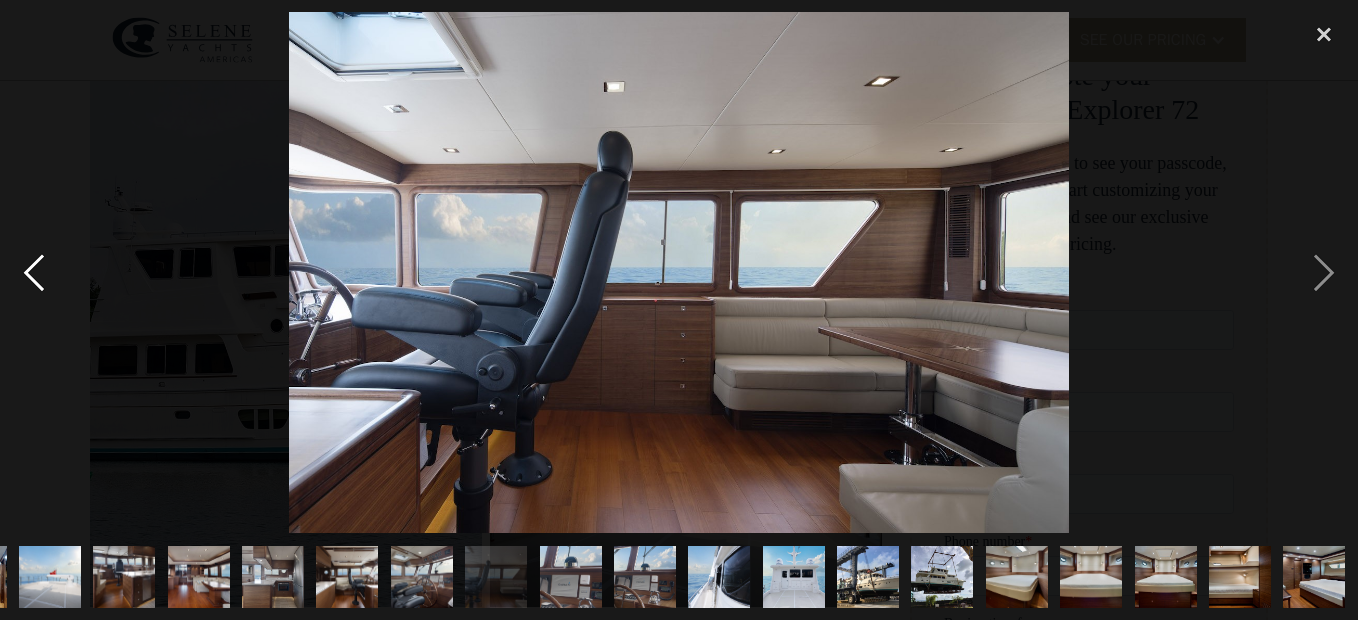 click at bounding box center [34, 272] 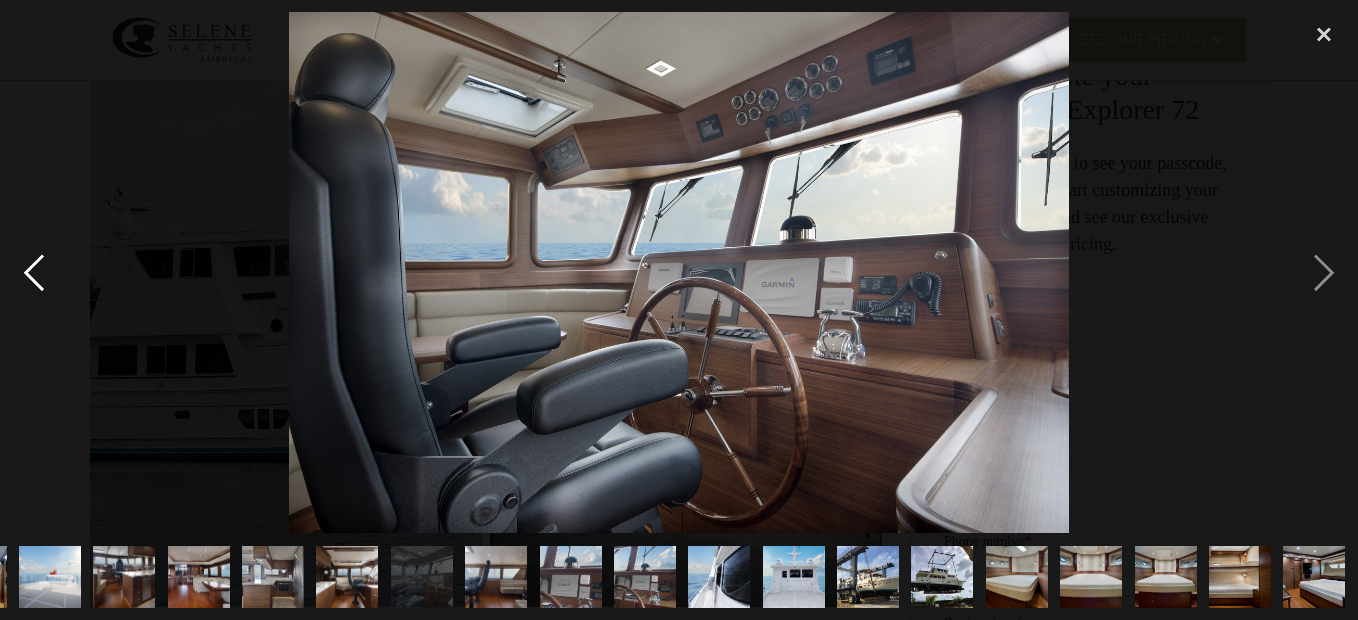 click at bounding box center [34, 272] 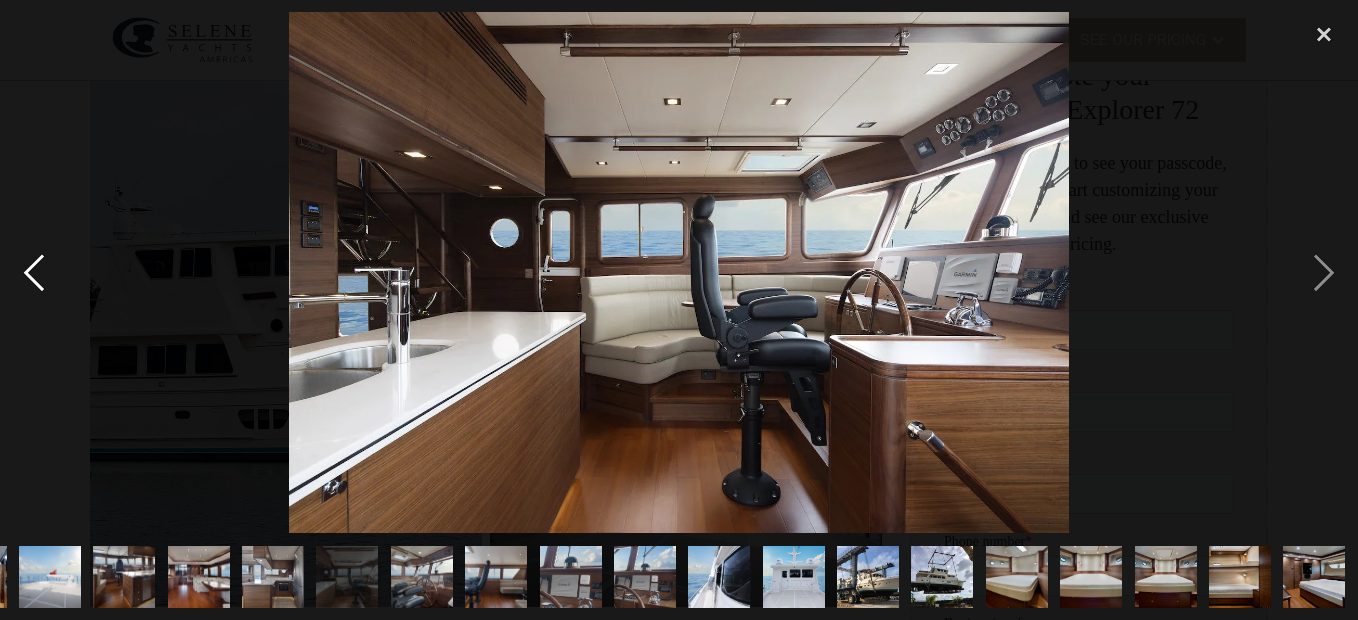 click at bounding box center [34, 272] 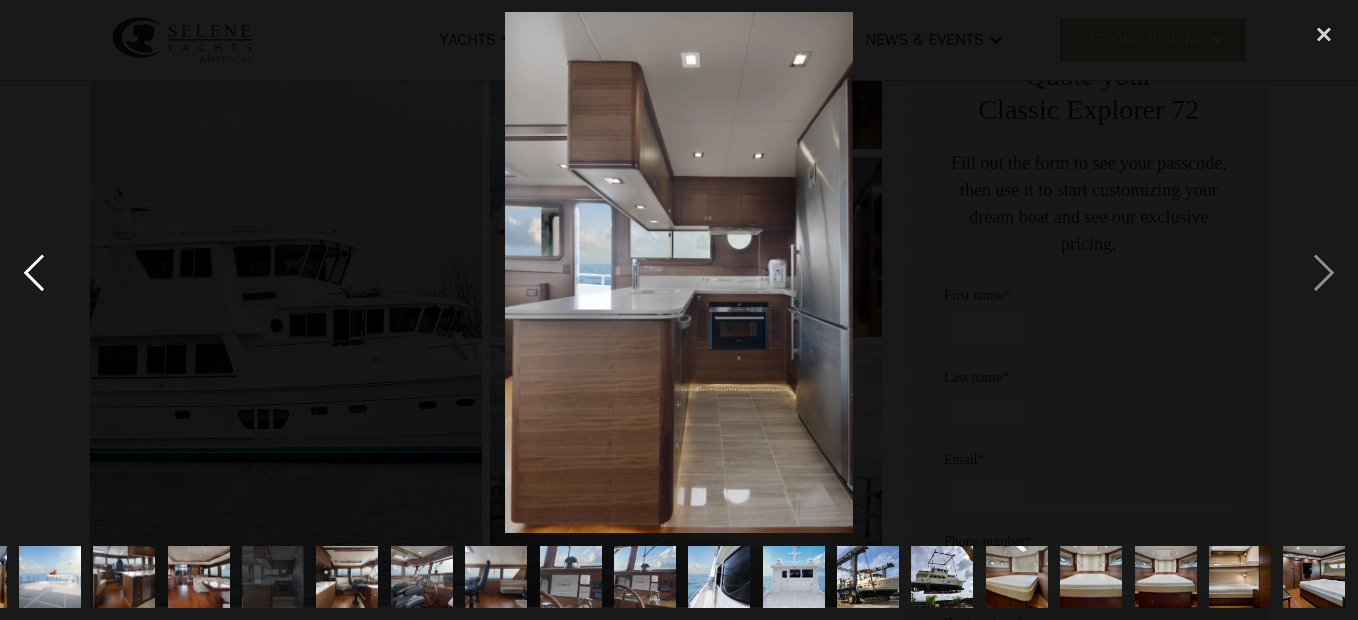 click at bounding box center [34, 272] 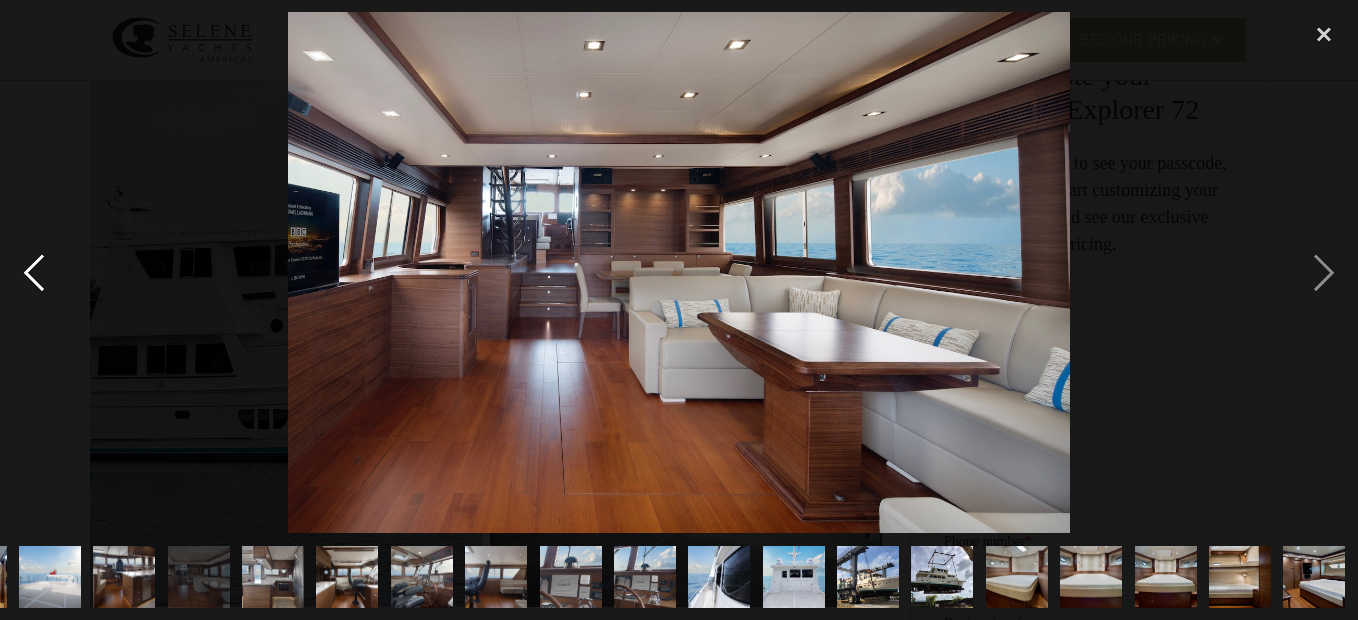 click at bounding box center (34, 272) 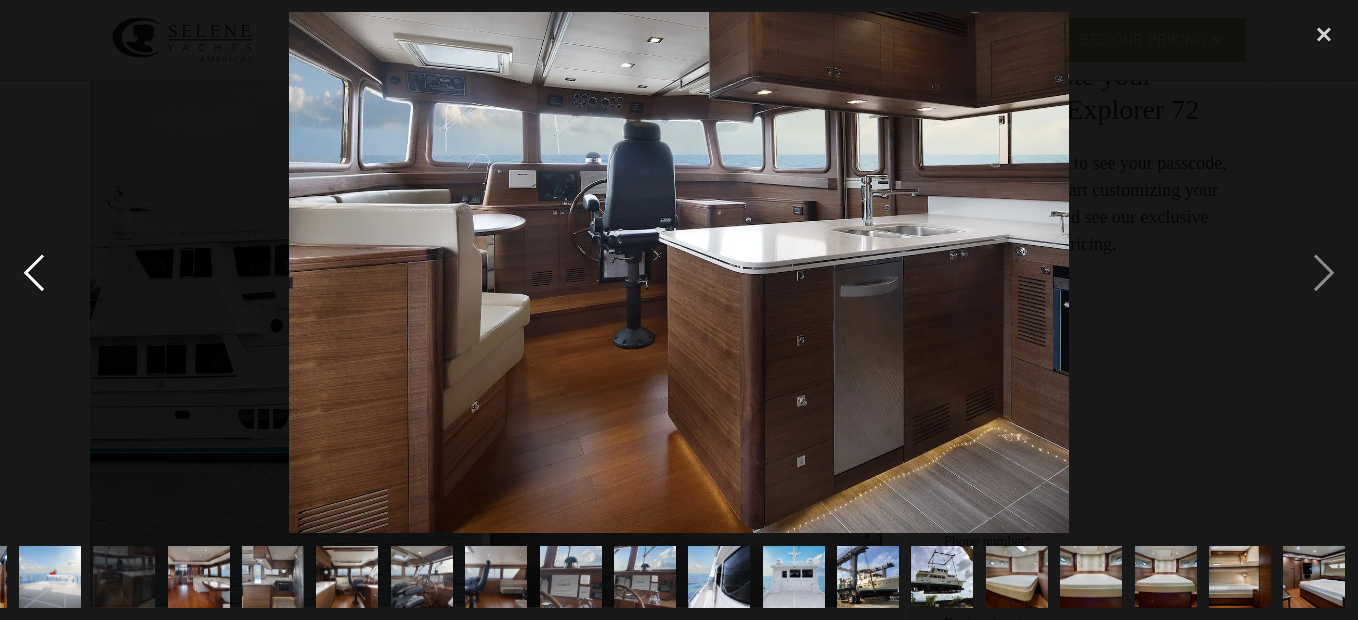 click at bounding box center (34, 272) 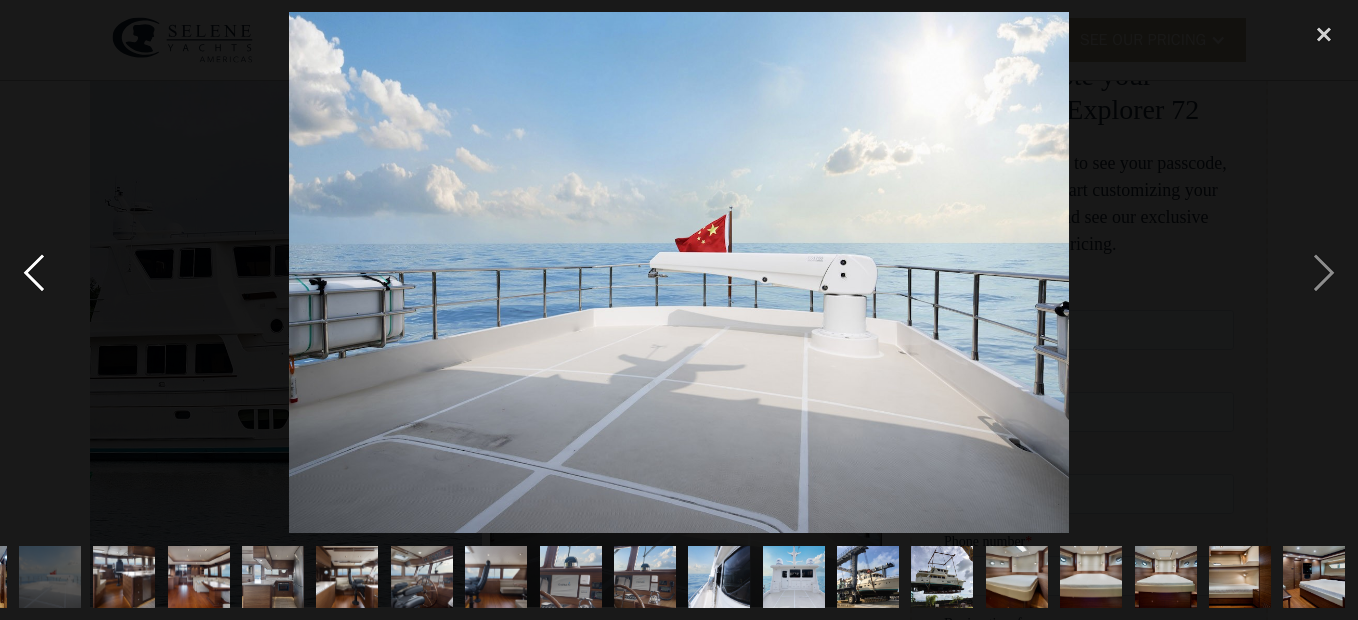 click at bounding box center (34, 272) 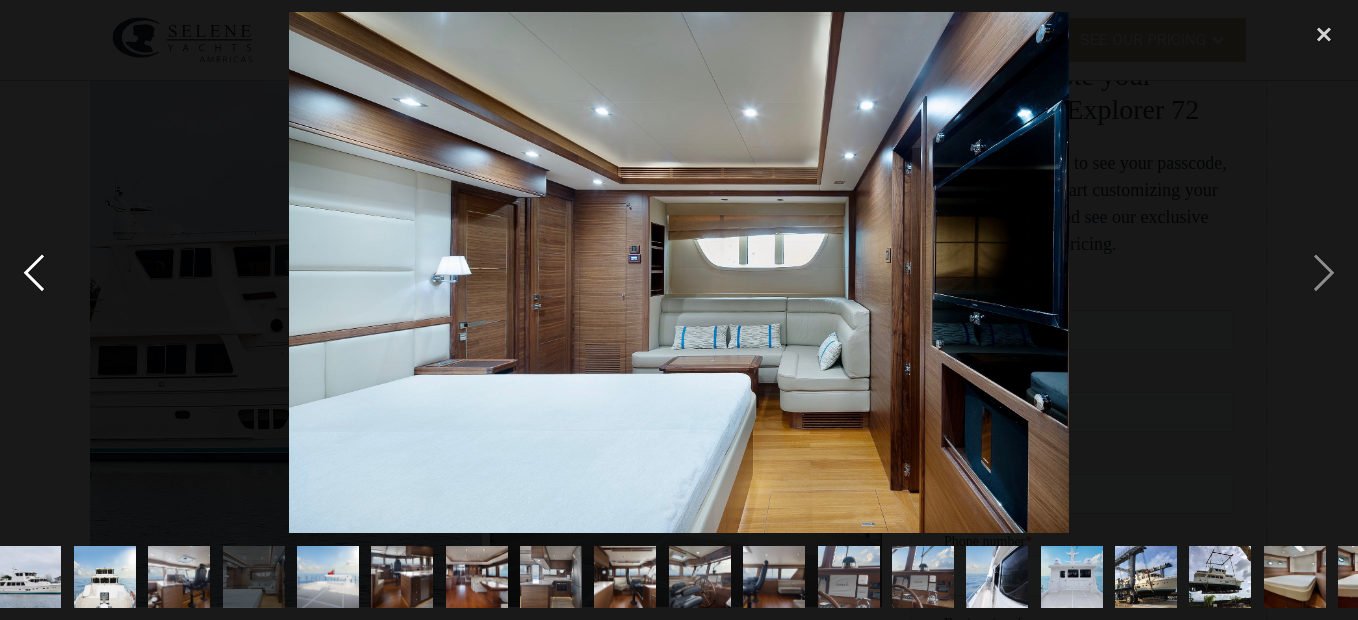 scroll, scrollTop: 0, scrollLeft: 0, axis: both 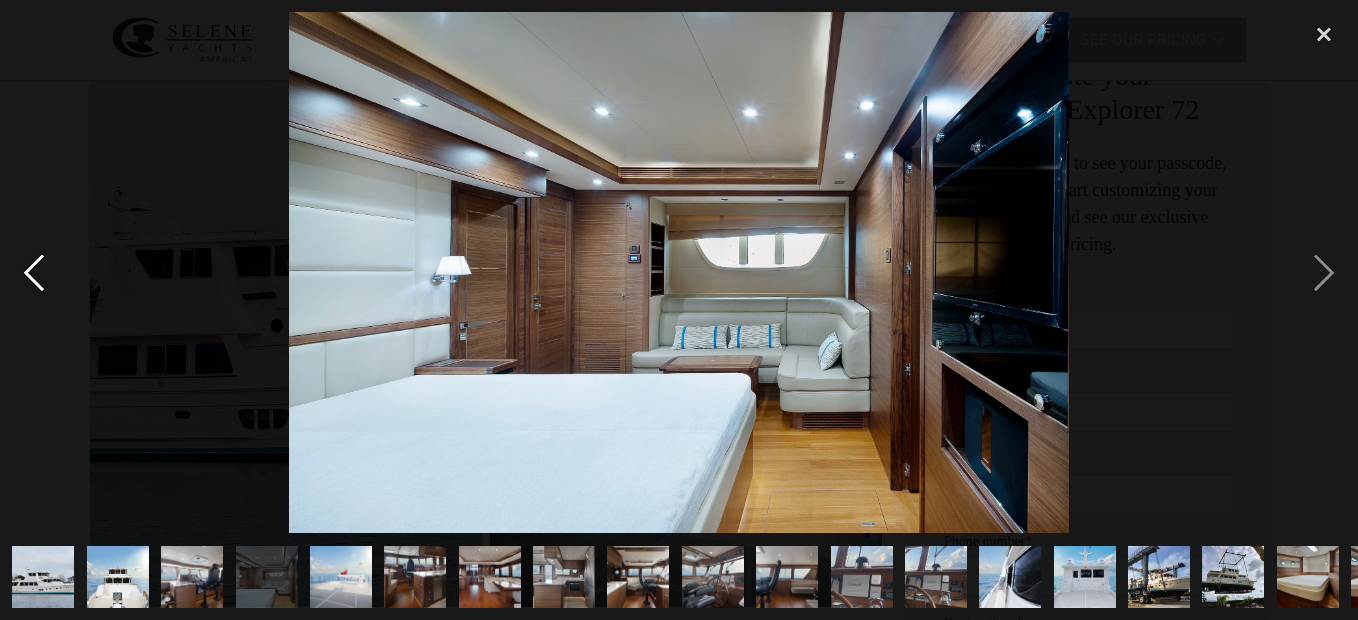 click at bounding box center (34, 272) 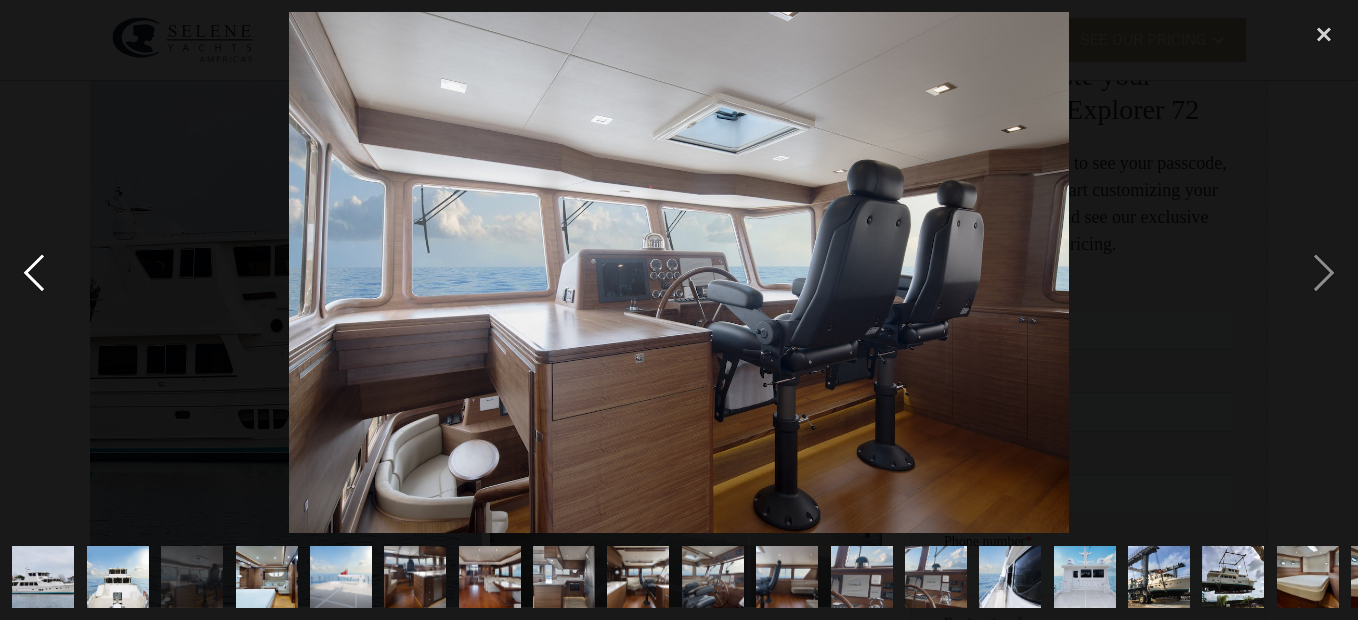 click at bounding box center [34, 272] 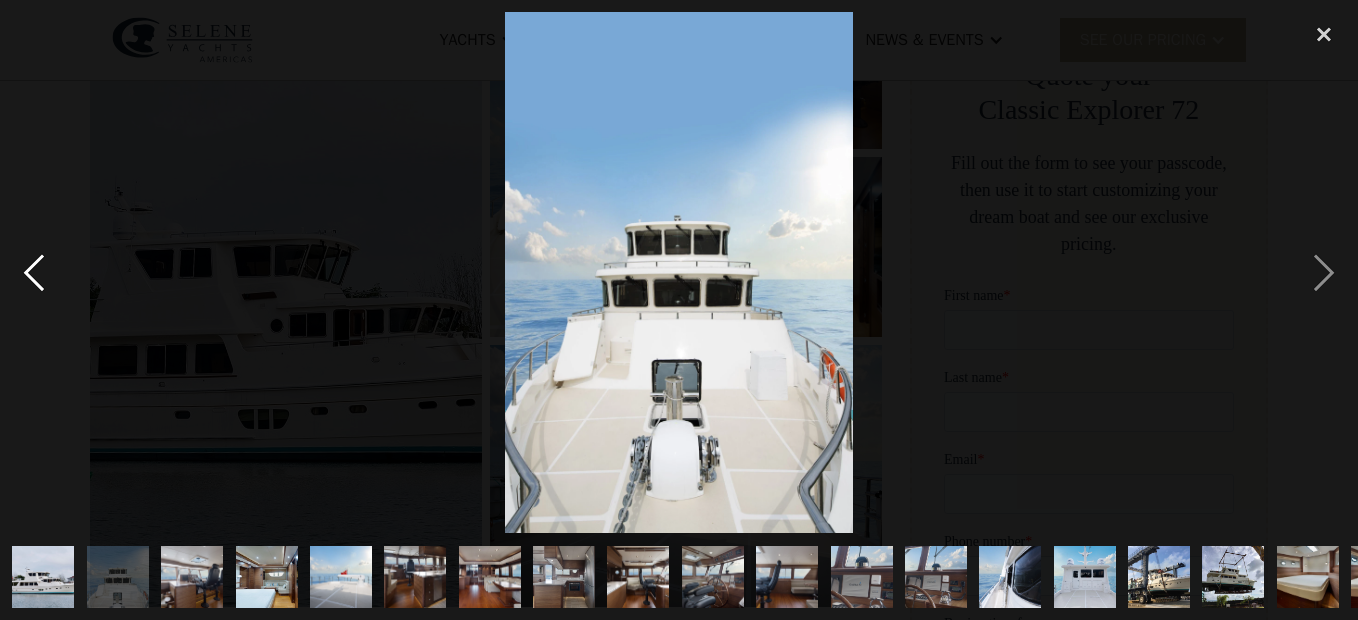 click at bounding box center (34, 272) 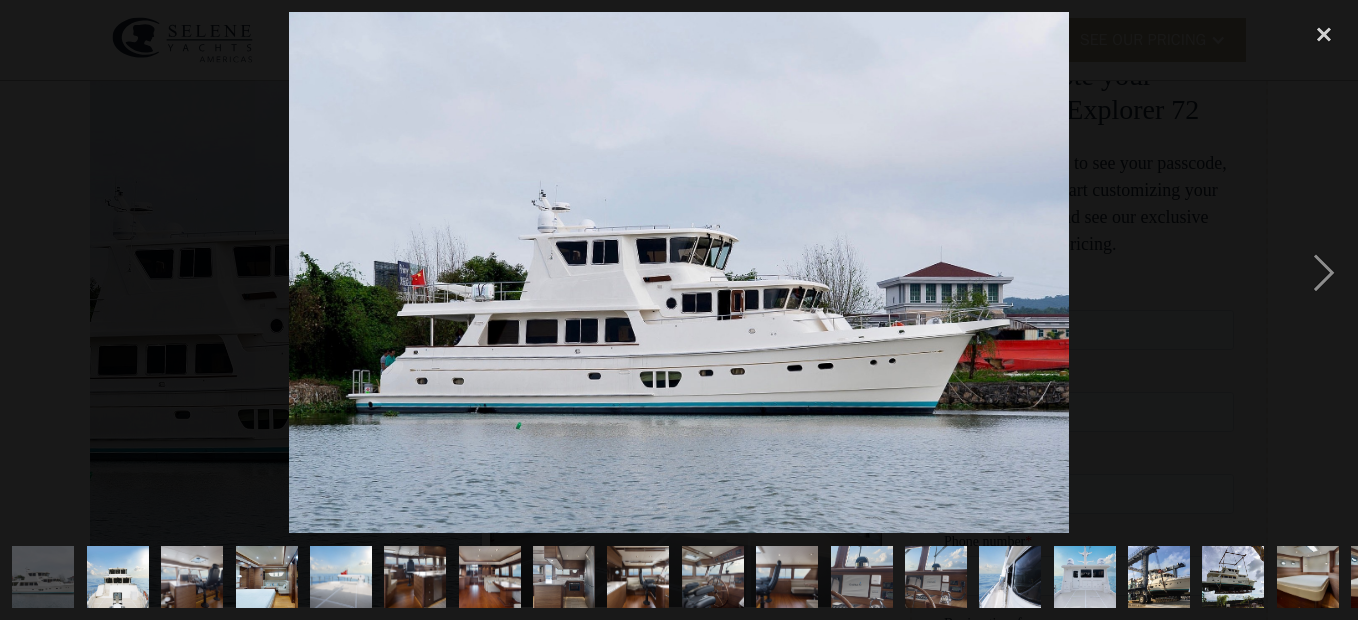 click at bounding box center (34, 272) 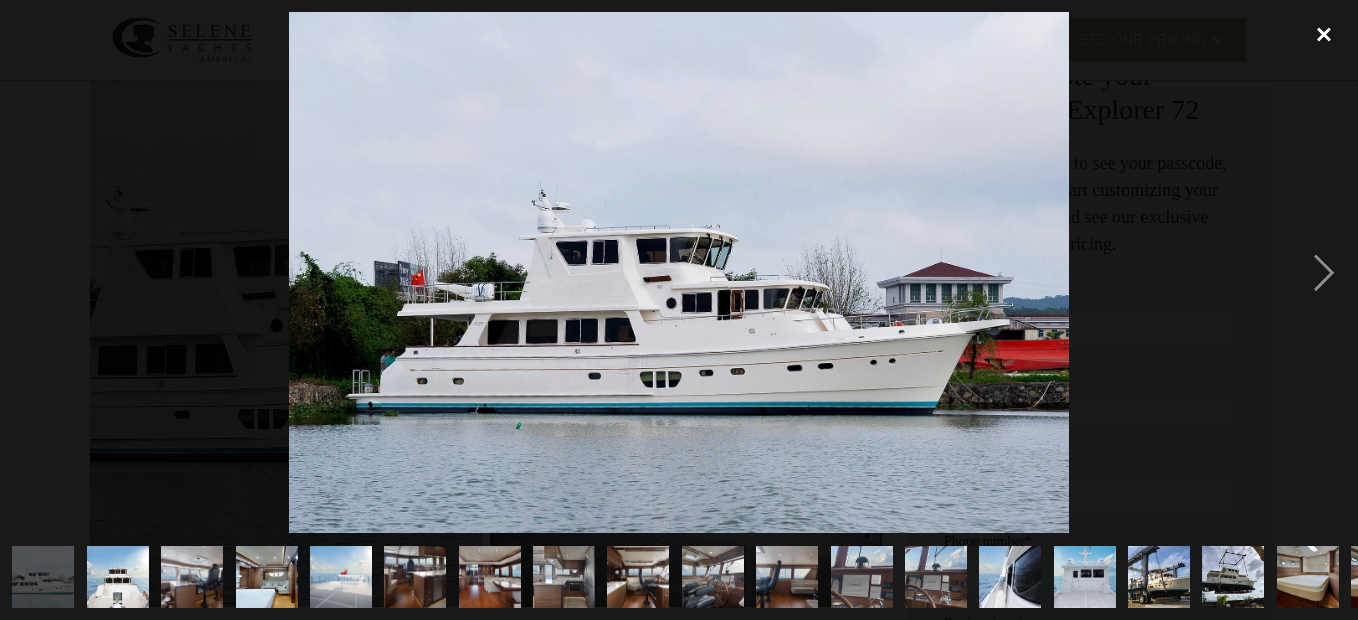 click at bounding box center [1324, 34] 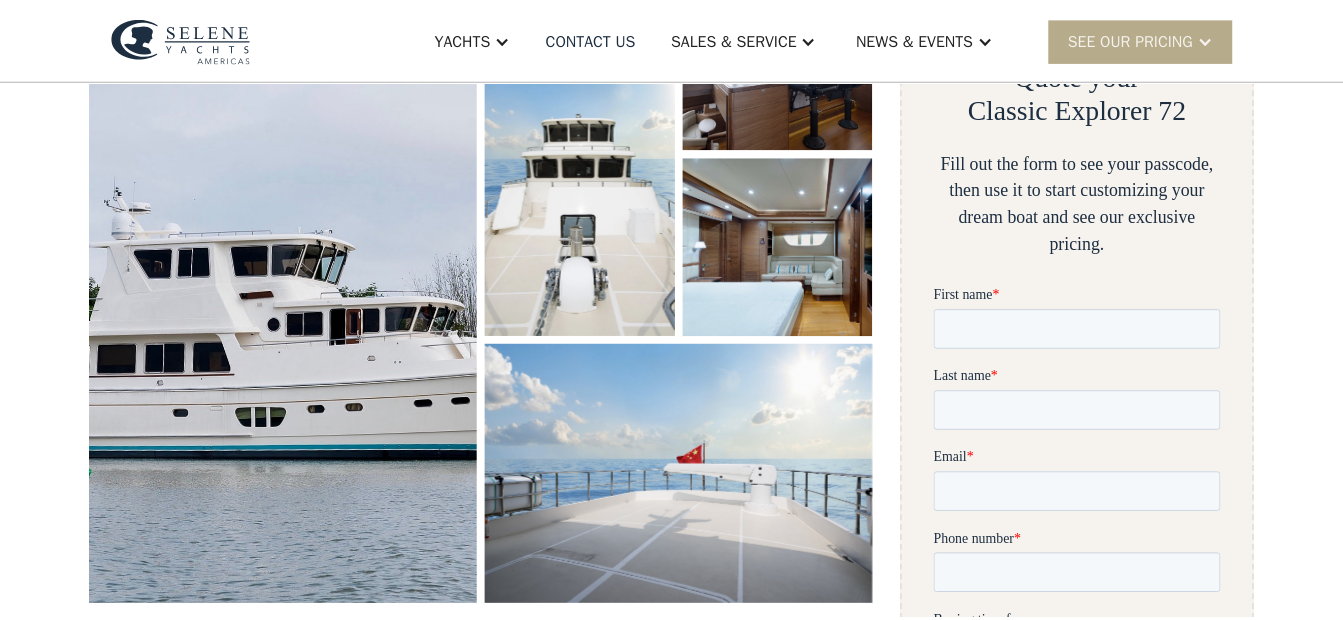 scroll, scrollTop: 383, scrollLeft: 0, axis: vertical 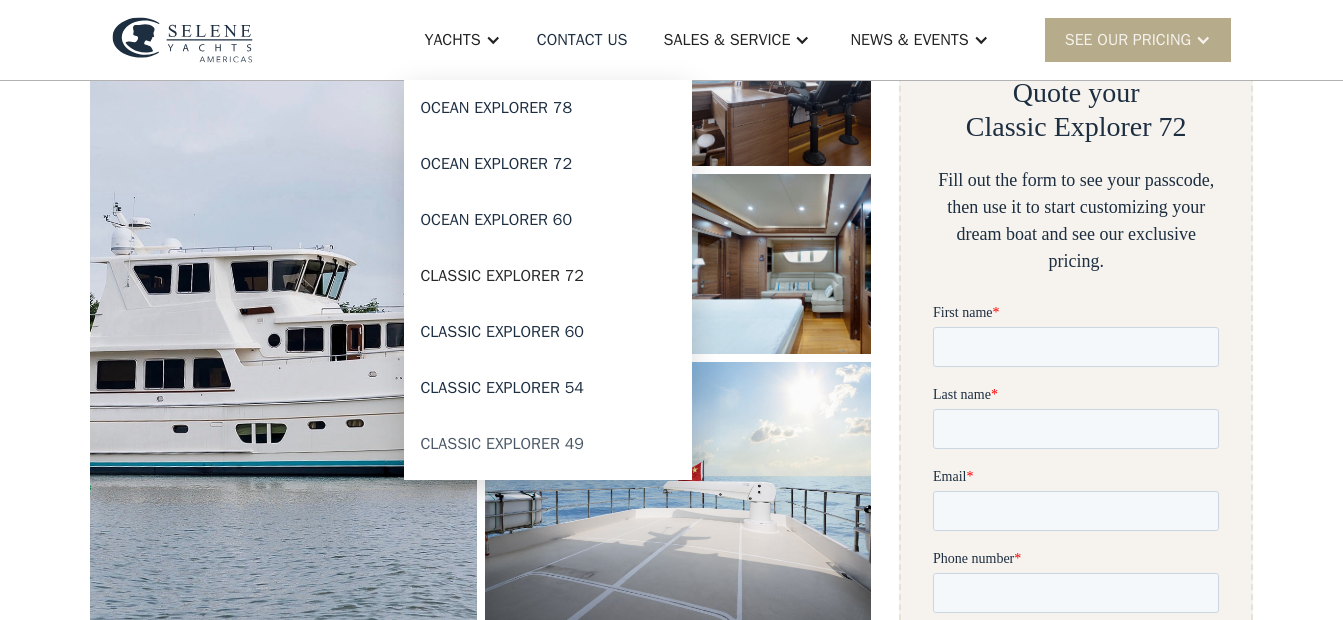 click on "Classic Explorer 49" at bounding box center (548, 444) 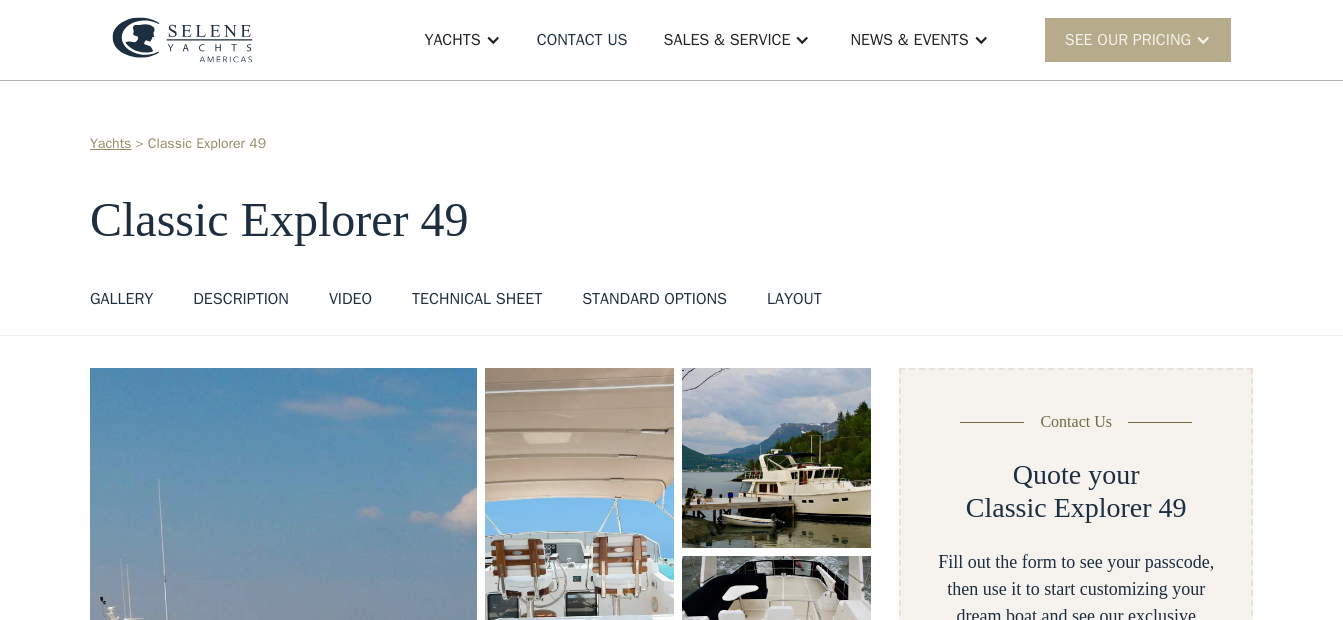 scroll, scrollTop: 0, scrollLeft: 0, axis: both 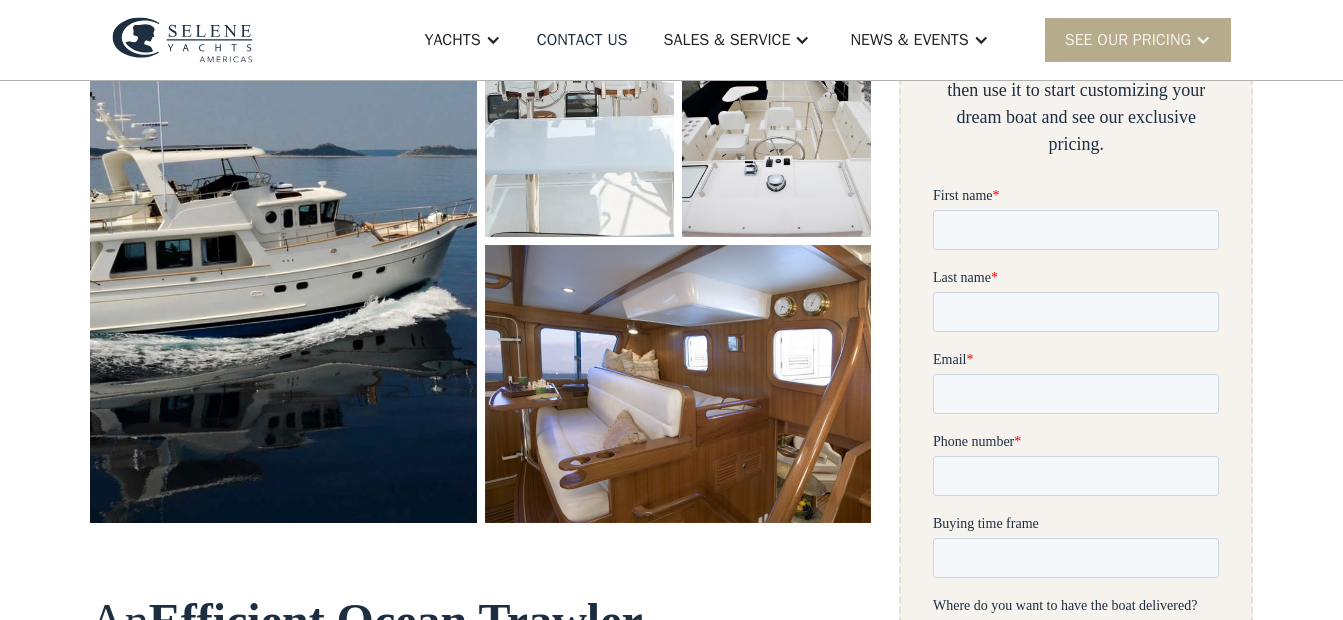 click at bounding box center (283, 196) 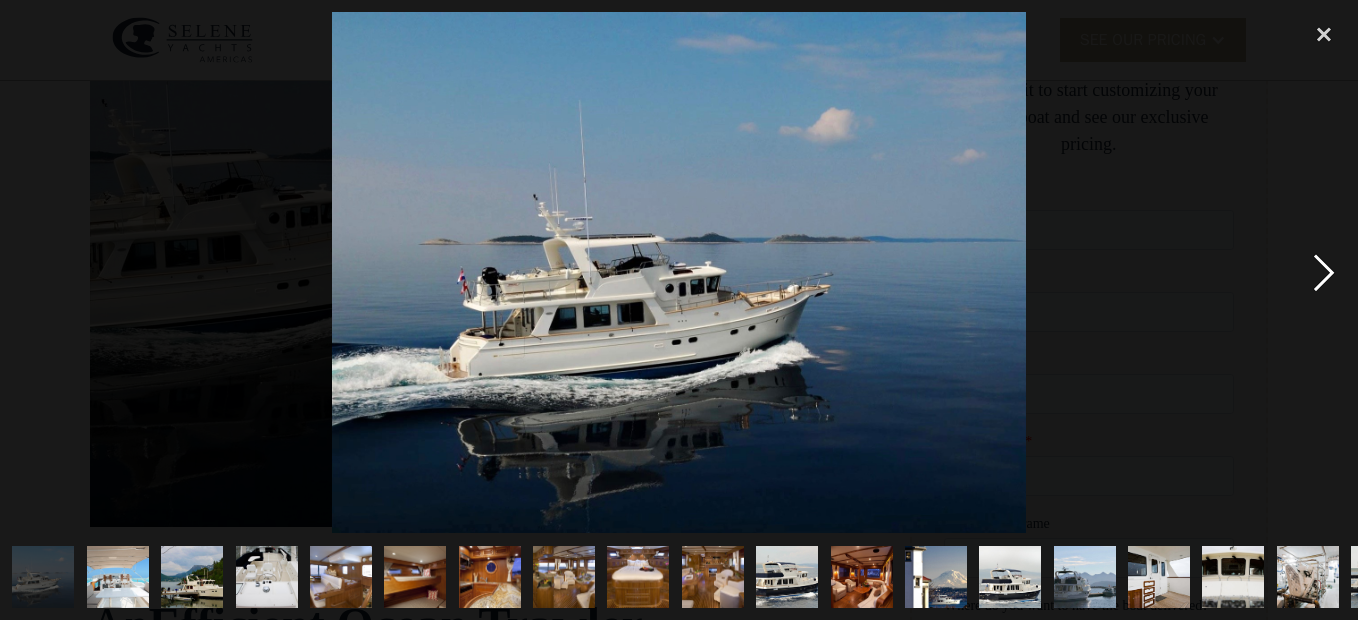 click at bounding box center (1324, 272) 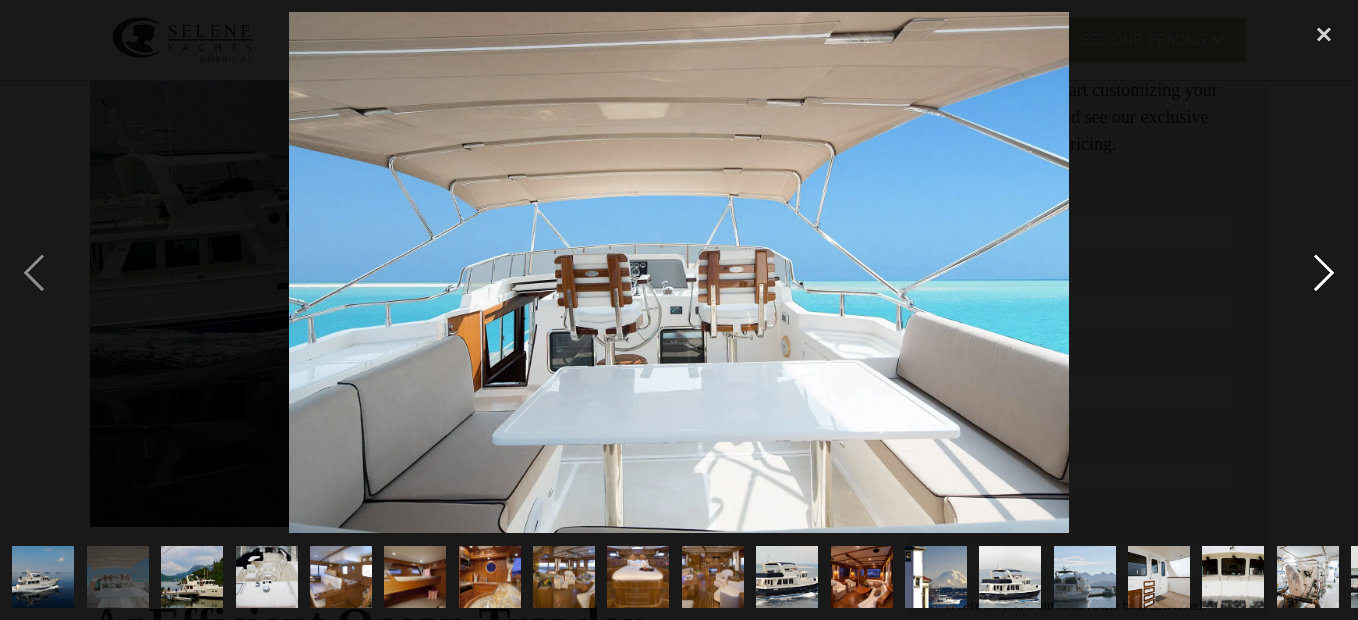 click at bounding box center [1324, 272] 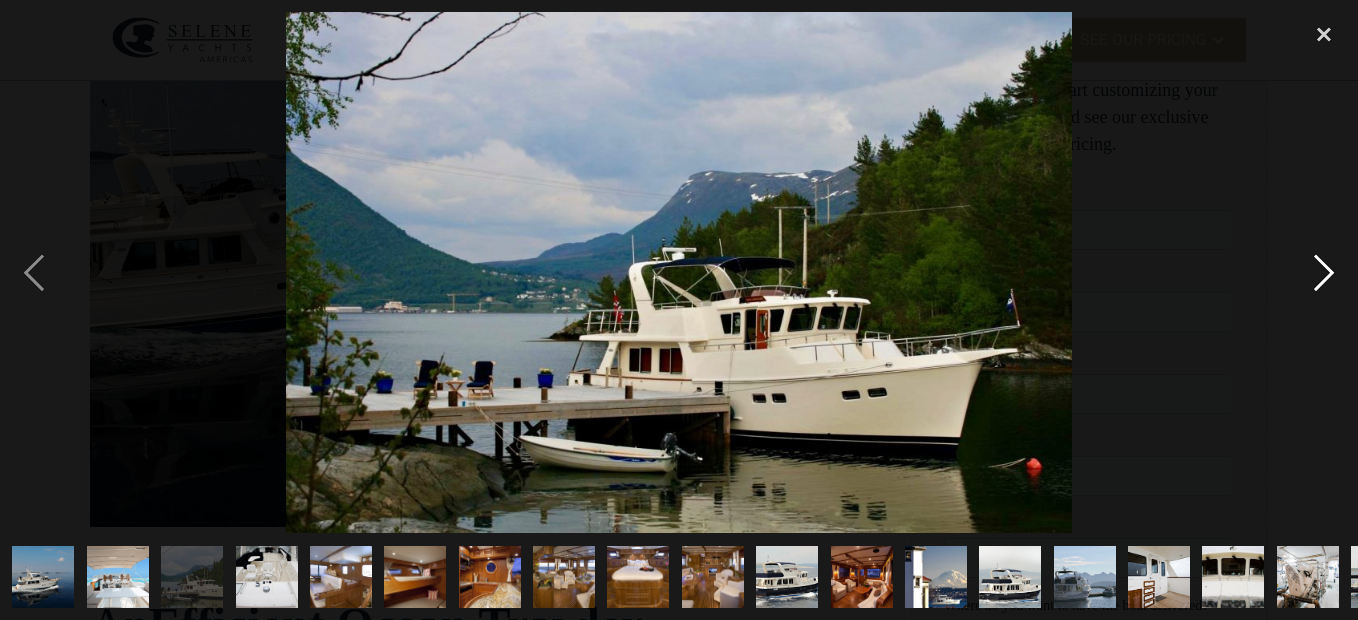 click at bounding box center (1324, 272) 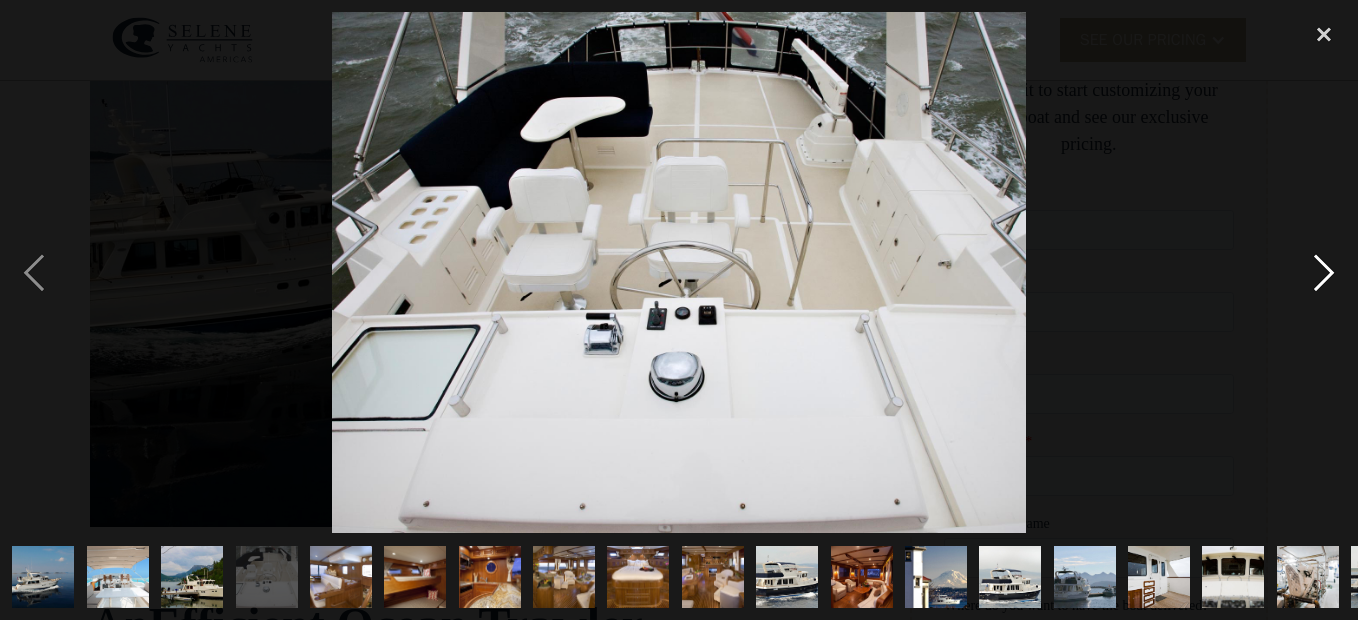 click at bounding box center [1324, 272] 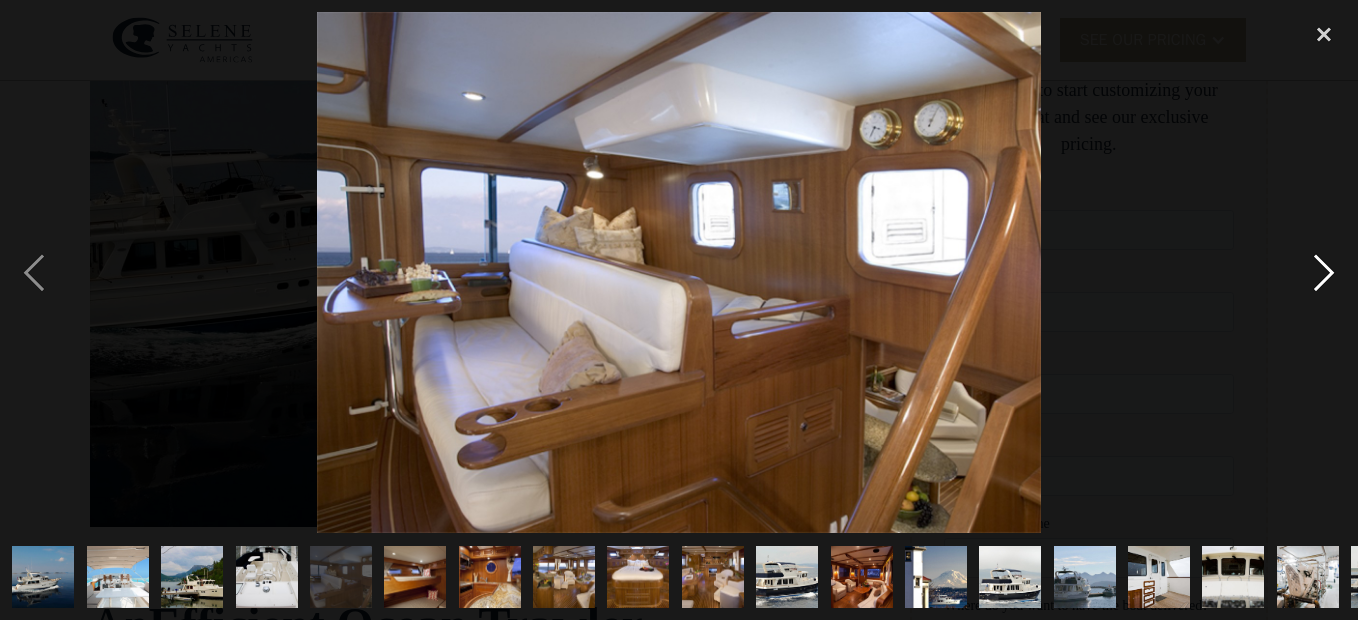 click at bounding box center [1324, 272] 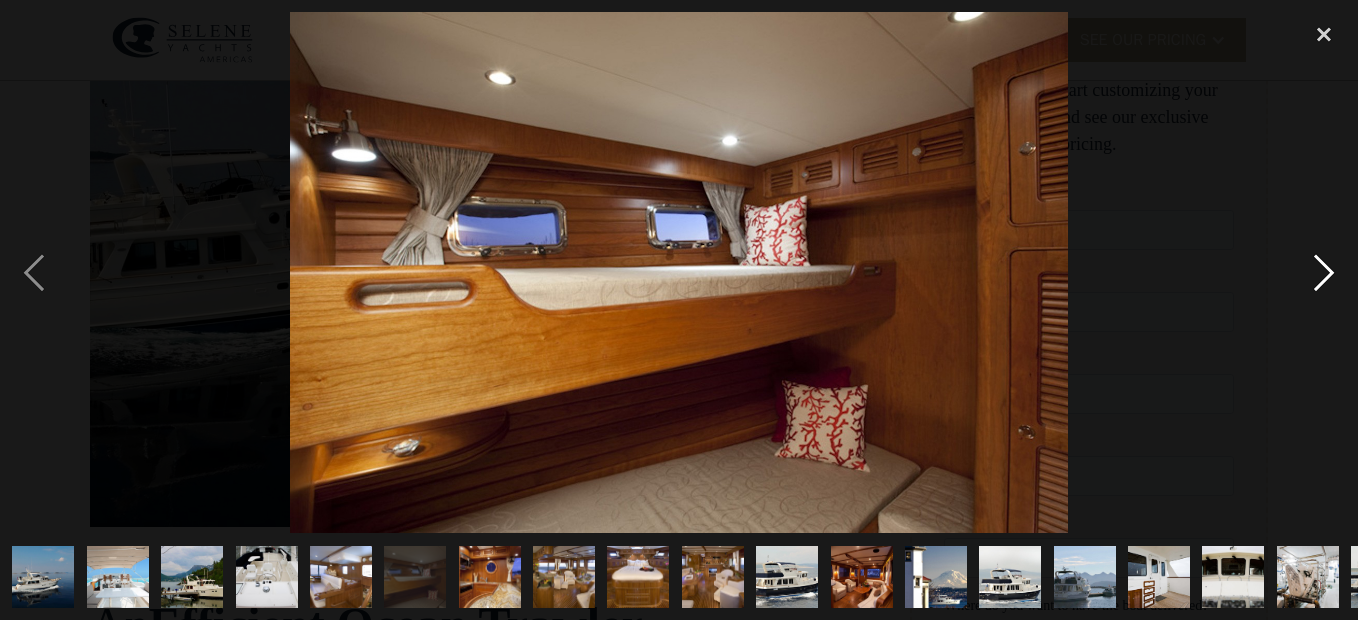 click at bounding box center (1324, 272) 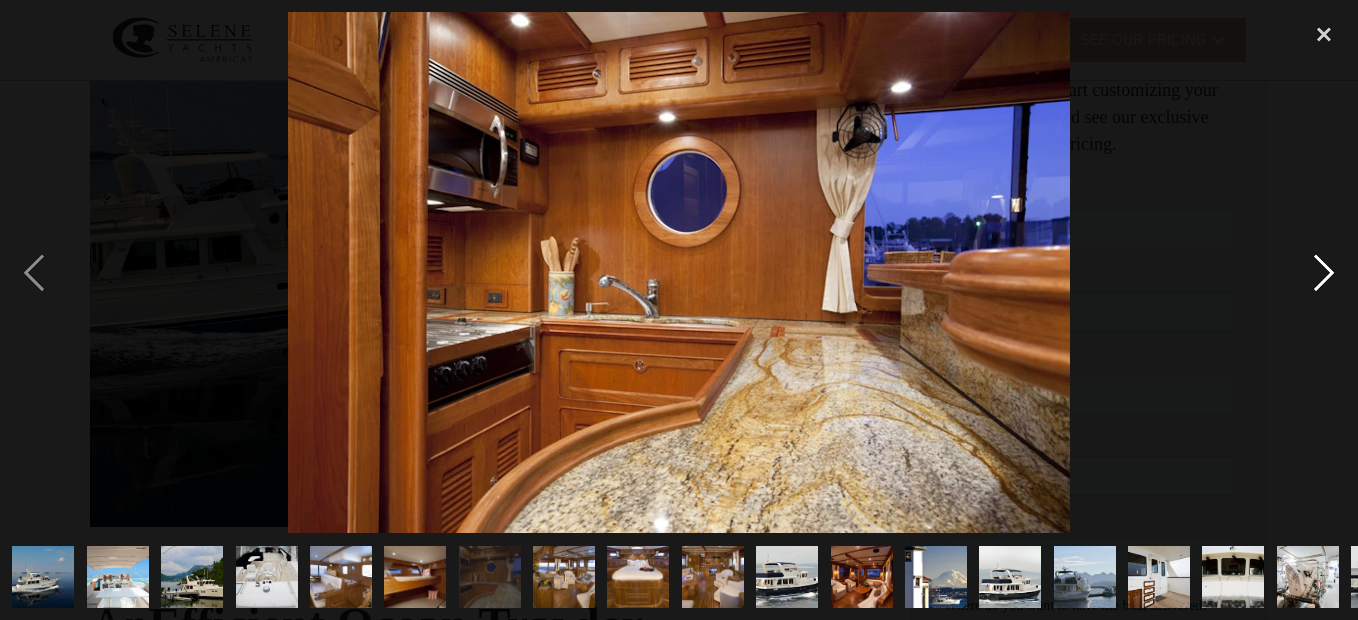 click at bounding box center [1324, 272] 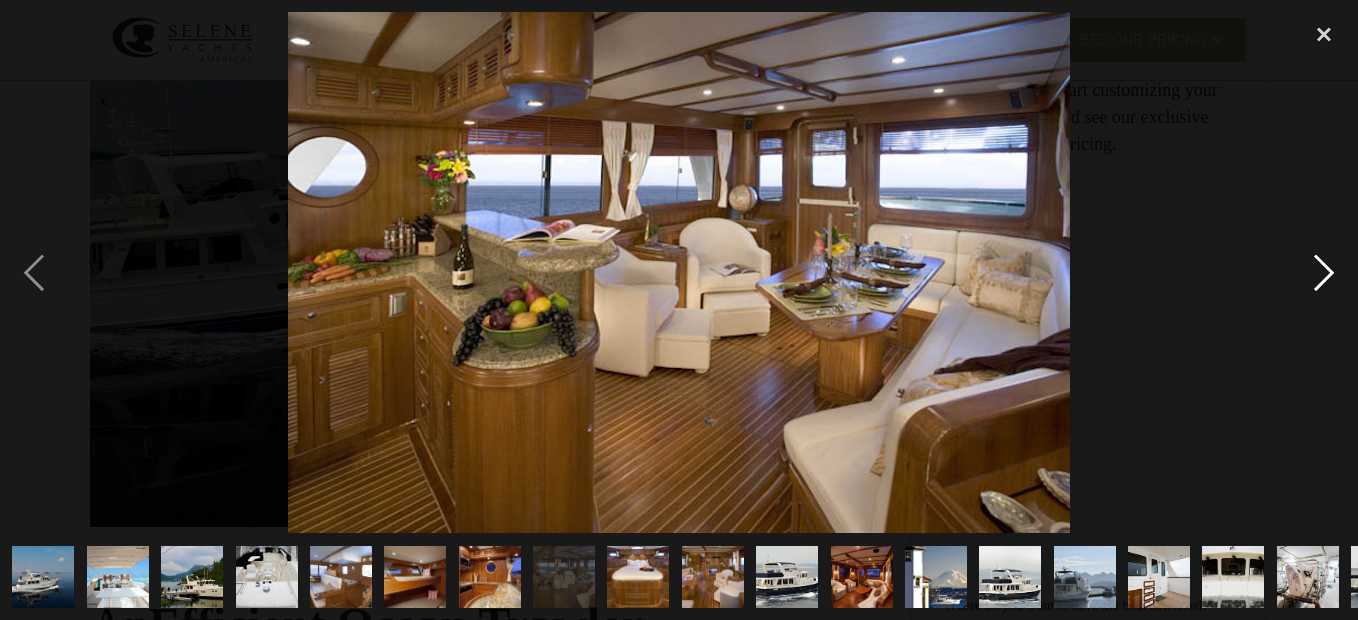 click at bounding box center [1324, 272] 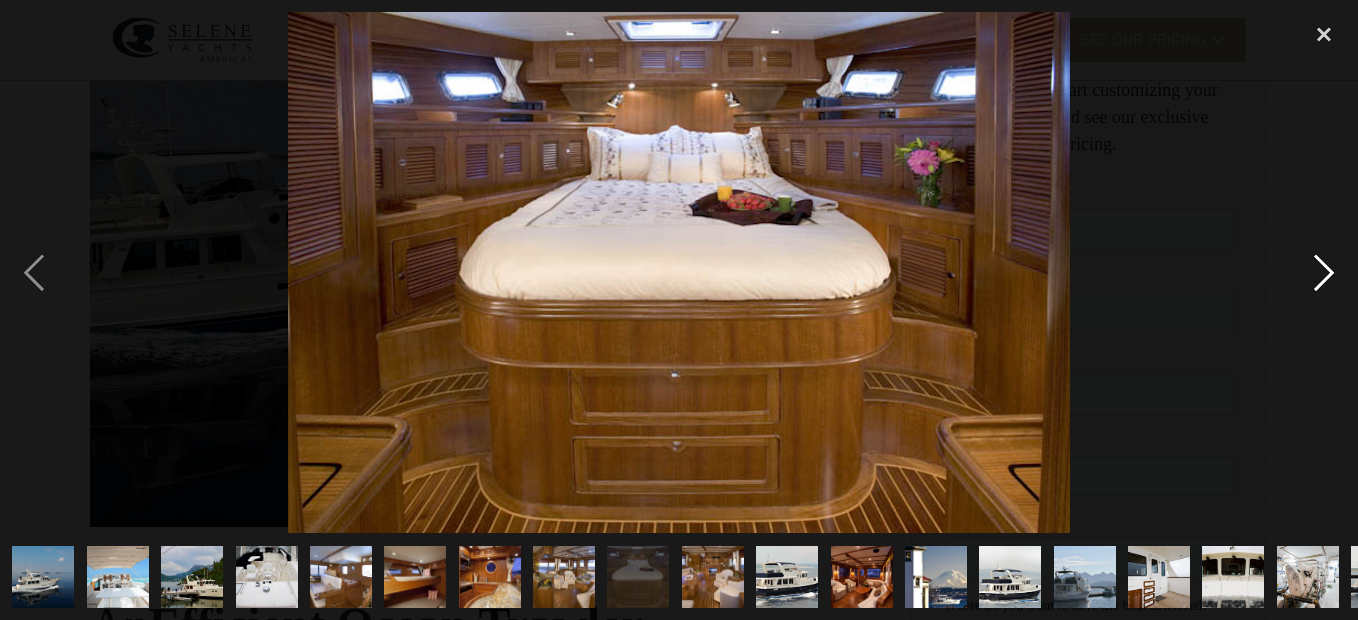 click at bounding box center [1324, 272] 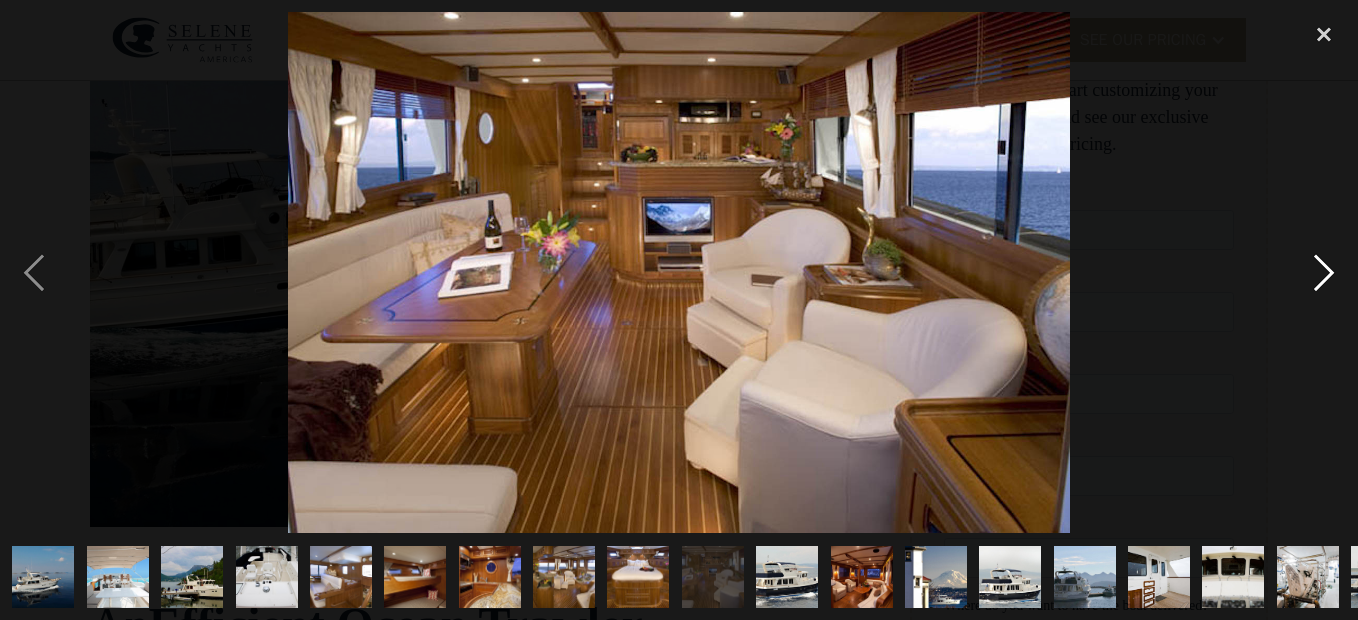 click at bounding box center (1324, 272) 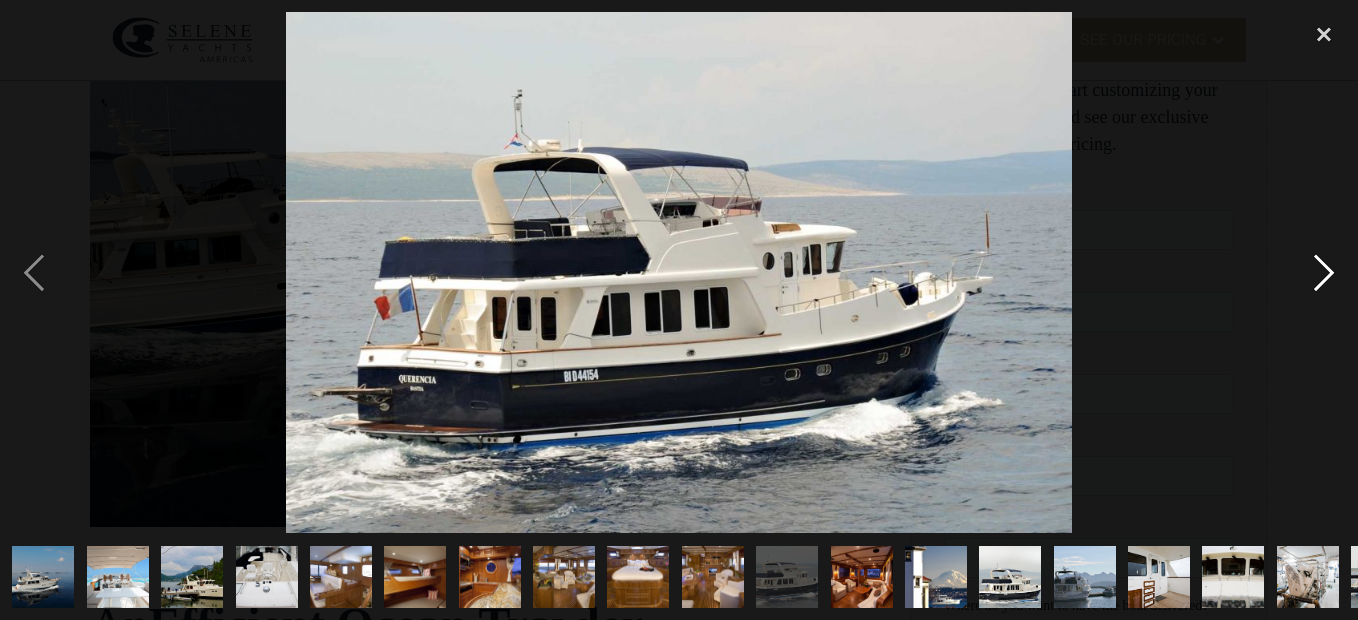click at bounding box center (1324, 272) 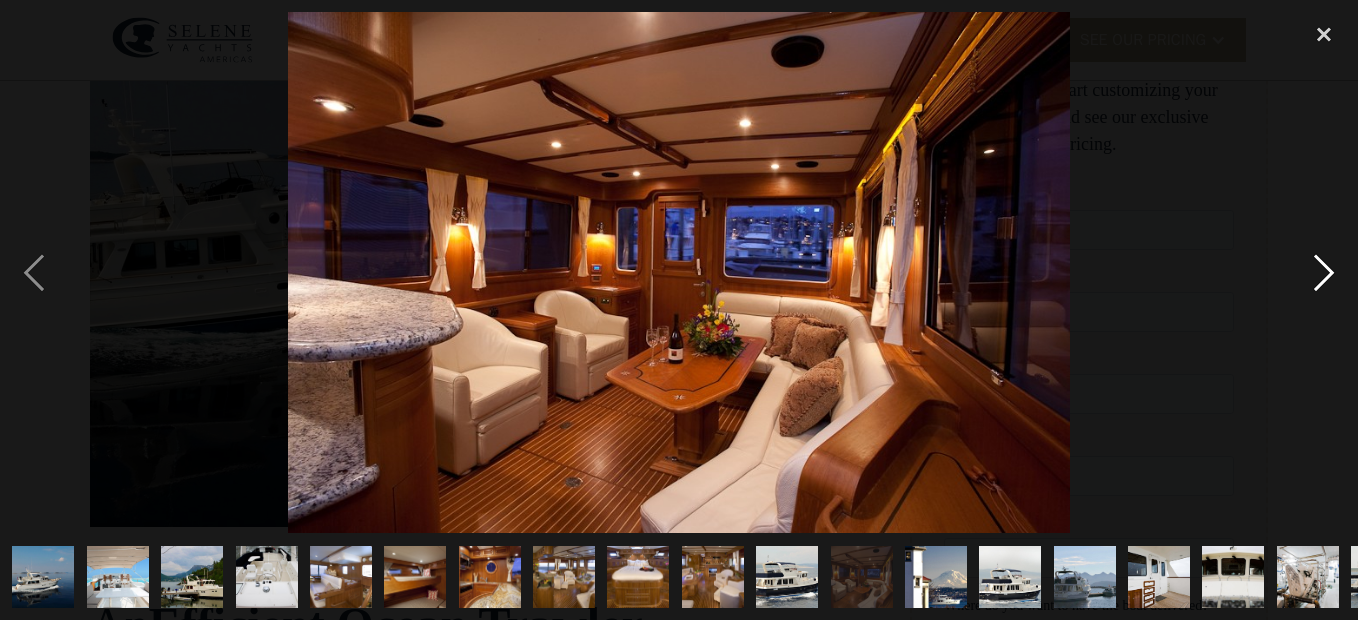 click at bounding box center (1324, 272) 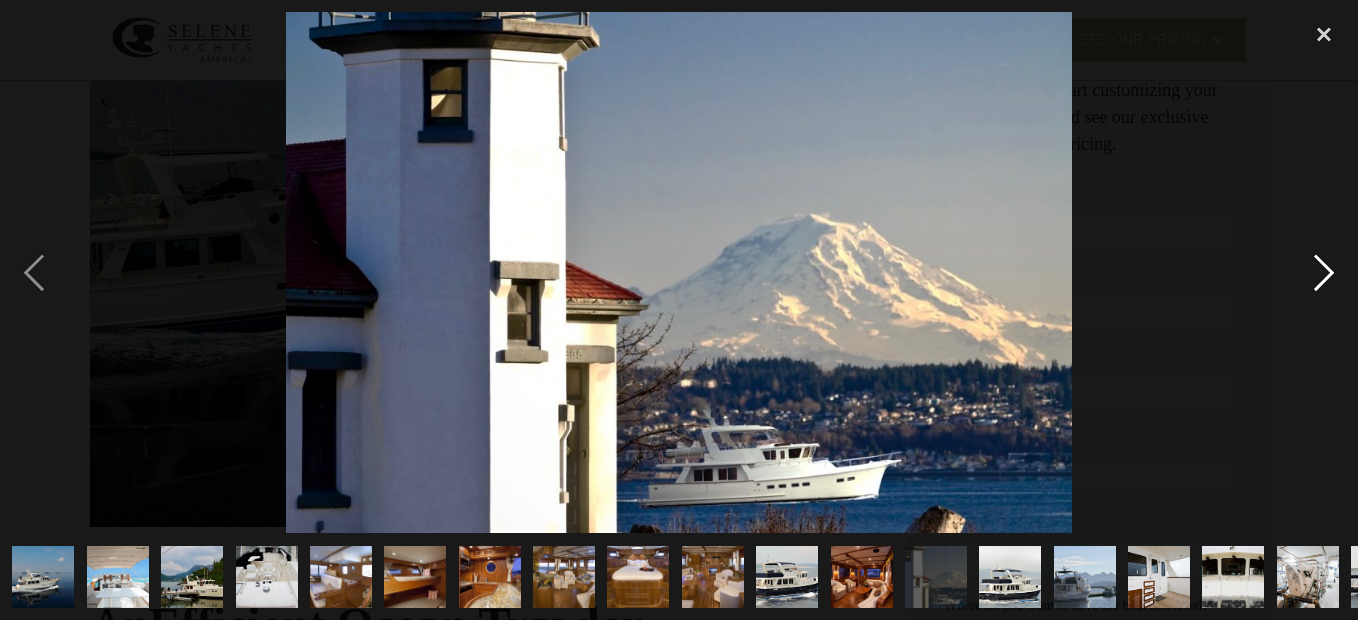 click at bounding box center (1324, 272) 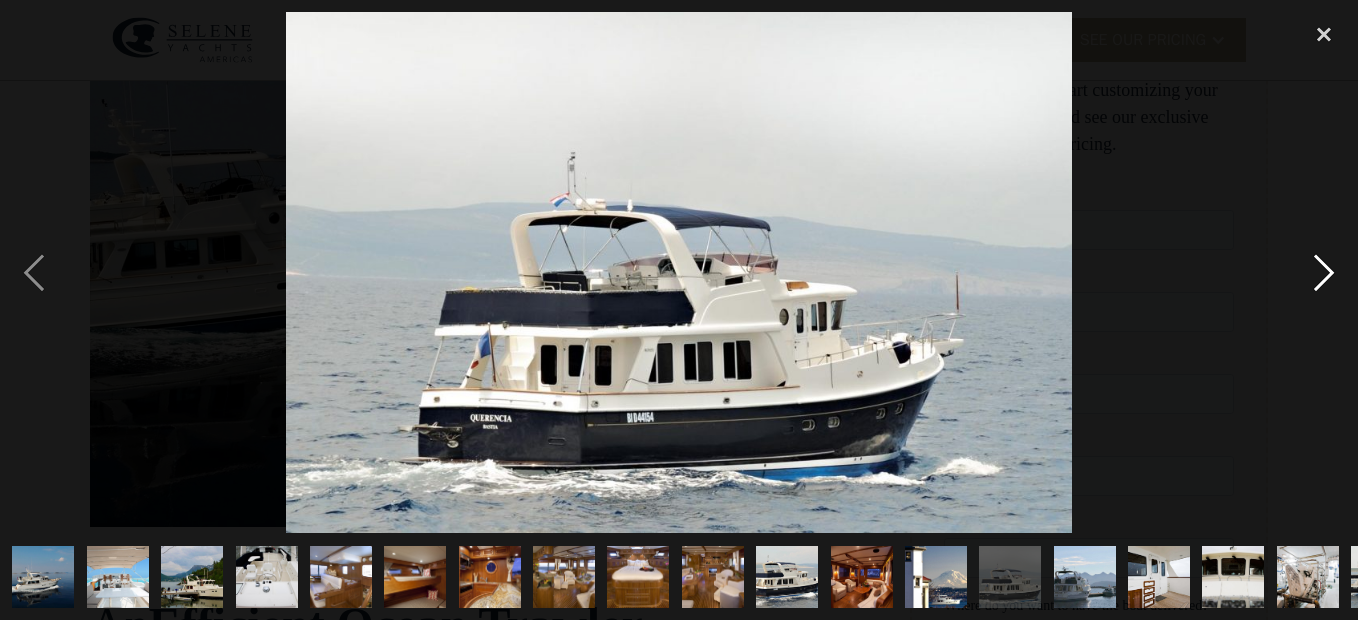 click at bounding box center [1324, 272] 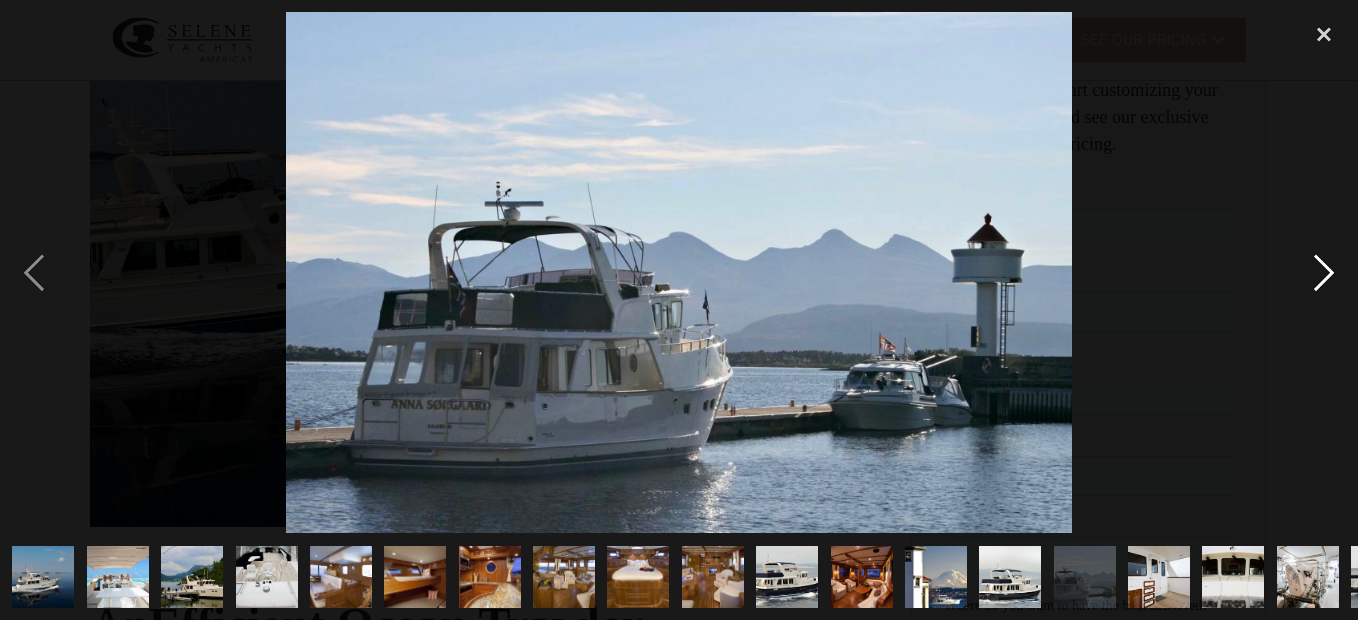 click at bounding box center (1324, 272) 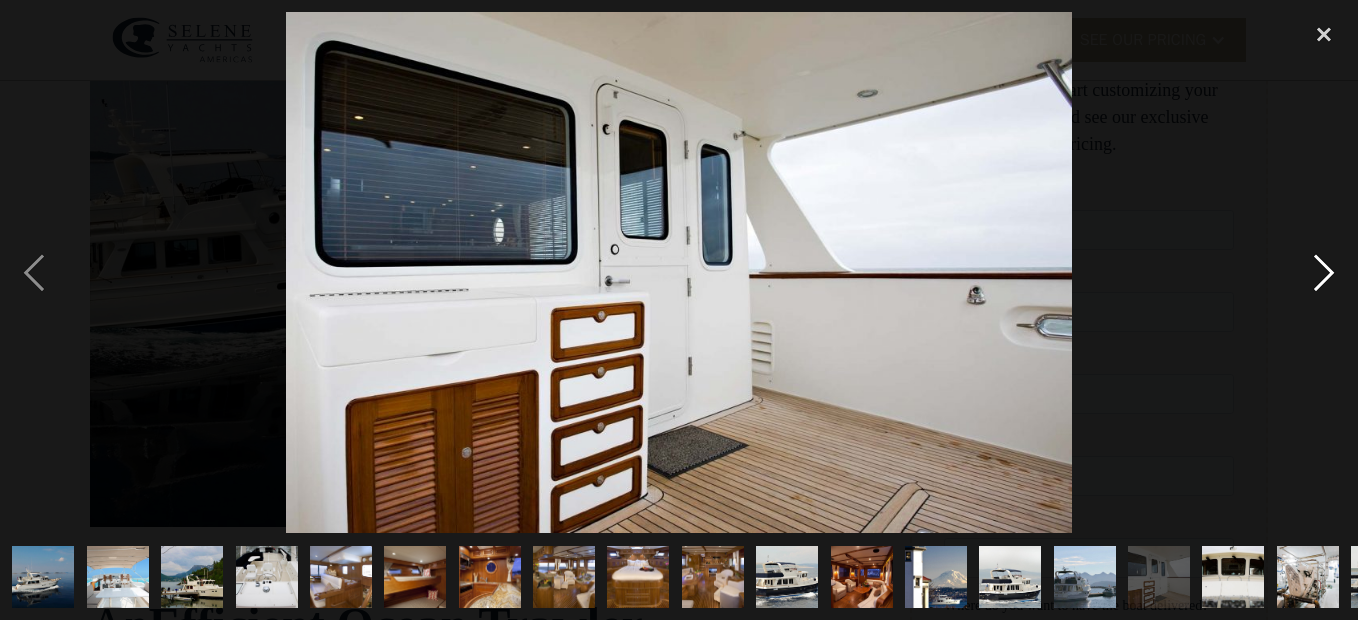 click at bounding box center (1324, 272) 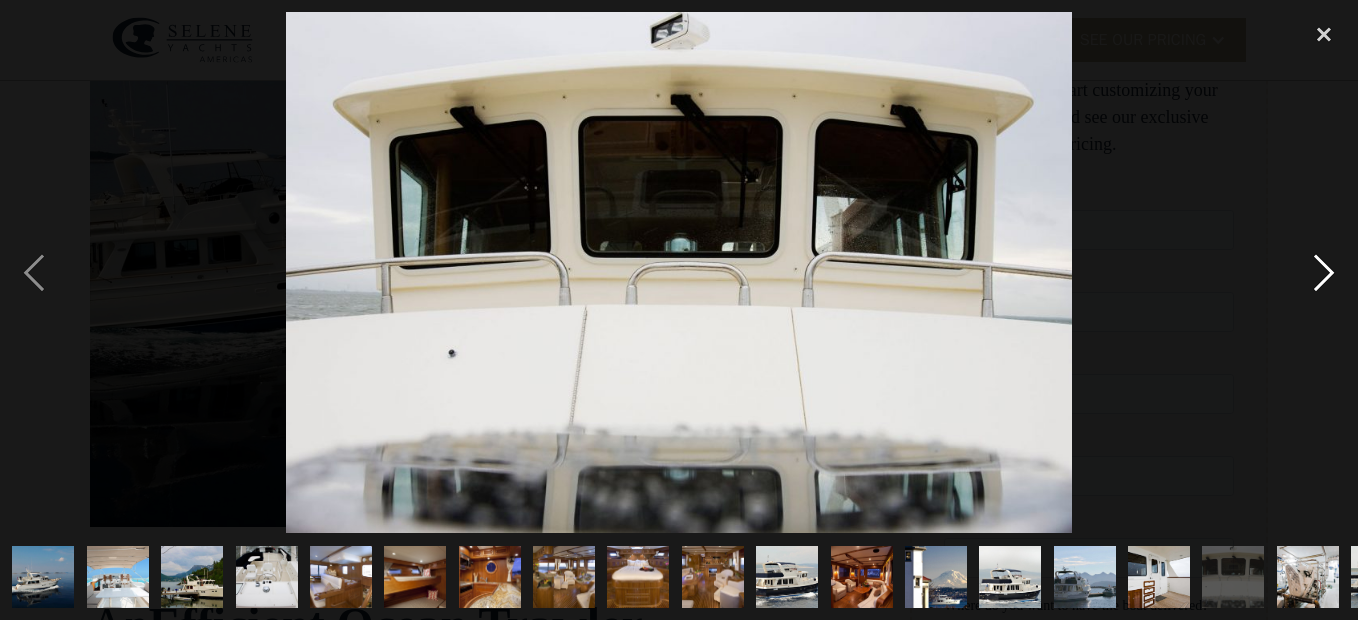 click at bounding box center (1324, 272) 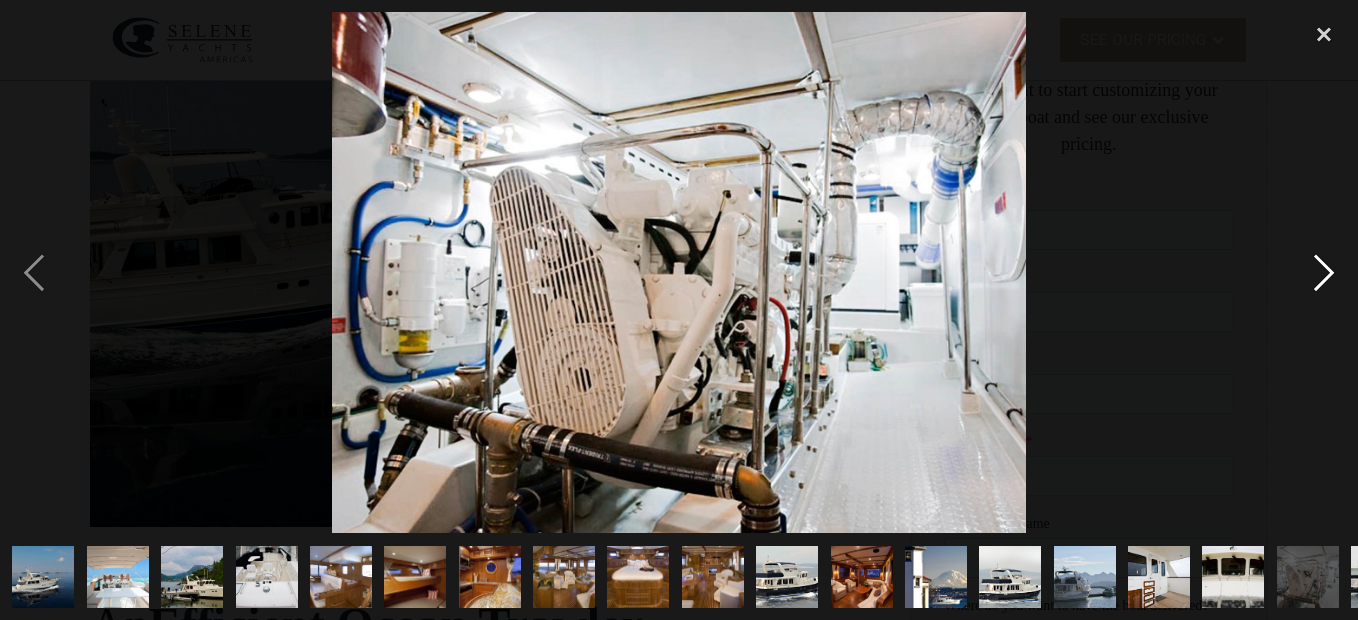 click at bounding box center [1324, 272] 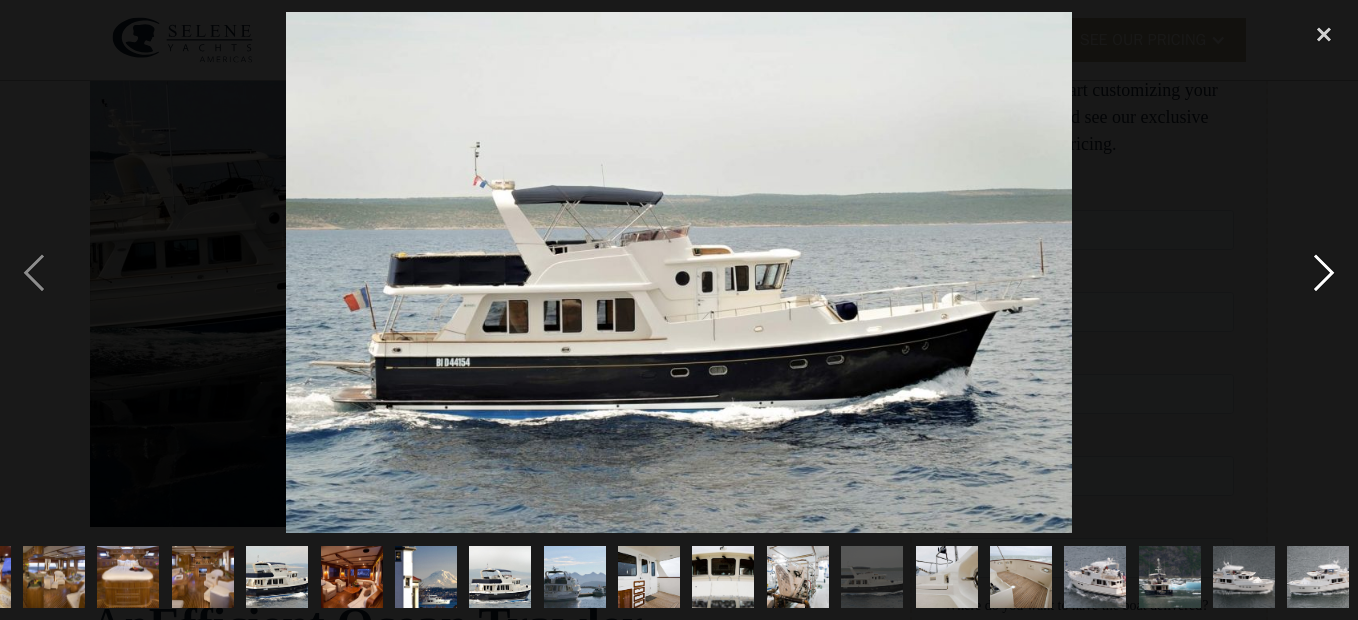 scroll, scrollTop: 0, scrollLeft: 514, axis: horizontal 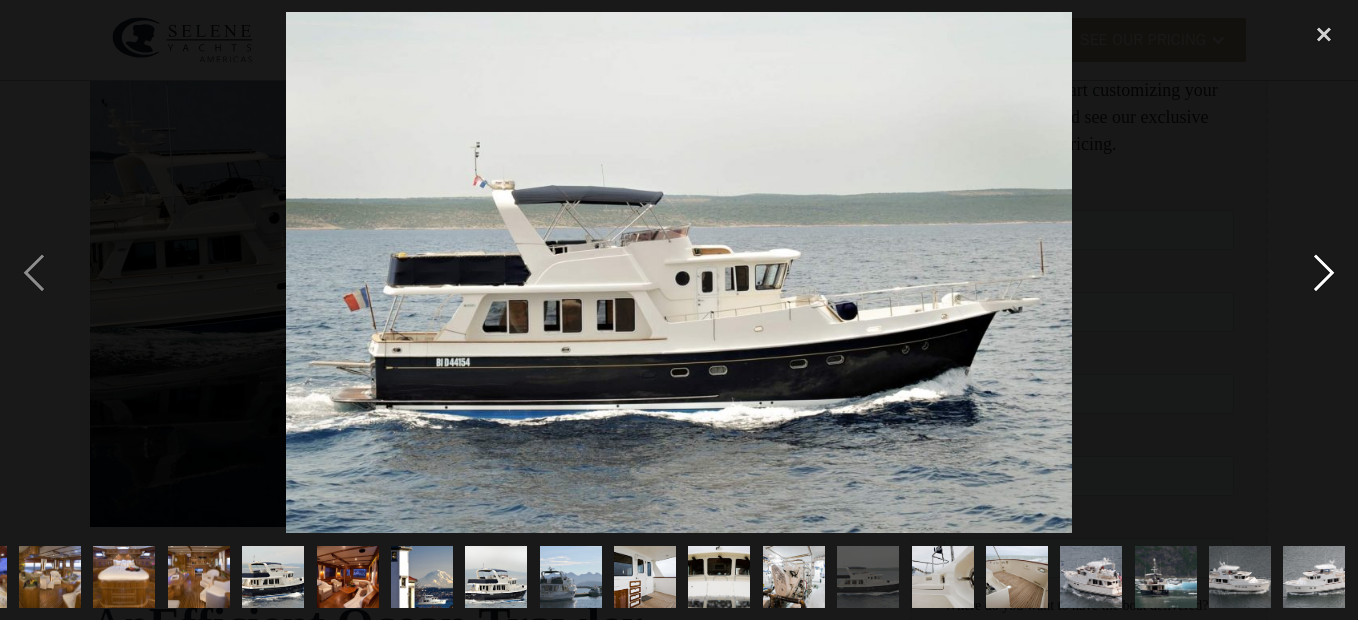 click at bounding box center [1324, 272] 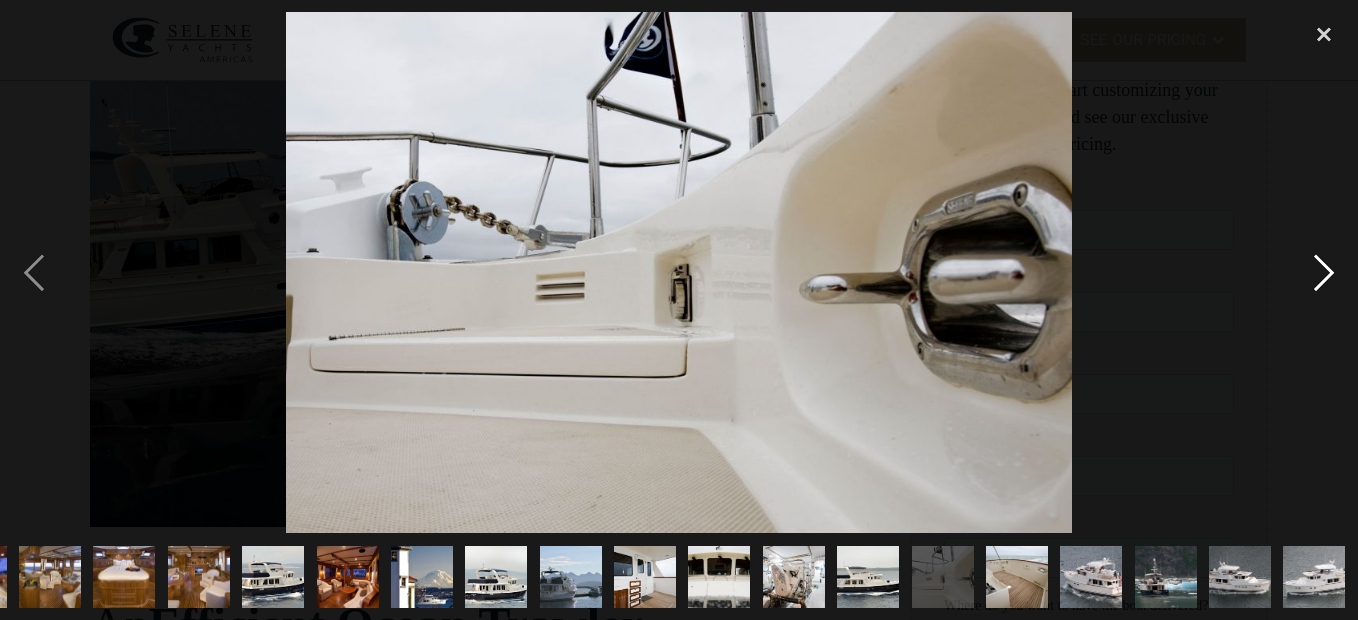 click at bounding box center [1324, 272] 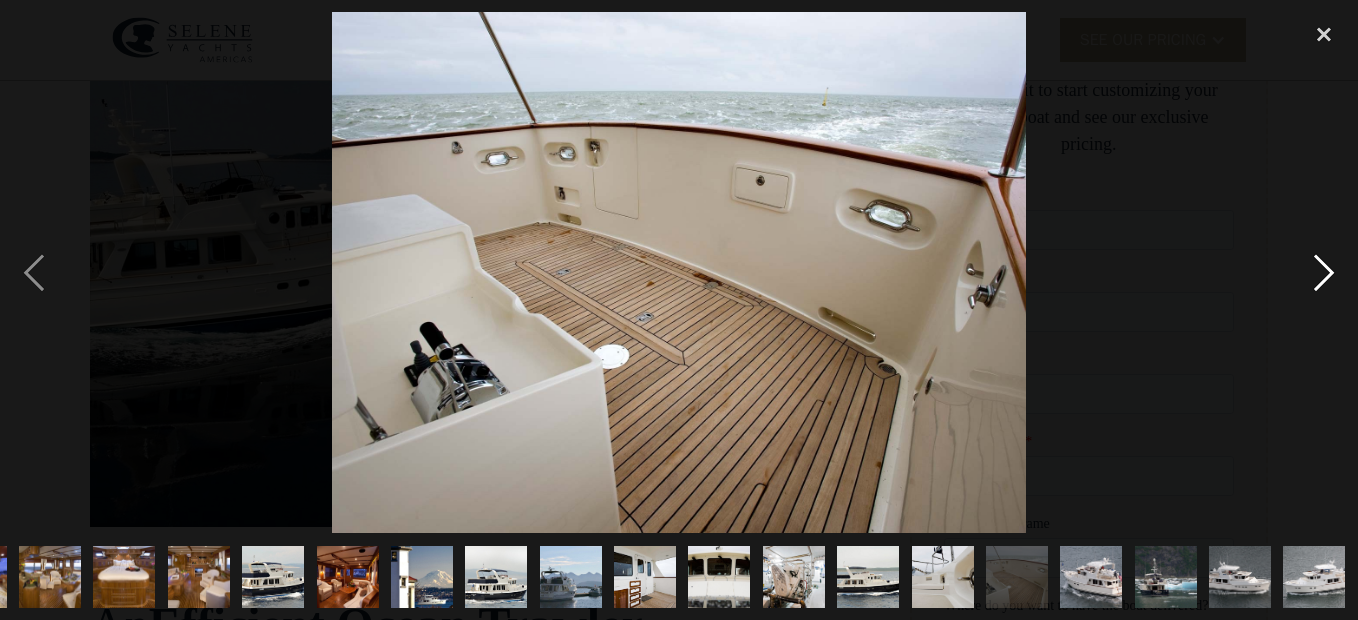 click at bounding box center (1324, 272) 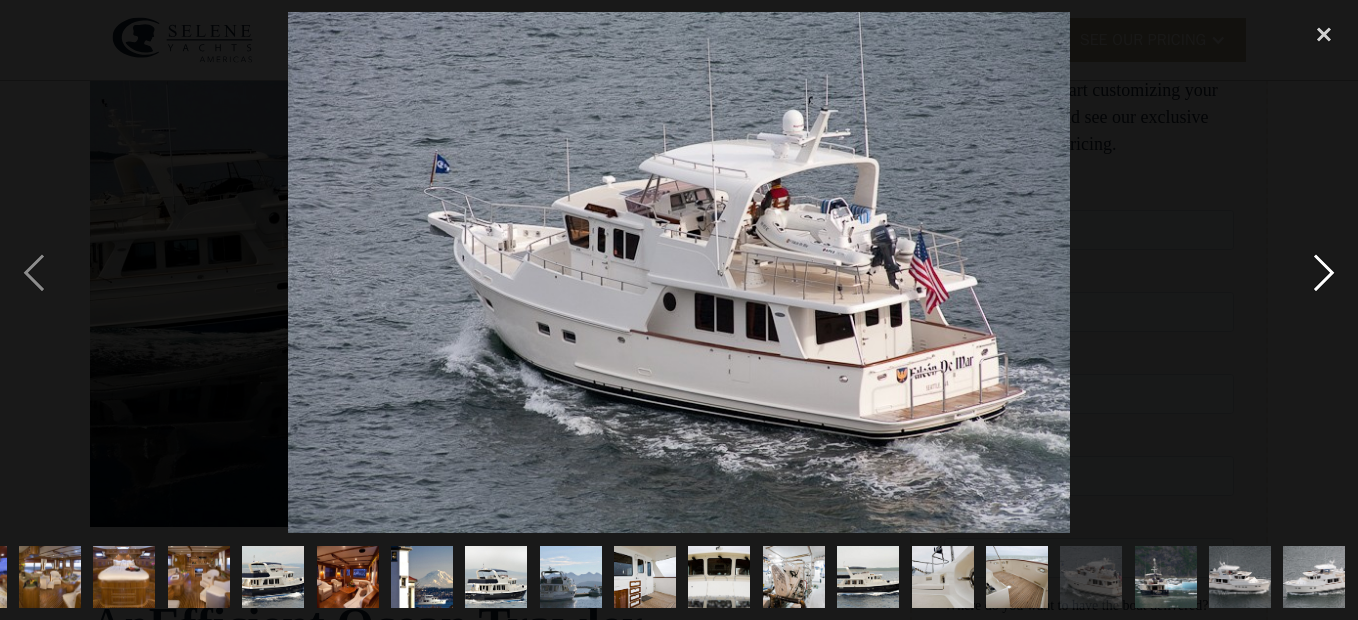 click at bounding box center (1324, 272) 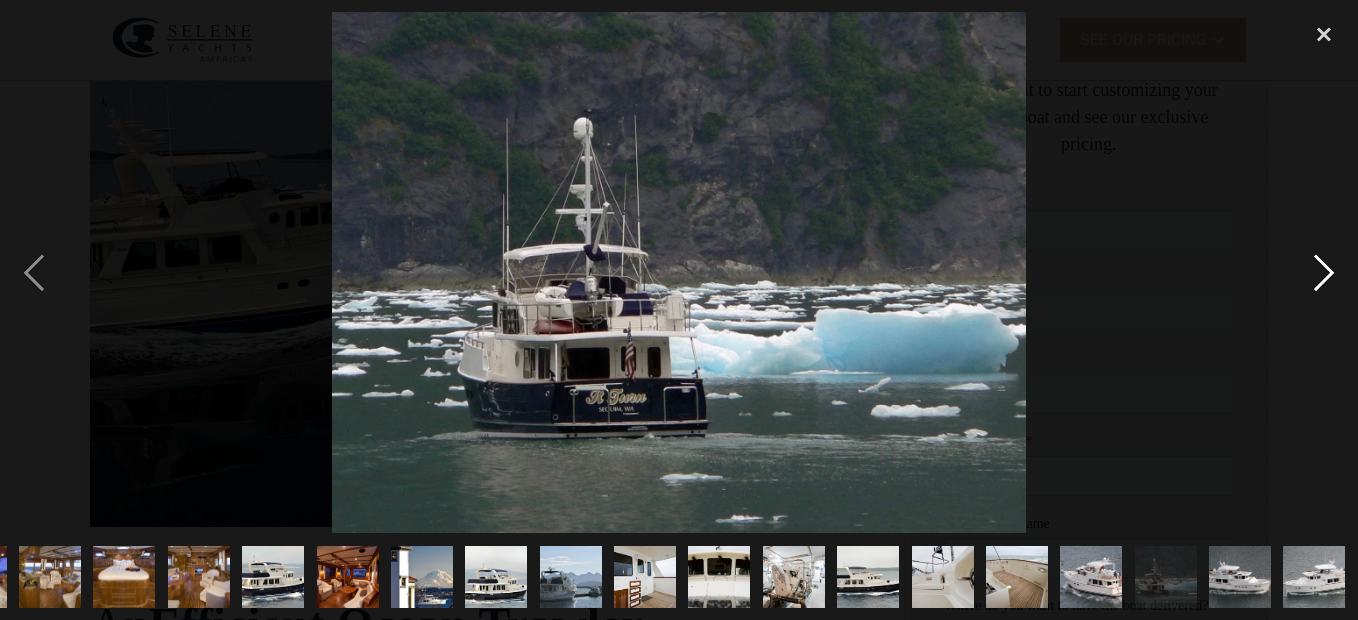 click at bounding box center [1324, 272] 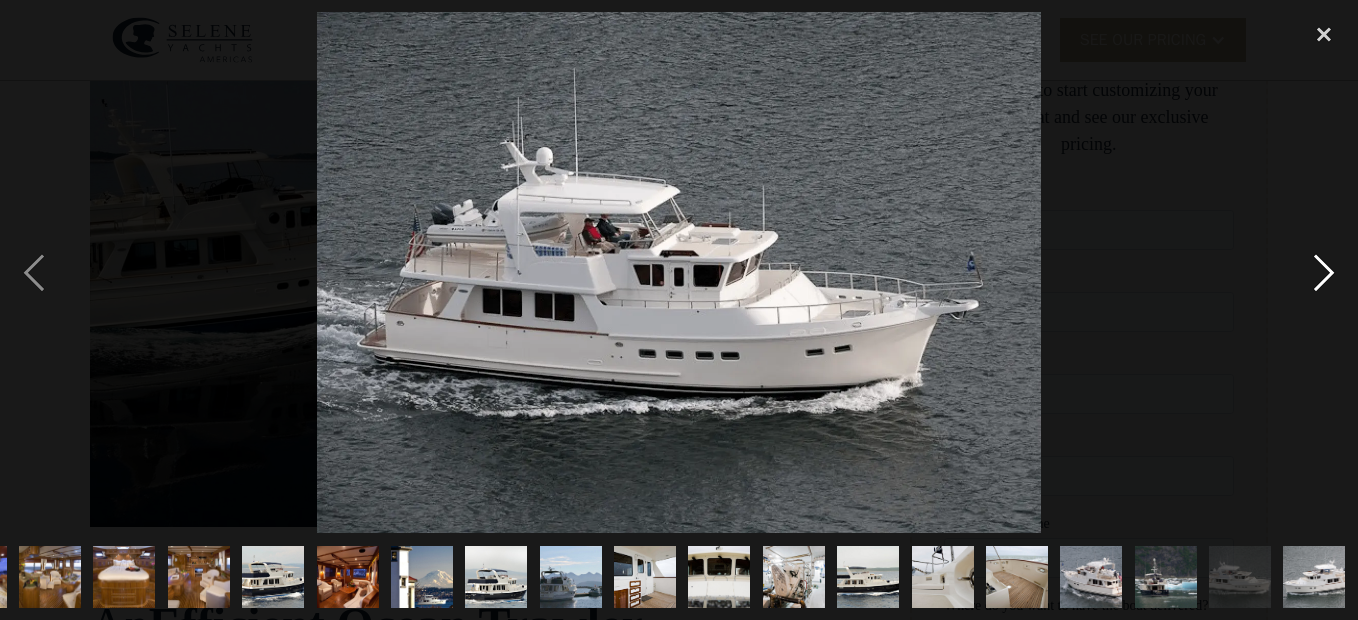 click at bounding box center [1324, 272] 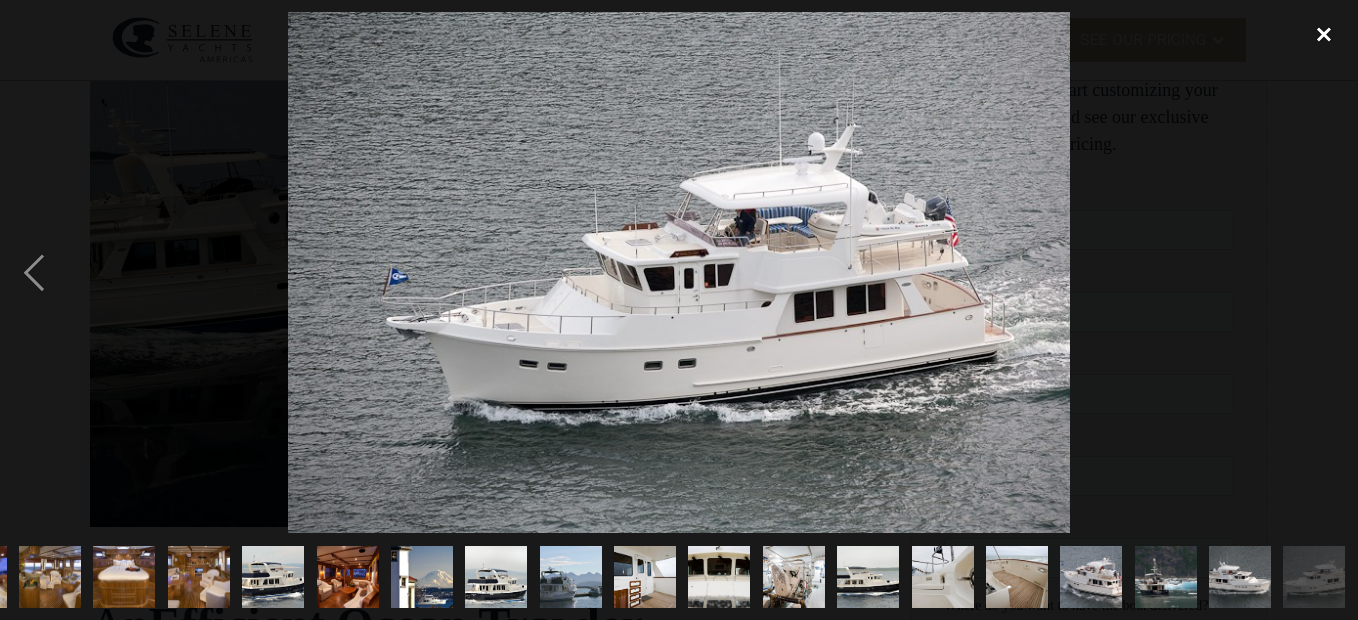 click at bounding box center [1324, 34] 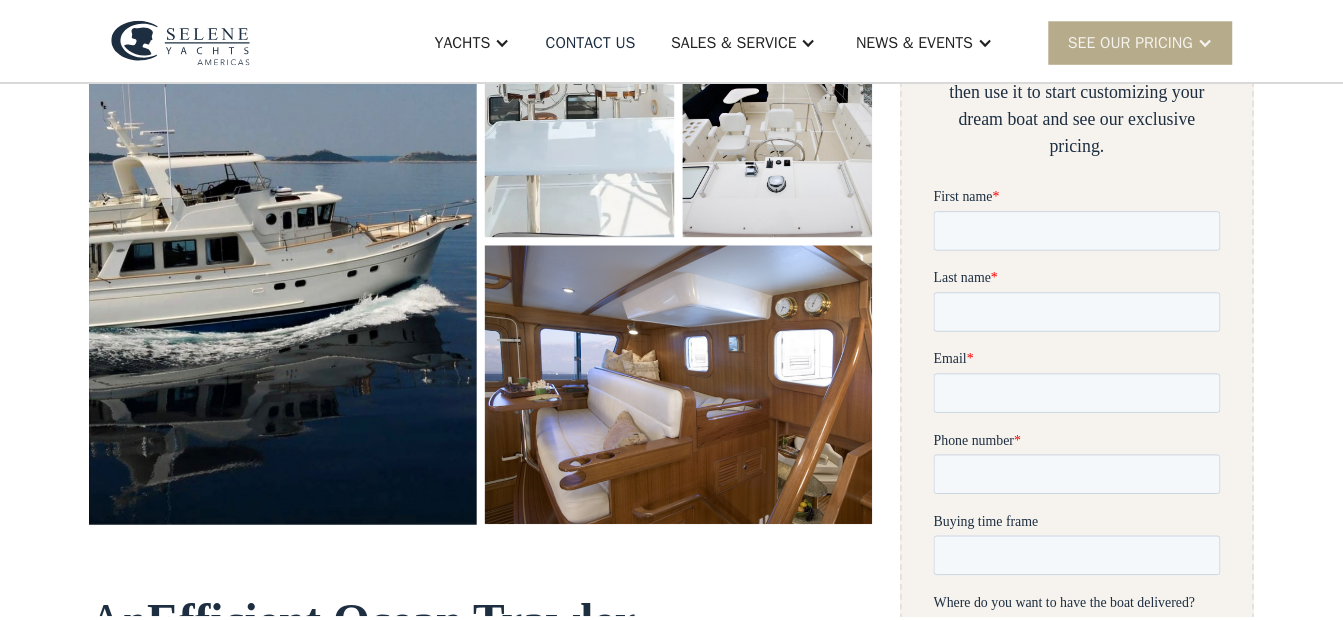 scroll, scrollTop: 403, scrollLeft: 0, axis: vertical 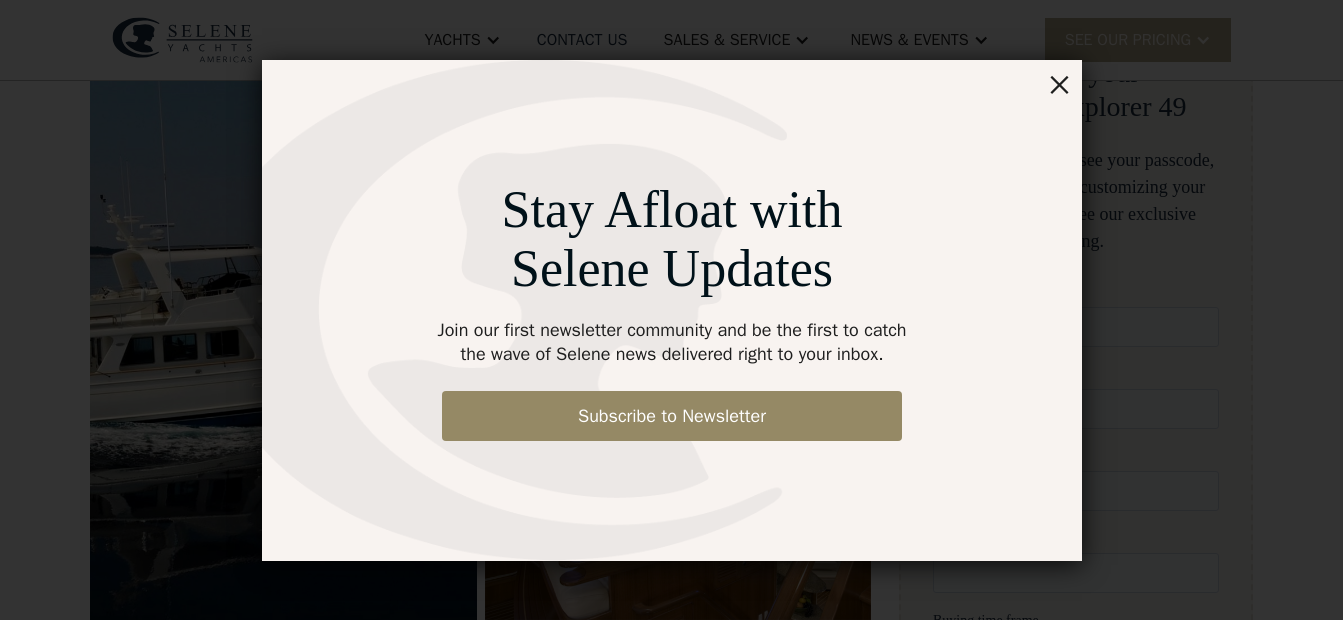 click on "×" at bounding box center (1059, 83) 